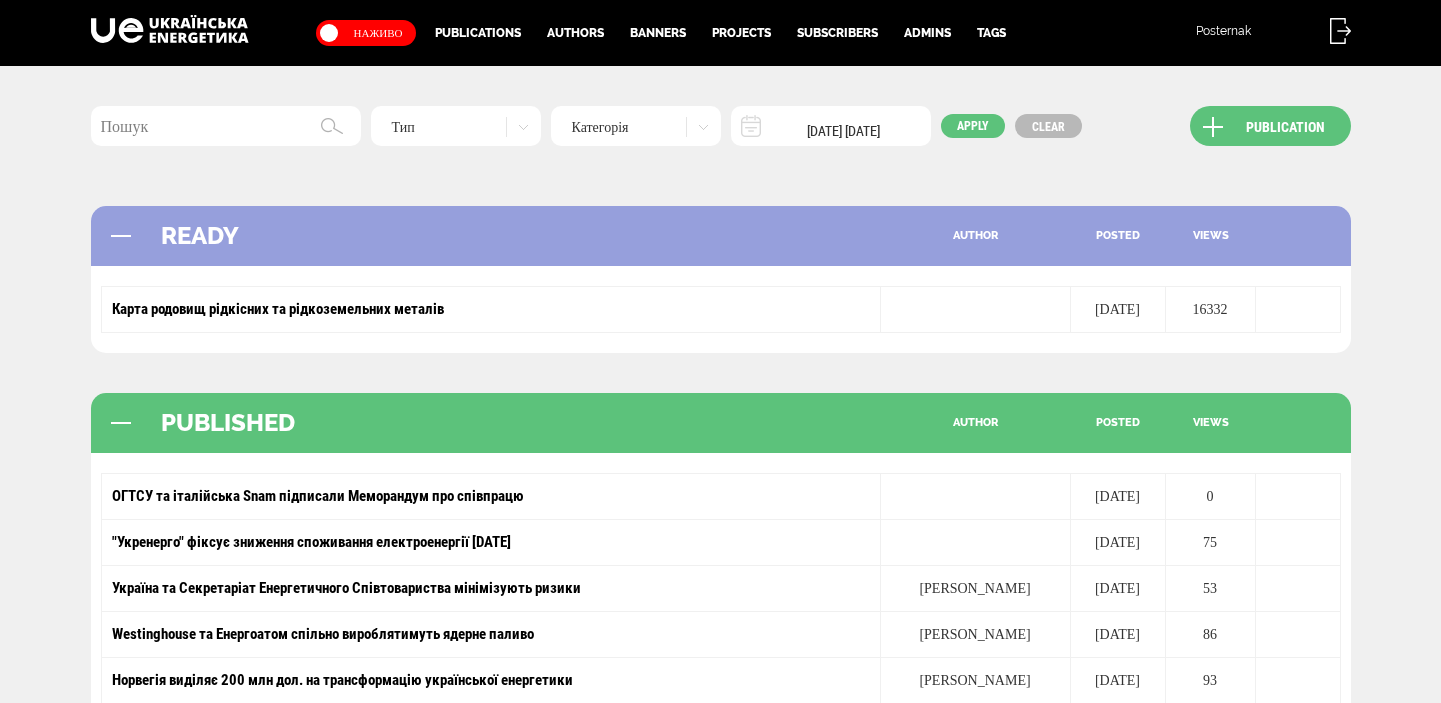 scroll, scrollTop: 0, scrollLeft: 0, axis: both 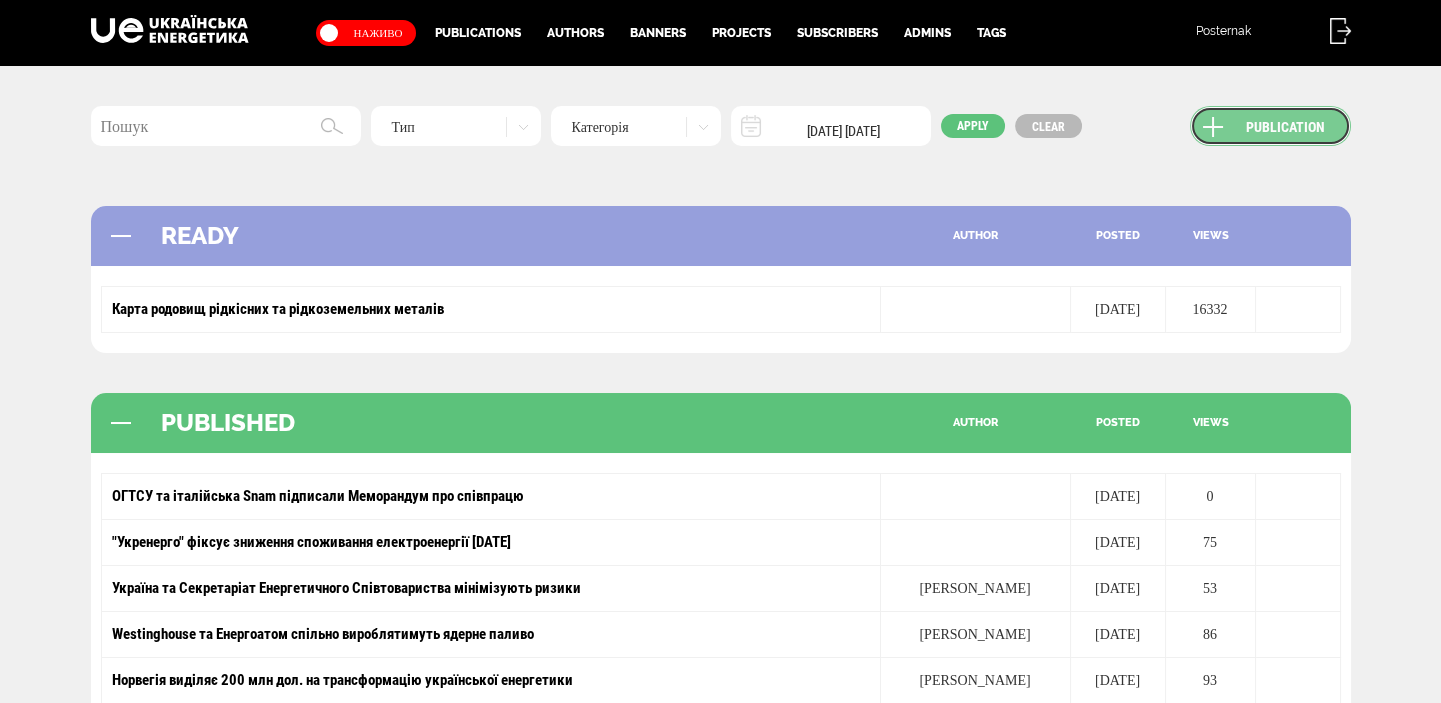 click on "Publication" at bounding box center (1270, 126) 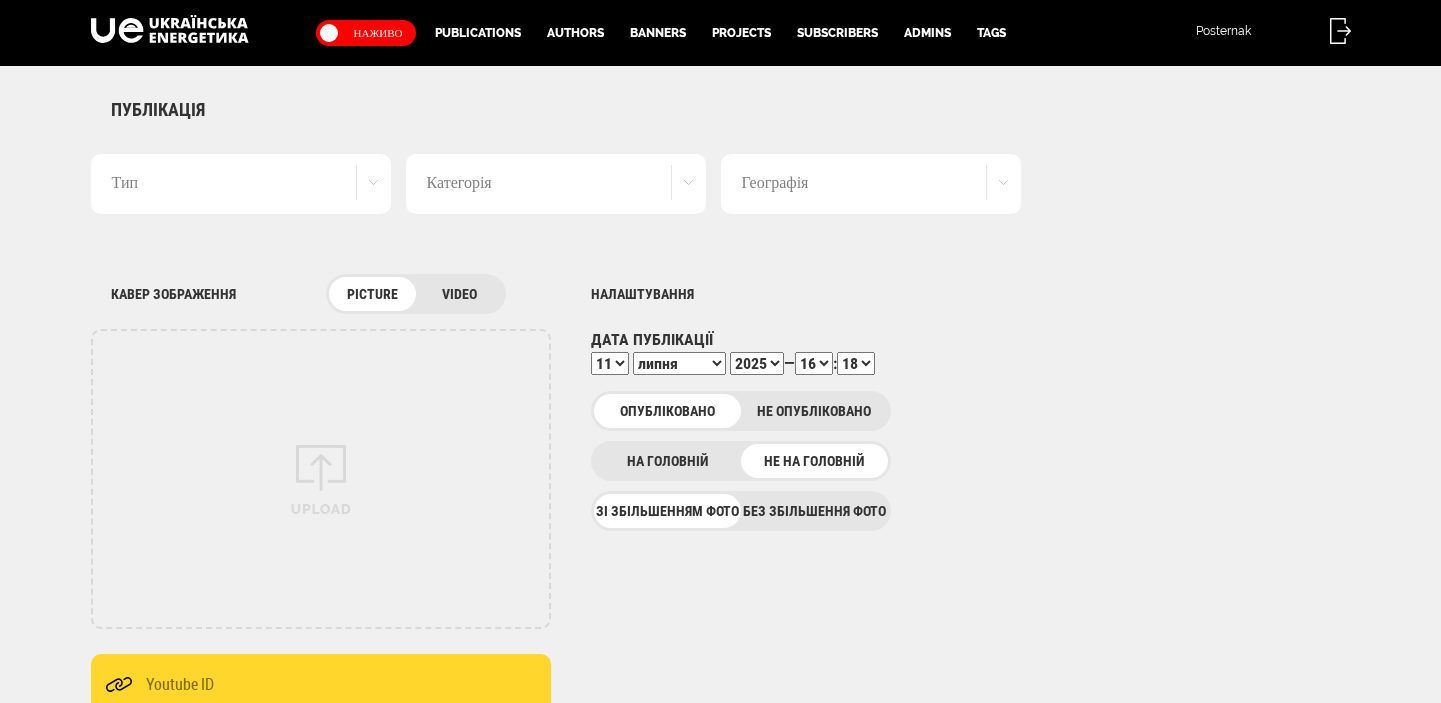 scroll, scrollTop: 0, scrollLeft: 0, axis: both 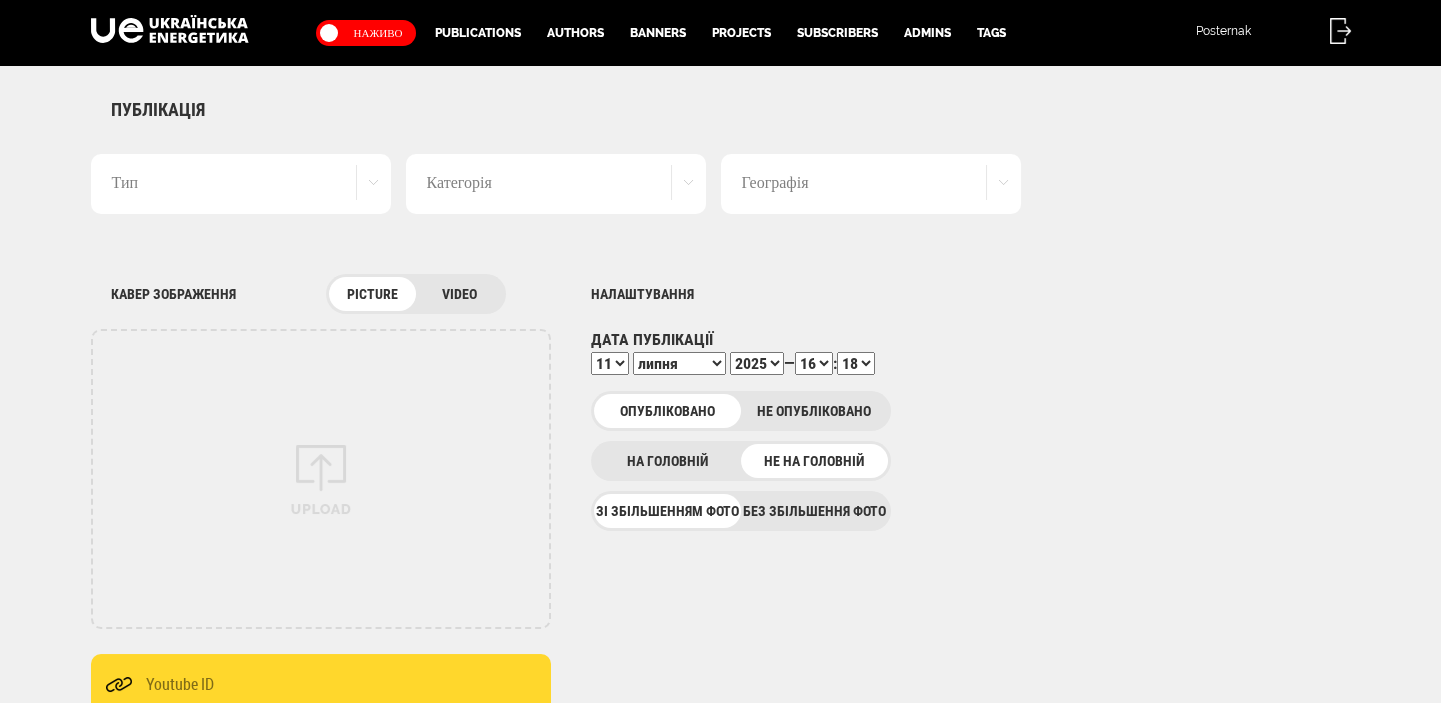 click on "Без збільшення фото" at bounding box center [814, 511] 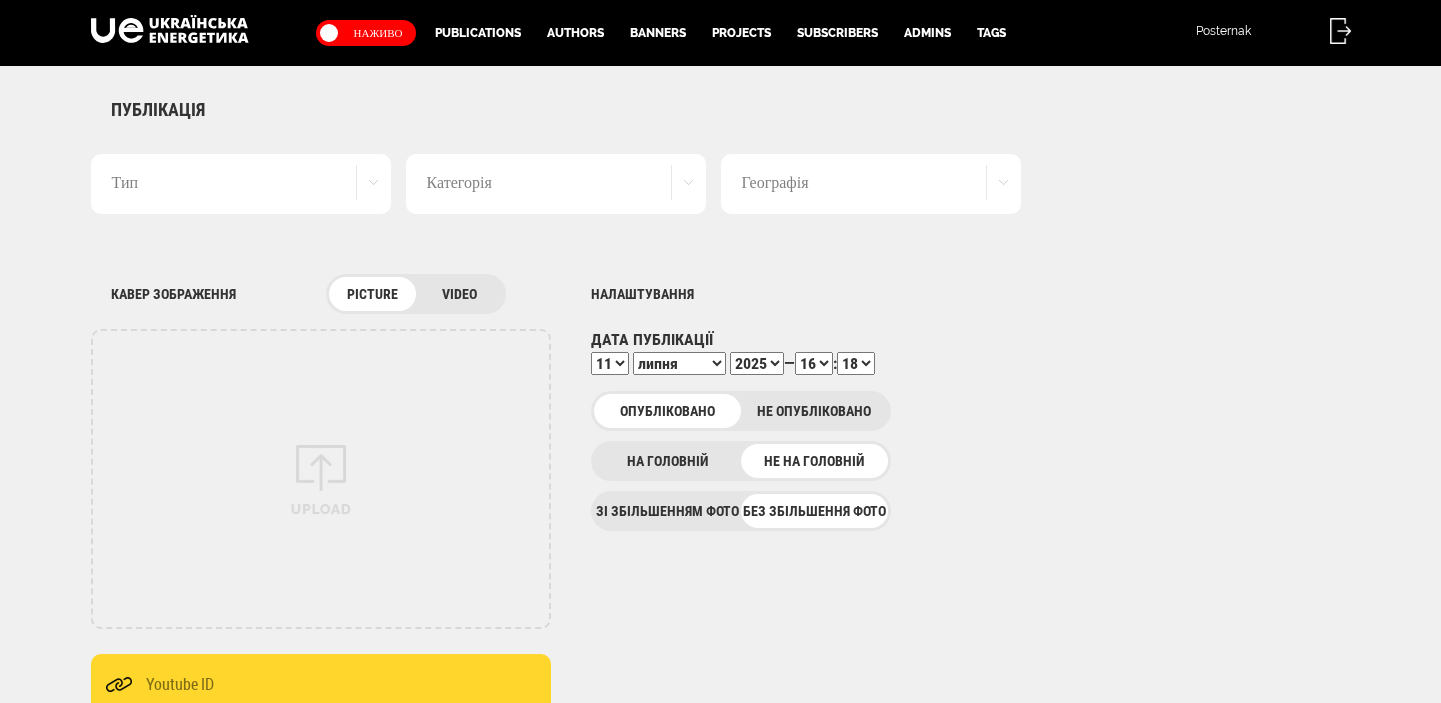scroll, scrollTop: 0, scrollLeft: 0, axis: both 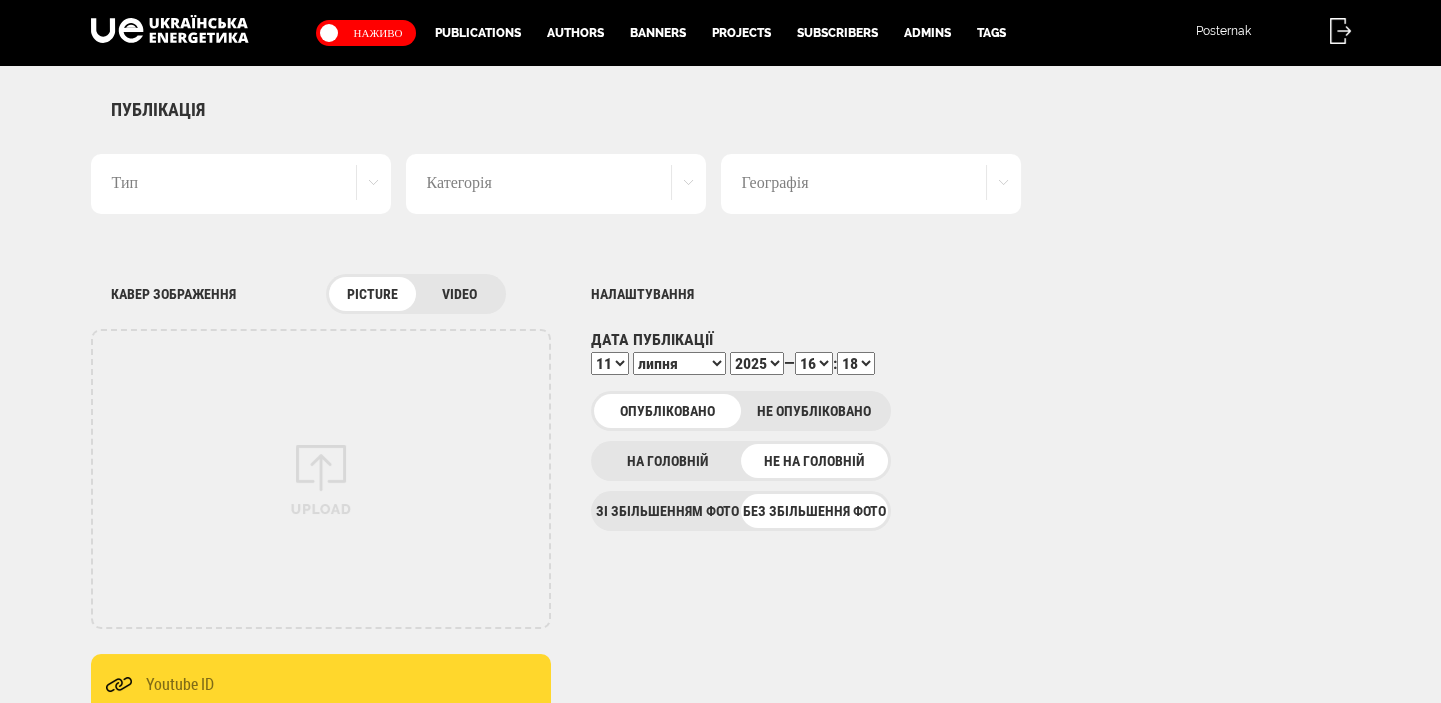 click on "Тип" at bounding box center (241, 184) 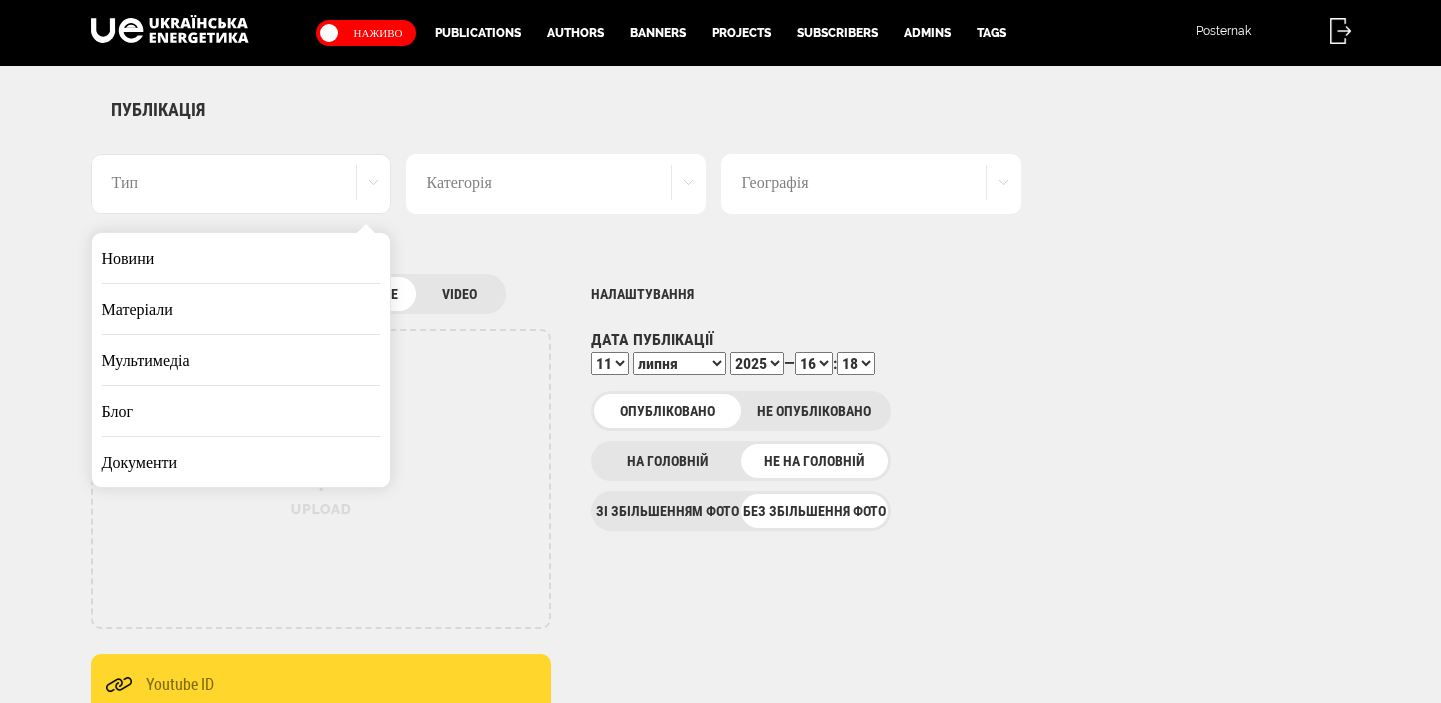 click on "Новини" at bounding box center [241, 258] 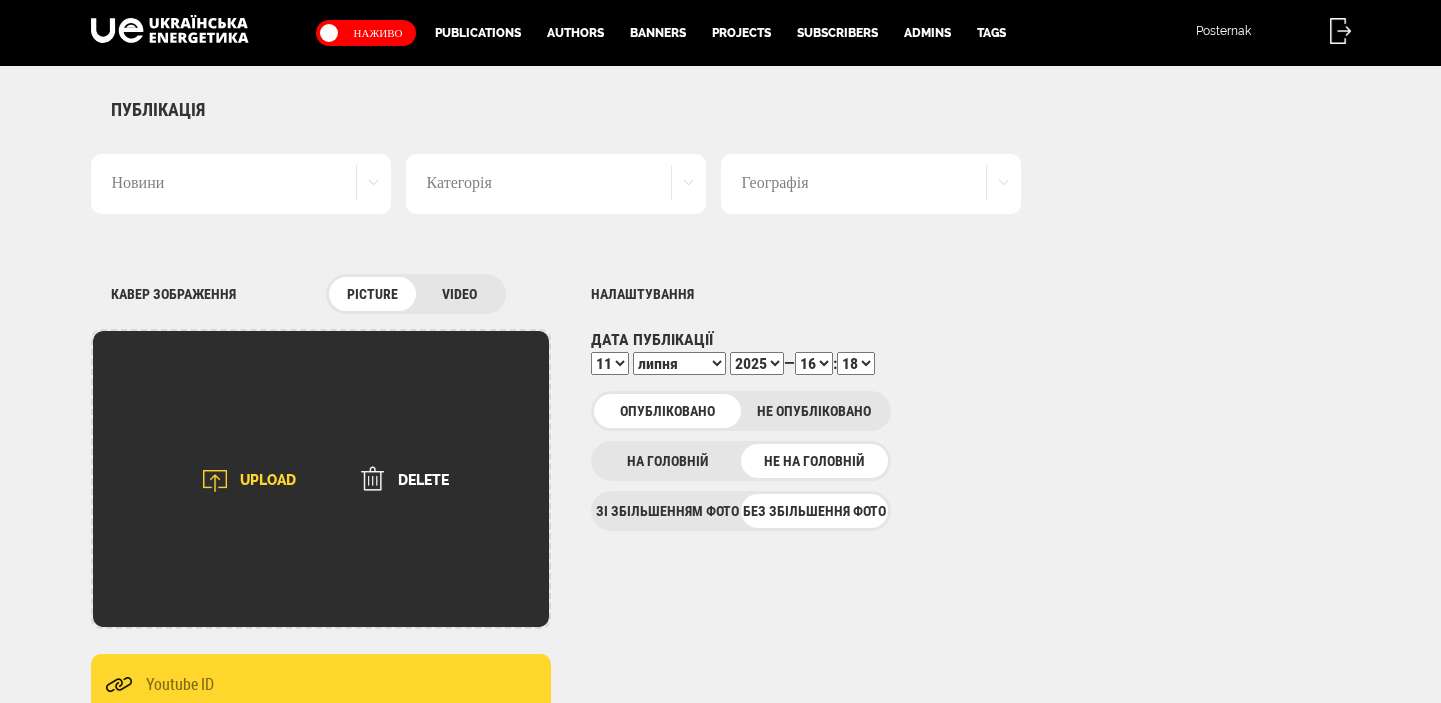 click at bounding box center [215, 481] 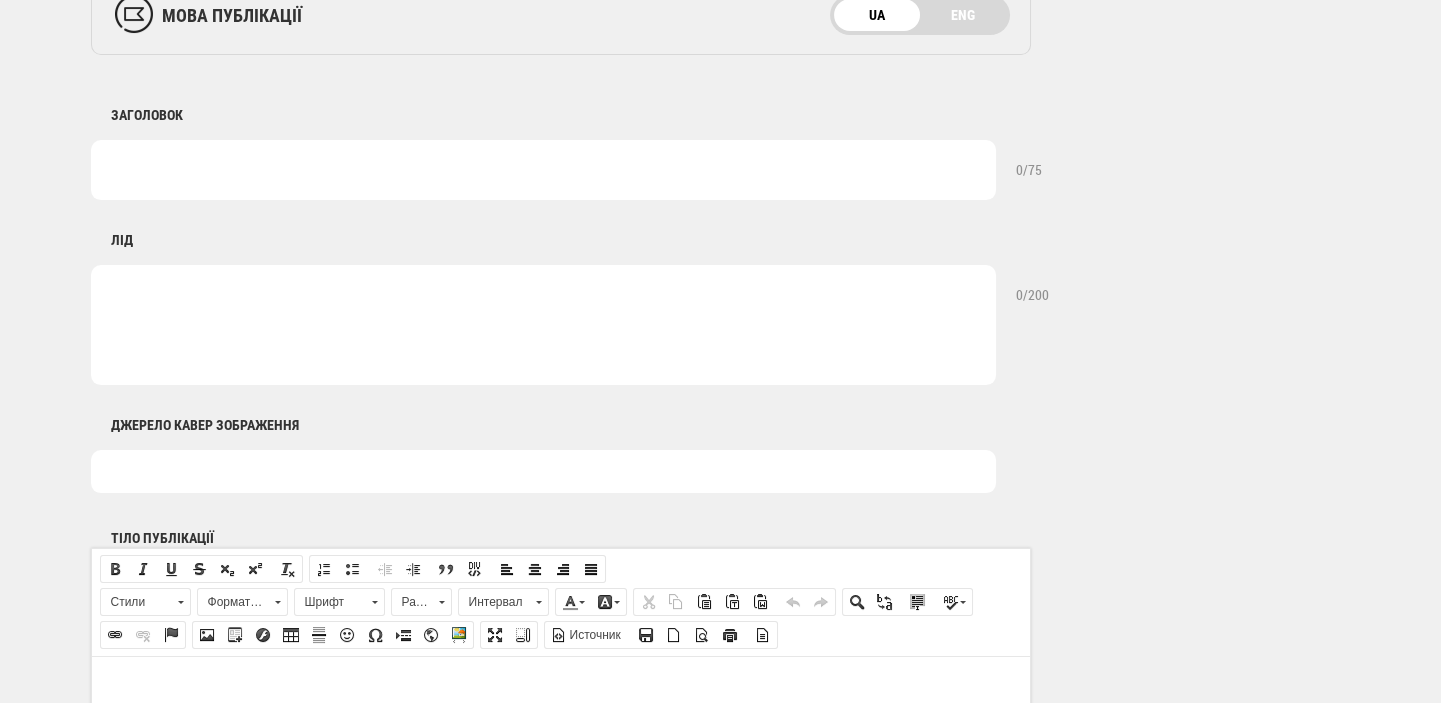 scroll, scrollTop: 1060, scrollLeft: 0, axis: vertical 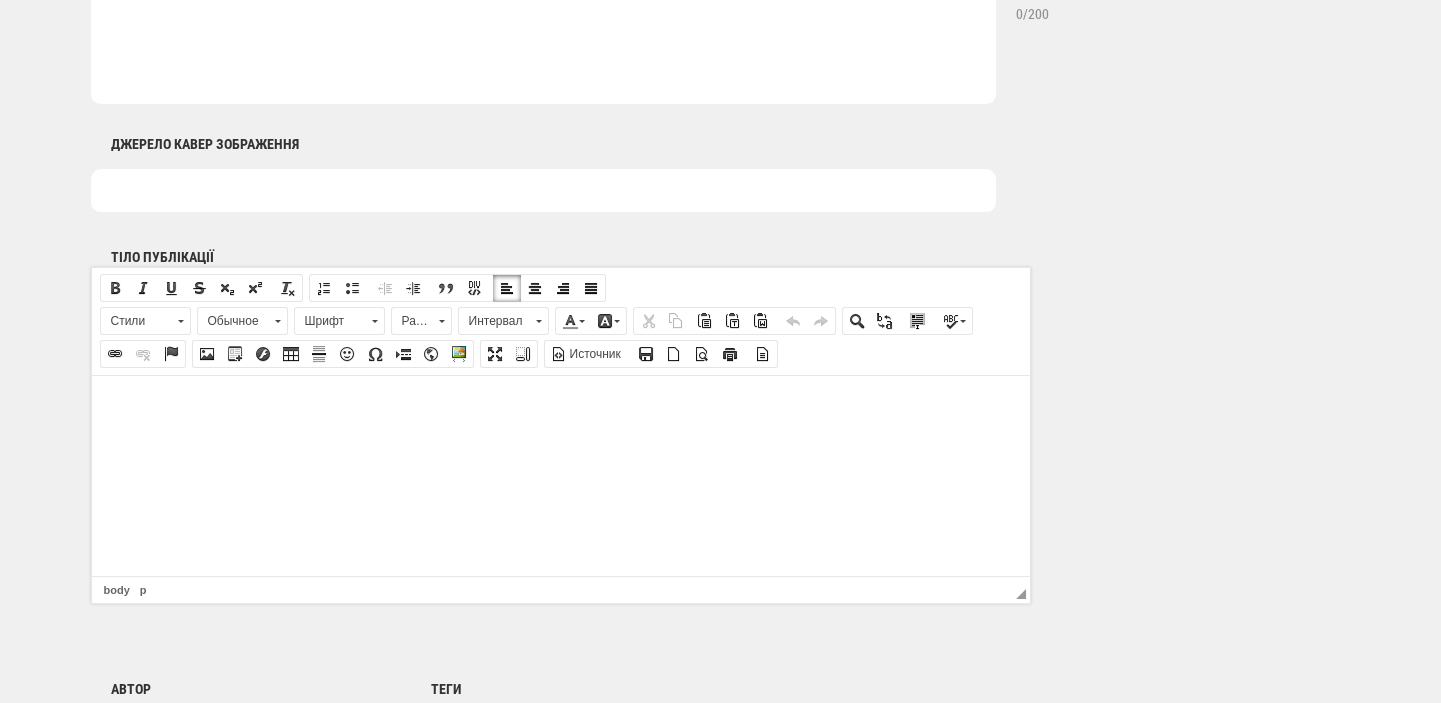 click at bounding box center (560, 405) 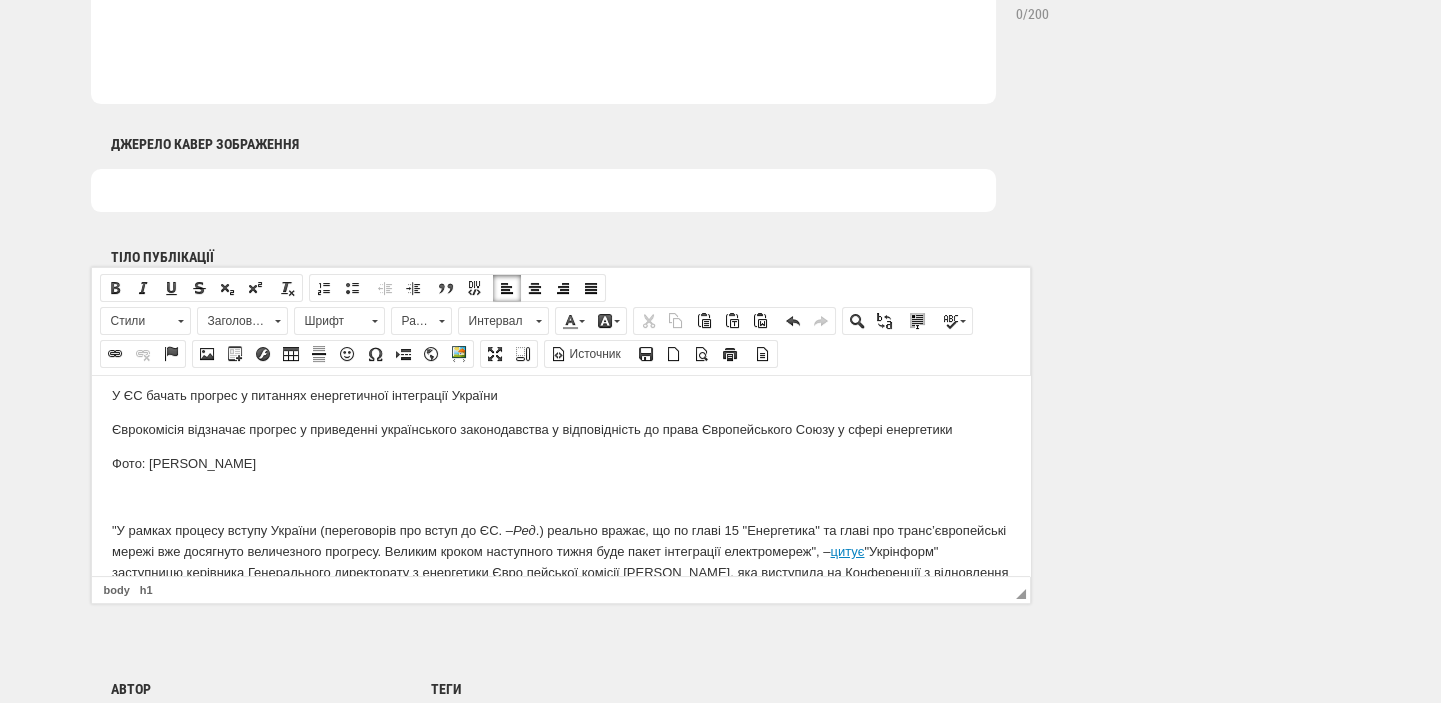 scroll, scrollTop: 0, scrollLeft: 0, axis: both 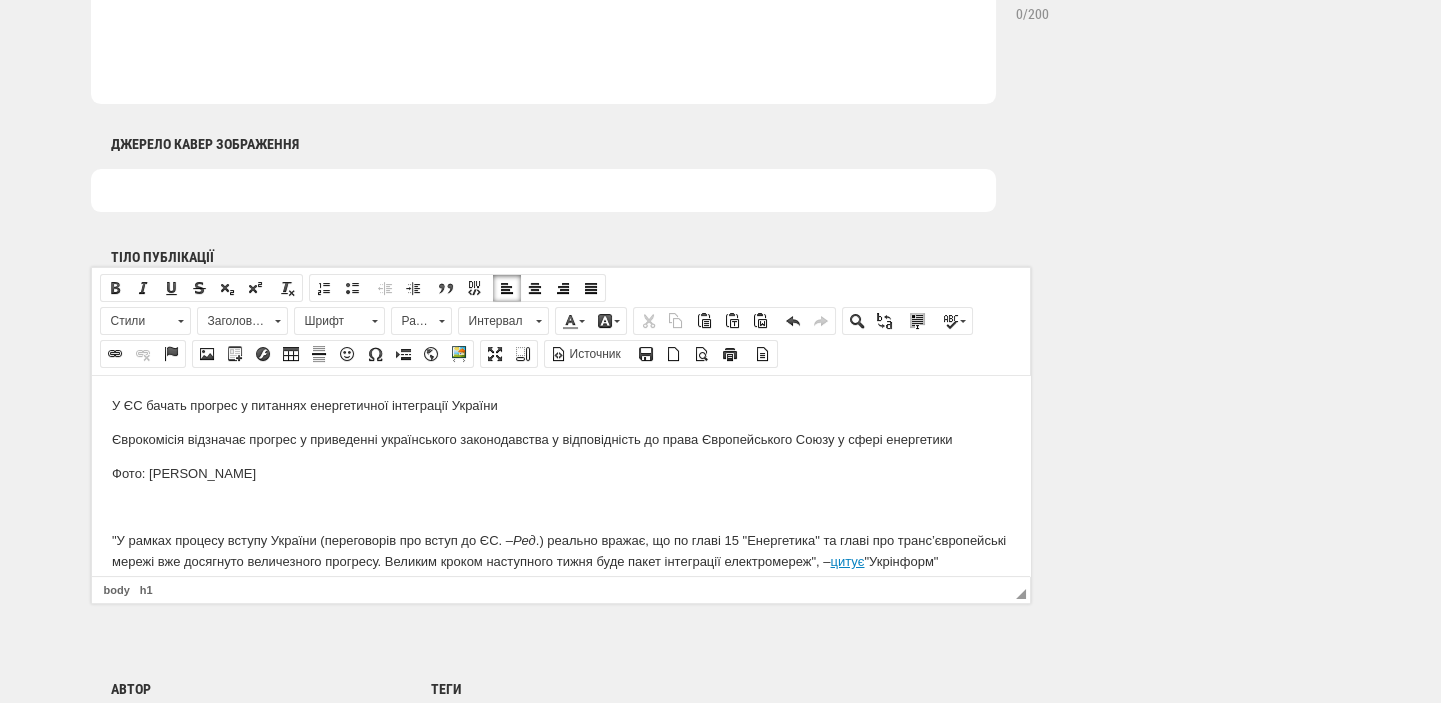 drag, startPoint x: 294, startPoint y: 474, endPoint x: -1, endPoint y: 472, distance: 295.00677 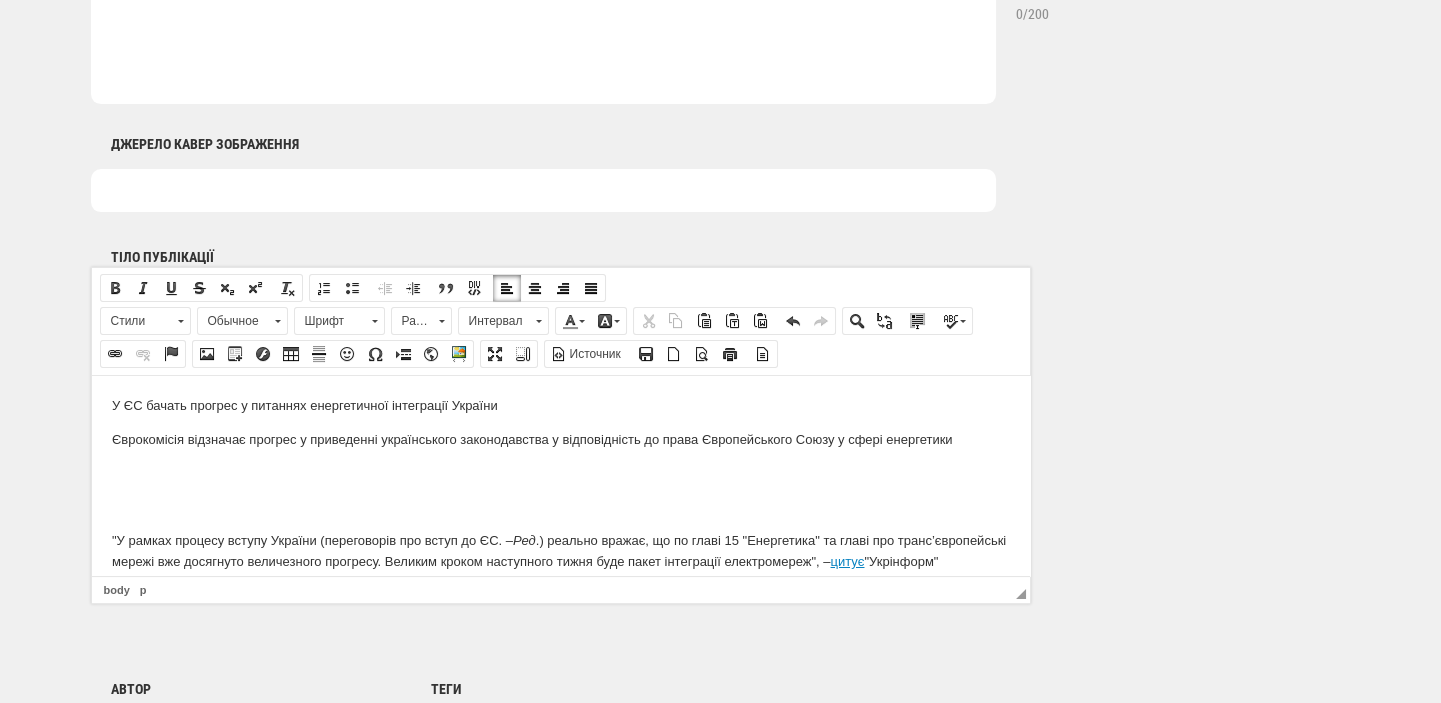click at bounding box center [543, 190] 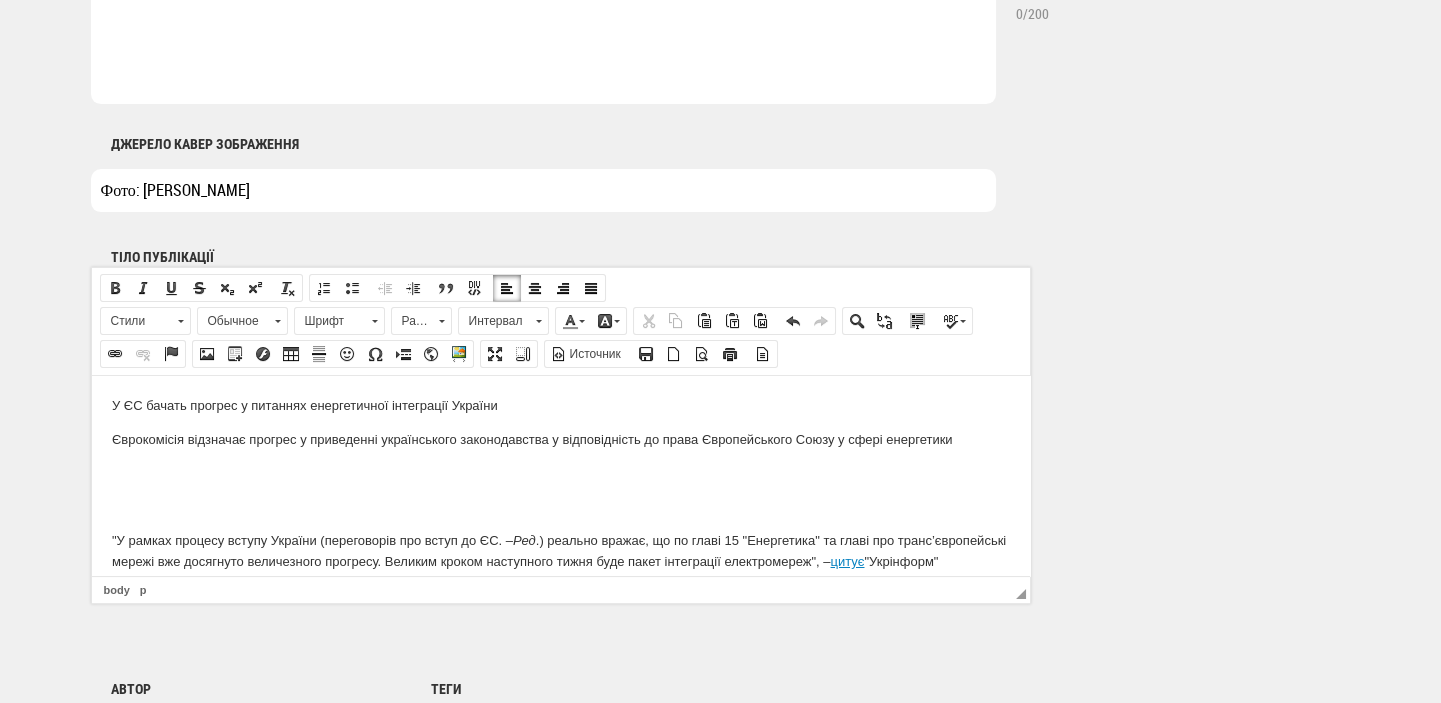 type on "Фото: Georges Boulougouris" 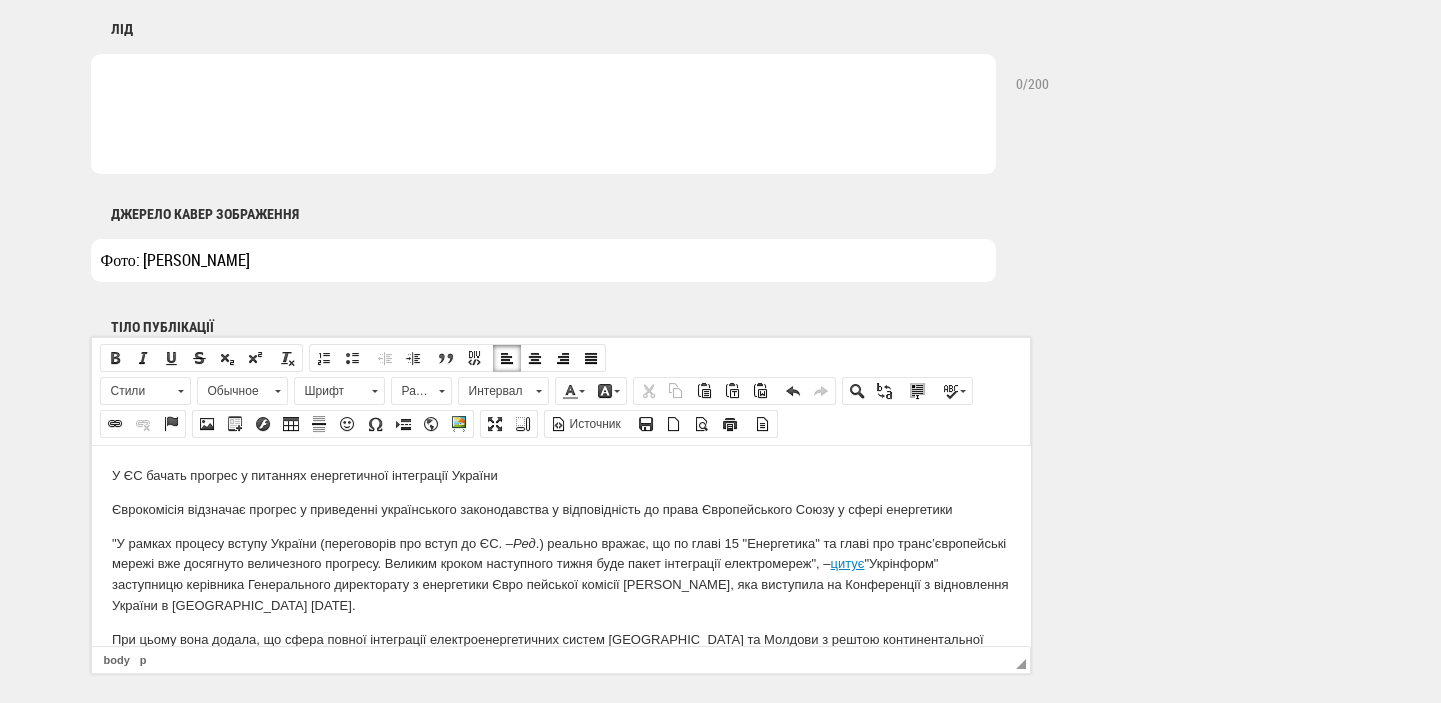 scroll, scrollTop: 1060, scrollLeft: 0, axis: vertical 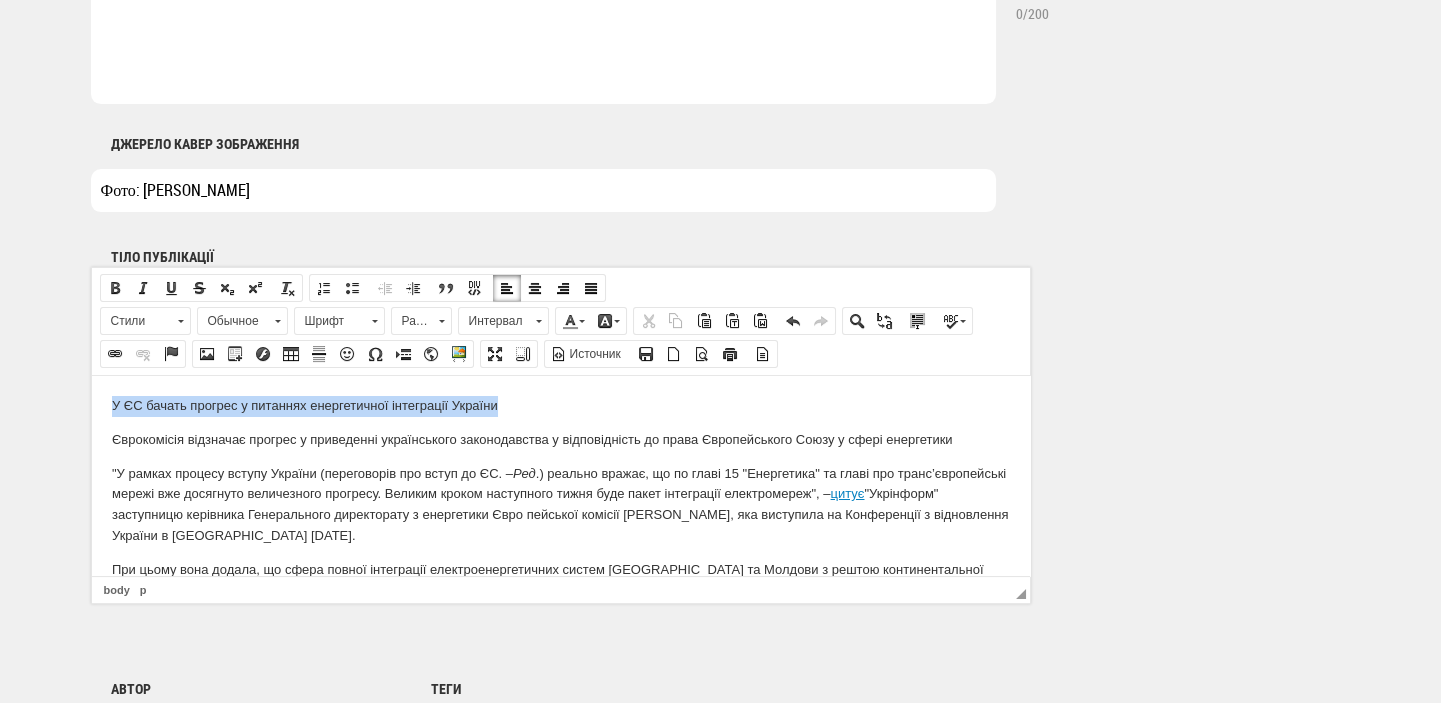 drag, startPoint x: 500, startPoint y: 401, endPoint x: 89, endPoint y: 409, distance: 411.07785 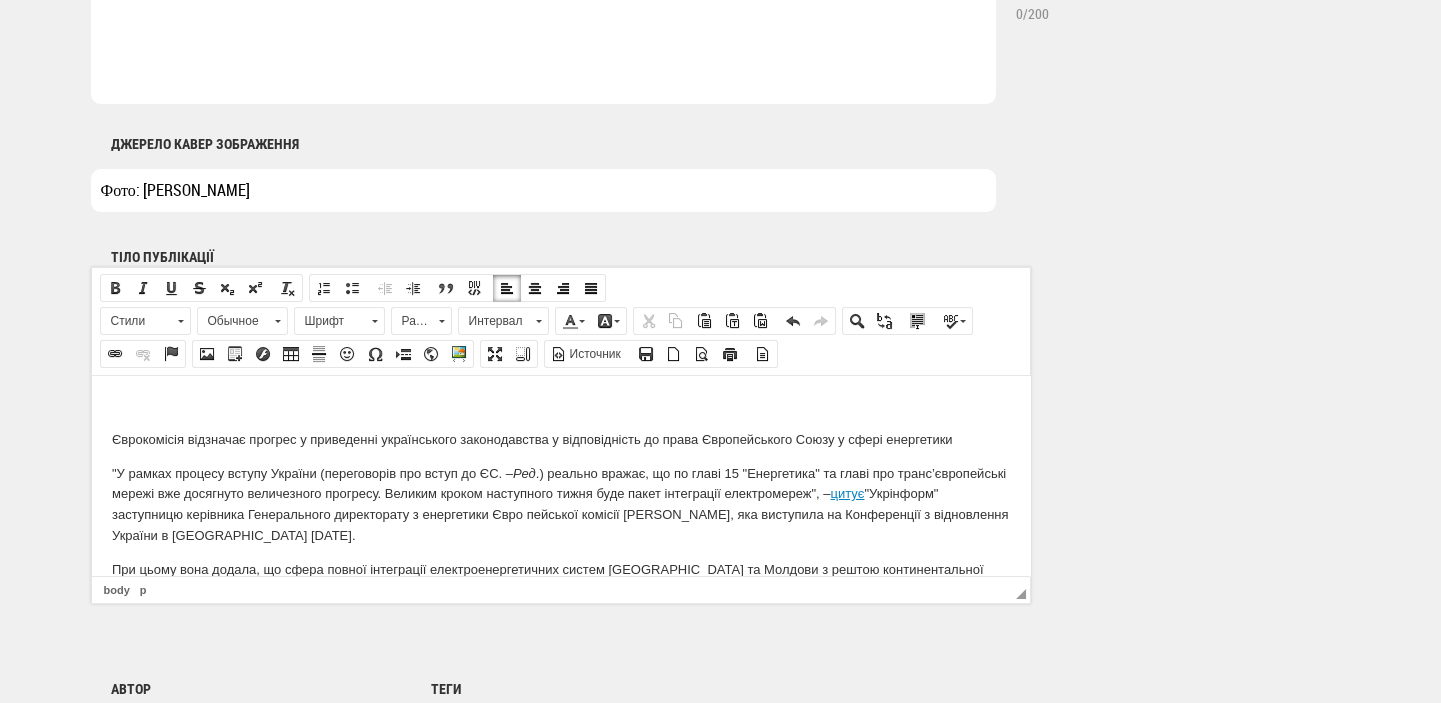 scroll, scrollTop: 848, scrollLeft: 0, axis: vertical 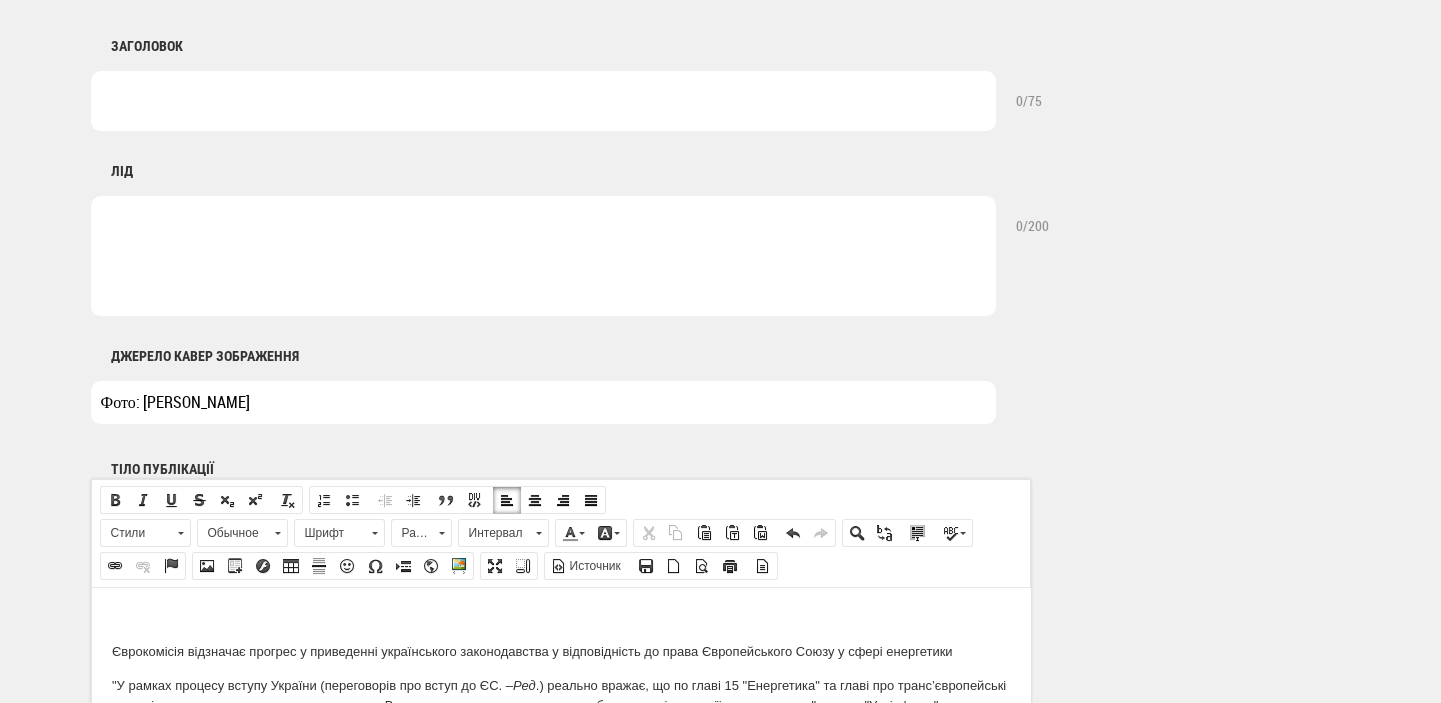 click at bounding box center [543, 101] 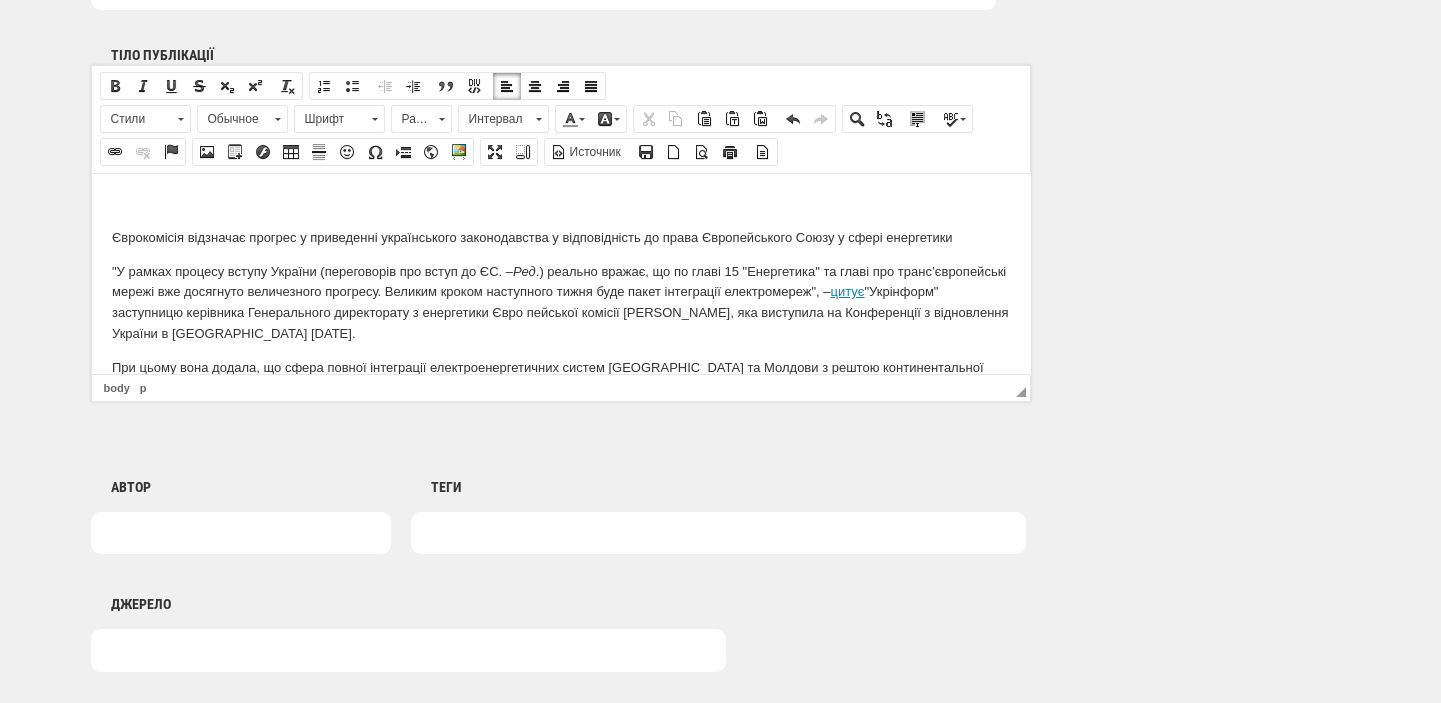 scroll, scrollTop: 1272, scrollLeft: 0, axis: vertical 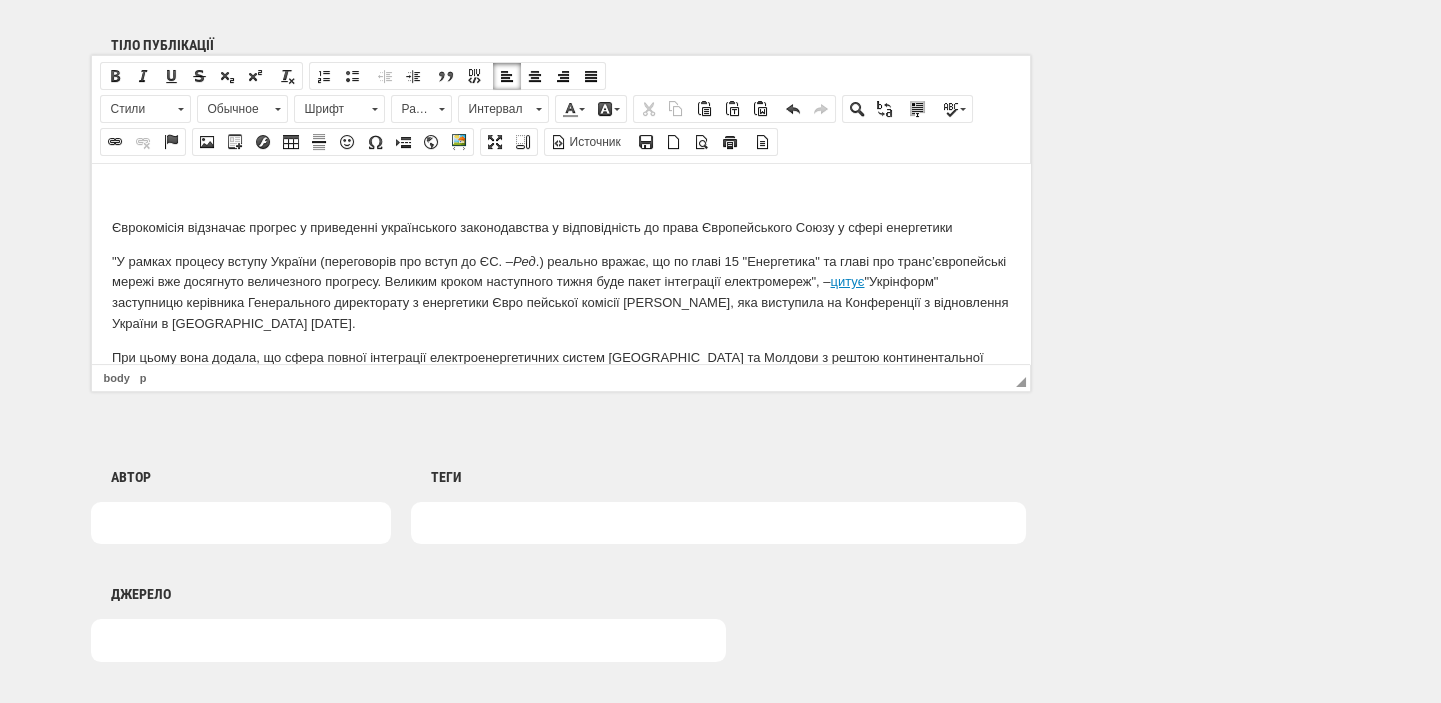 type on "У ЄС бачать прогрес у питаннях енергетичної інтеграції України" 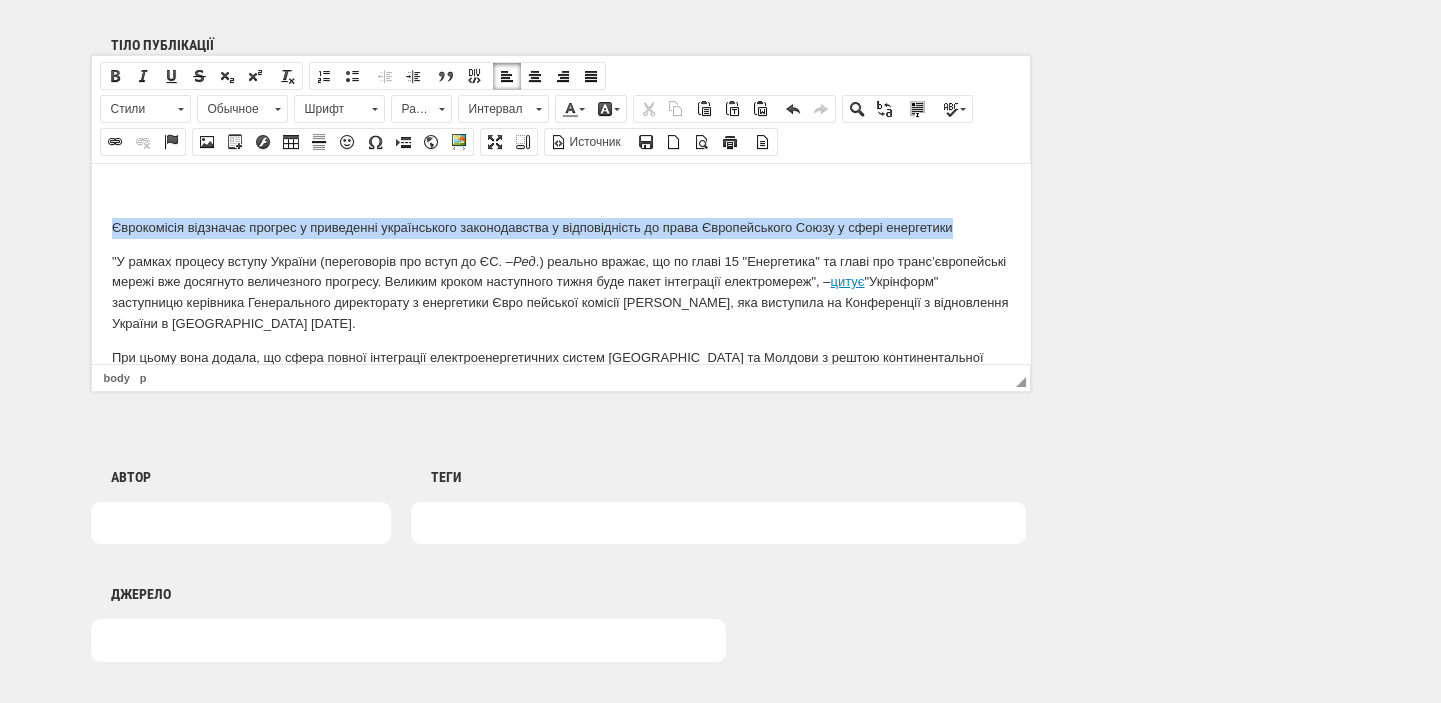 drag, startPoint x: 114, startPoint y: 229, endPoint x: 993, endPoint y: 216, distance: 879.0961 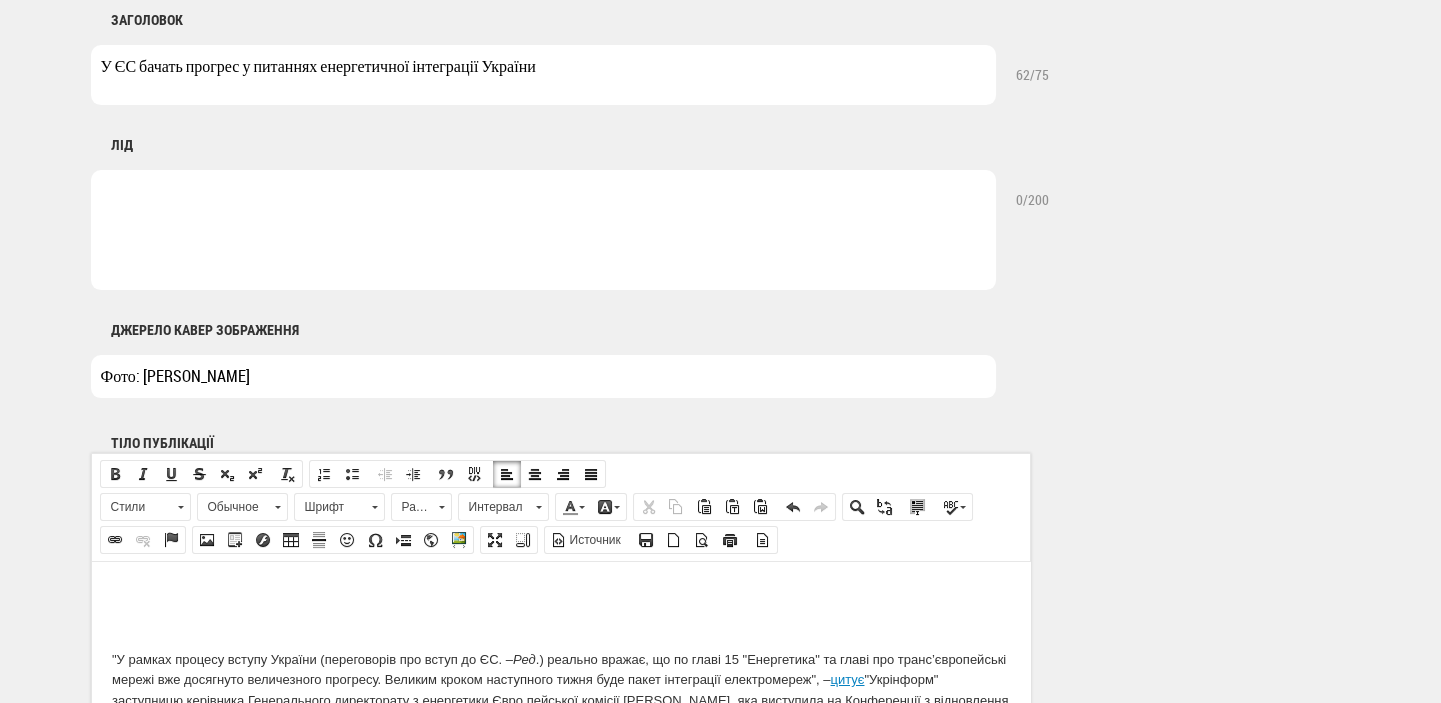 scroll, scrollTop: 848, scrollLeft: 0, axis: vertical 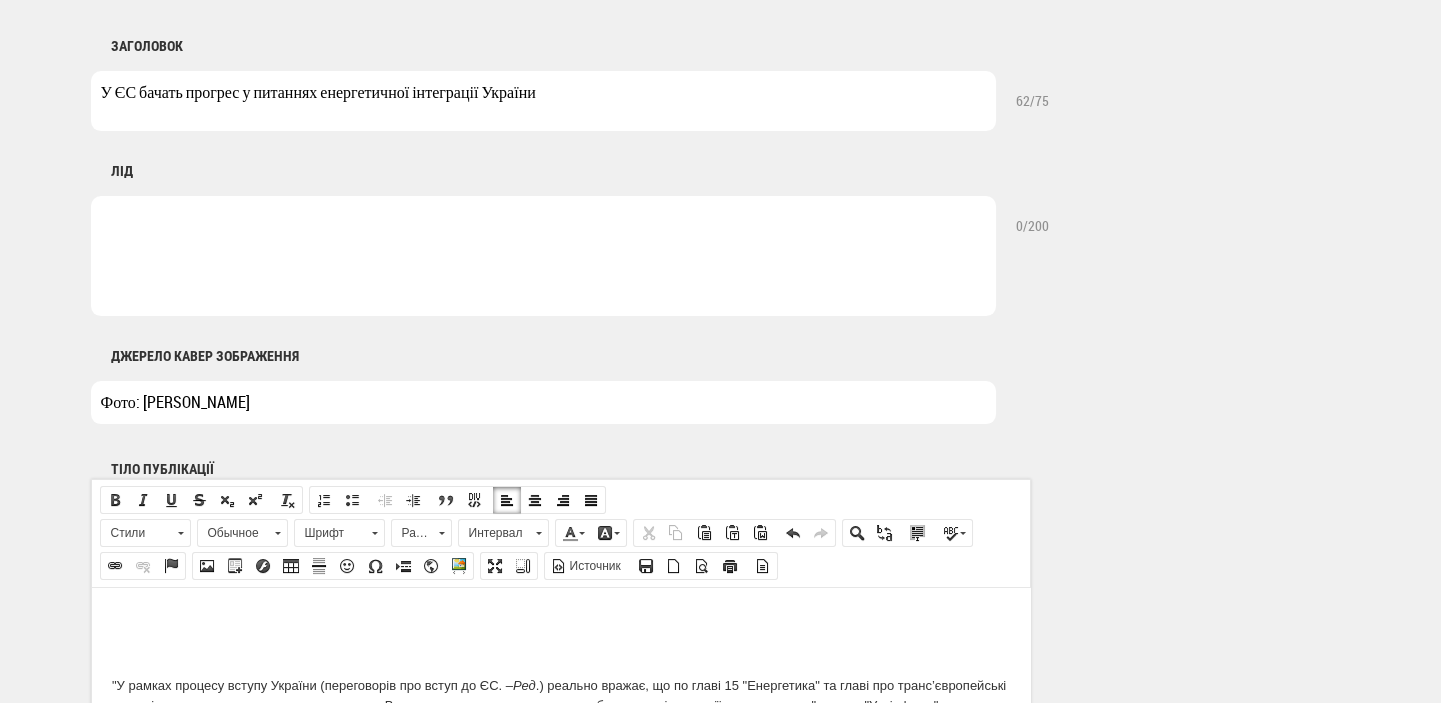 drag, startPoint x: 195, startPoint y: 179, endPoint x: 191, endPoint y: 206, distance: 27.294687 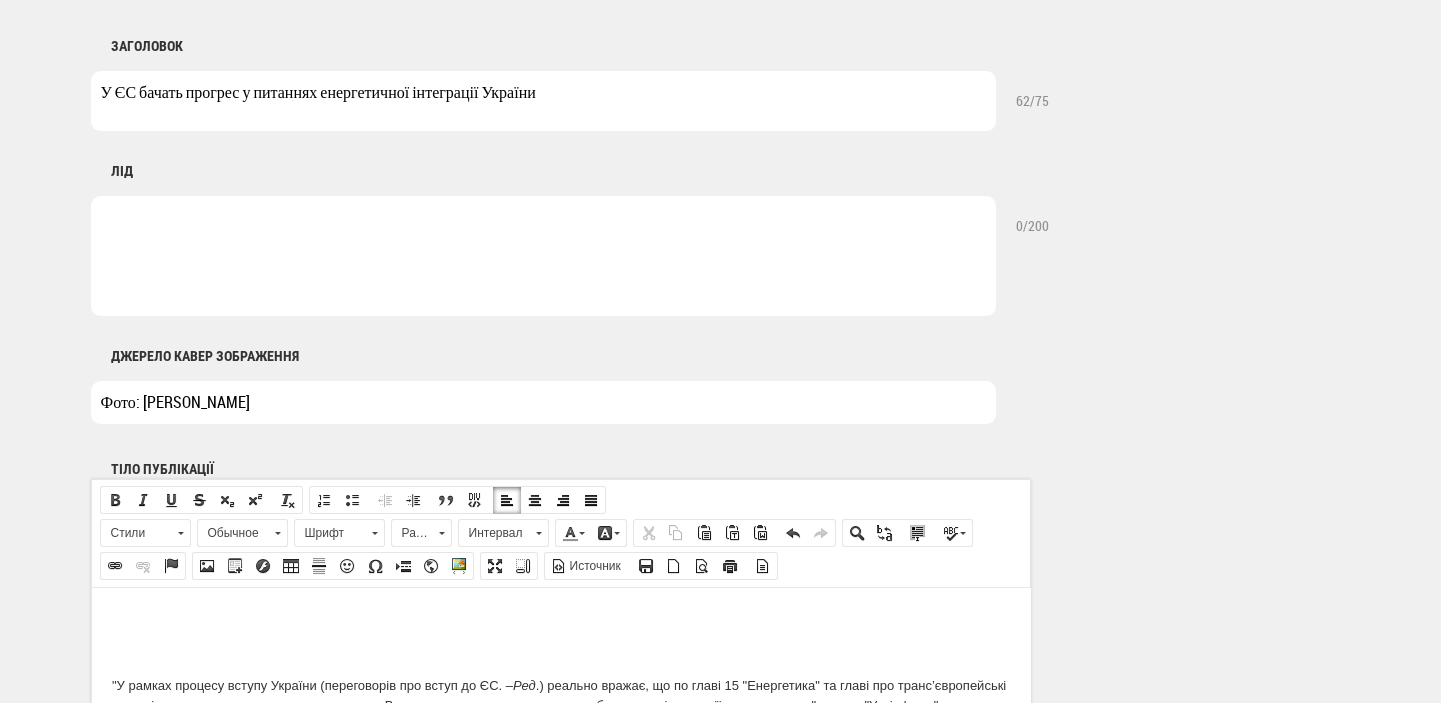 click at bounding box center (543, 256) 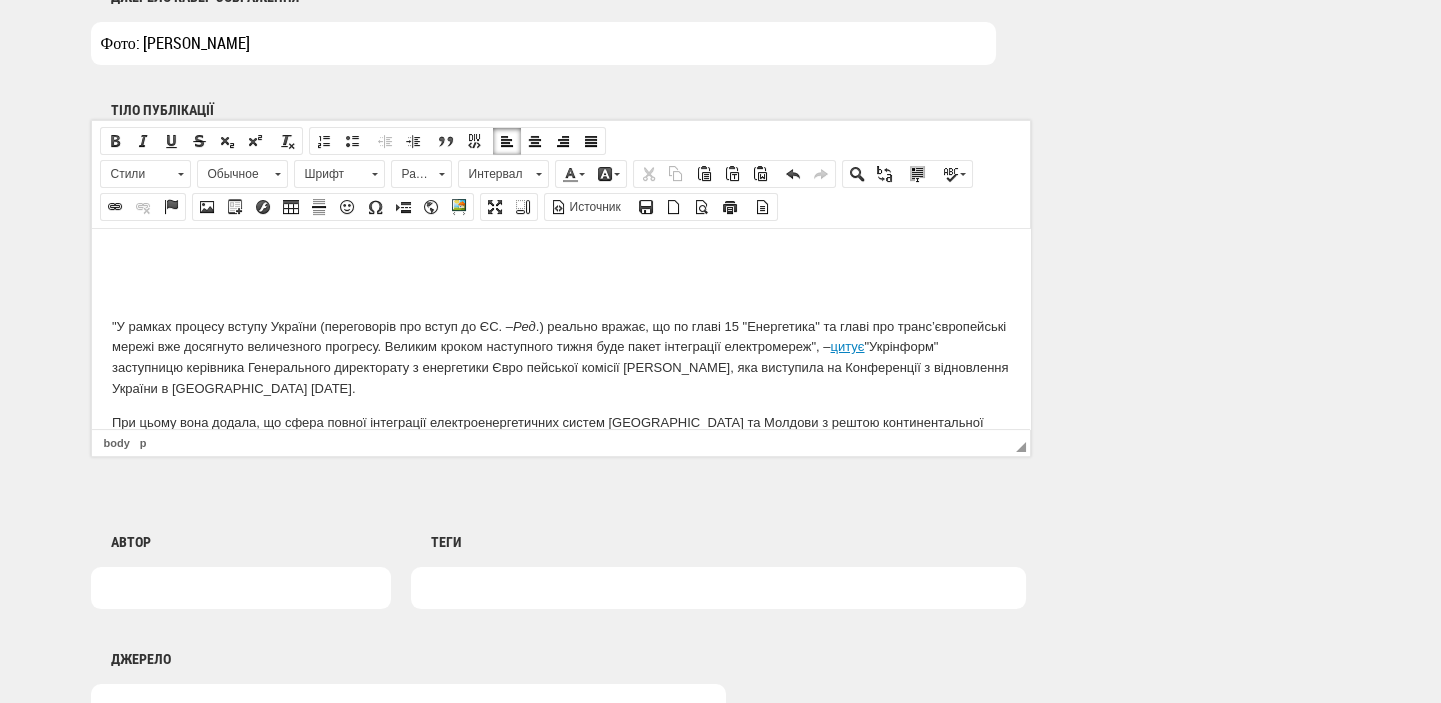 scroll, scrollTop: 1272, scrollLeft: 0, axis: vertical 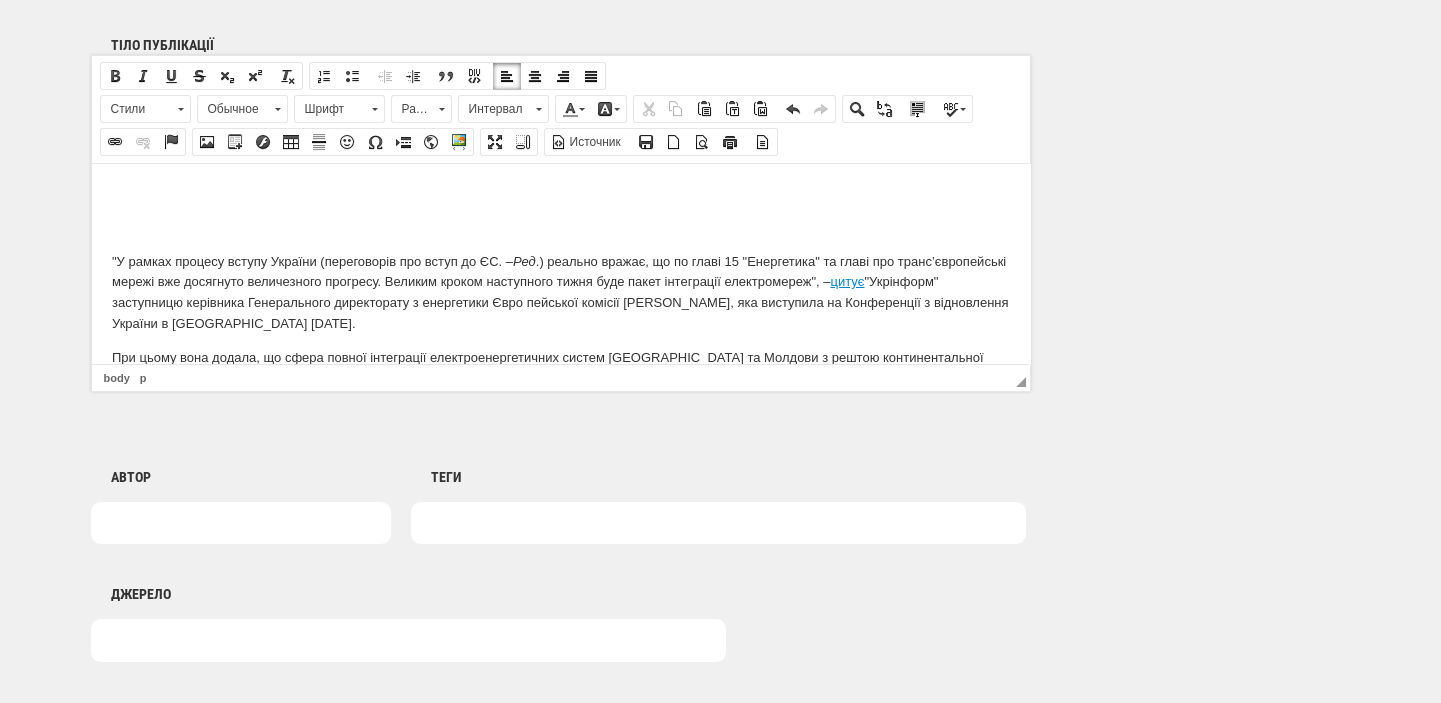 type on "Єврокомісія відзначає прогрес у приведенні українського законодавства у відповідність до права Європейського Союзу у сфері енергетики" 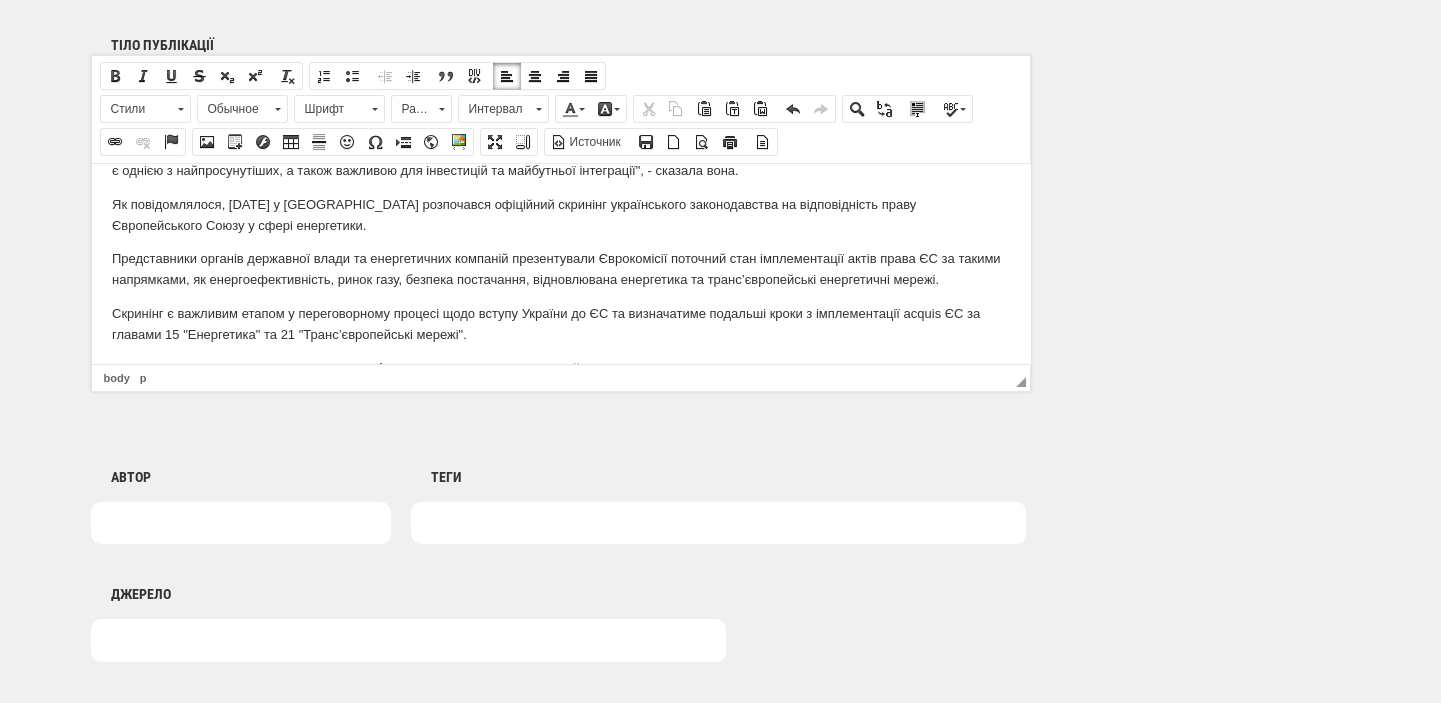 scroll, scrollTop: 424, scrollLeft: 0, axis: vertical 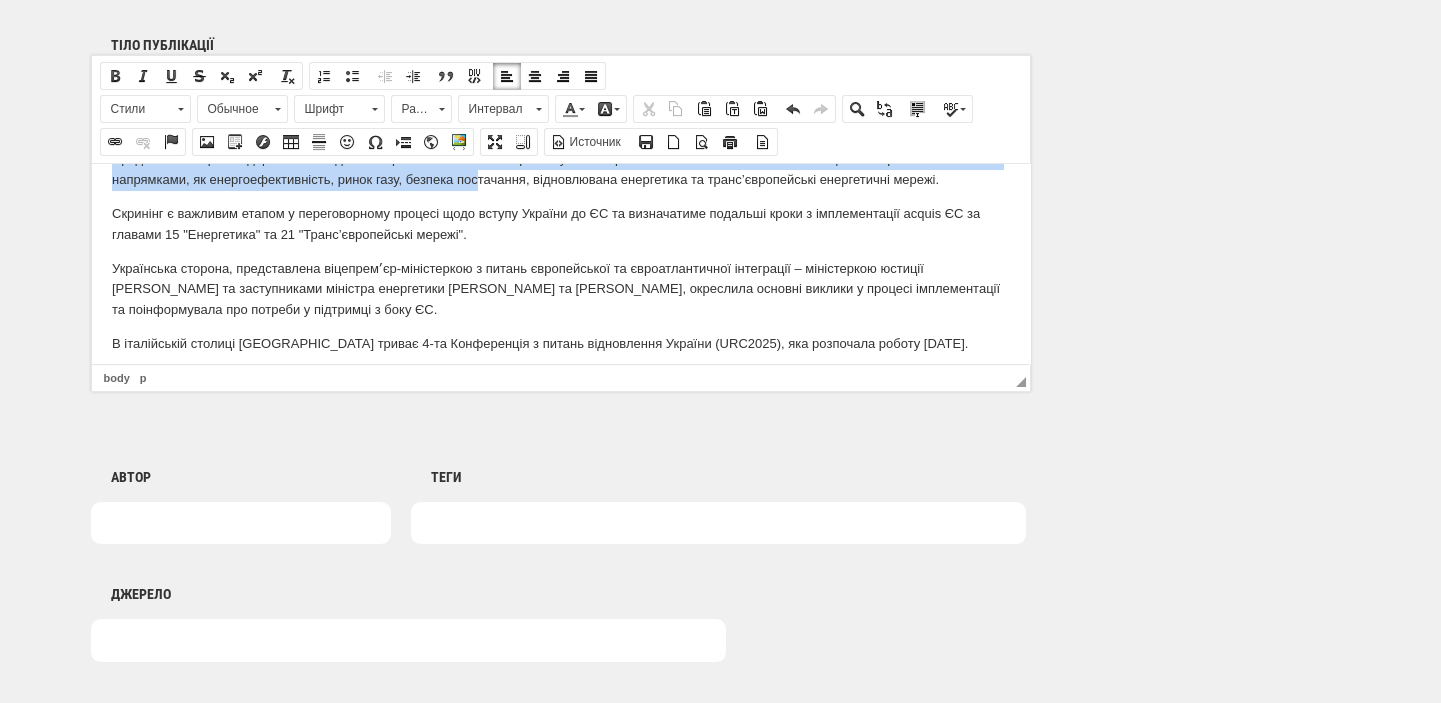 drag, startPoint x: 109, startPoint y: 179, endPoint x: 746, endPoint y: 309, distance: 650.13 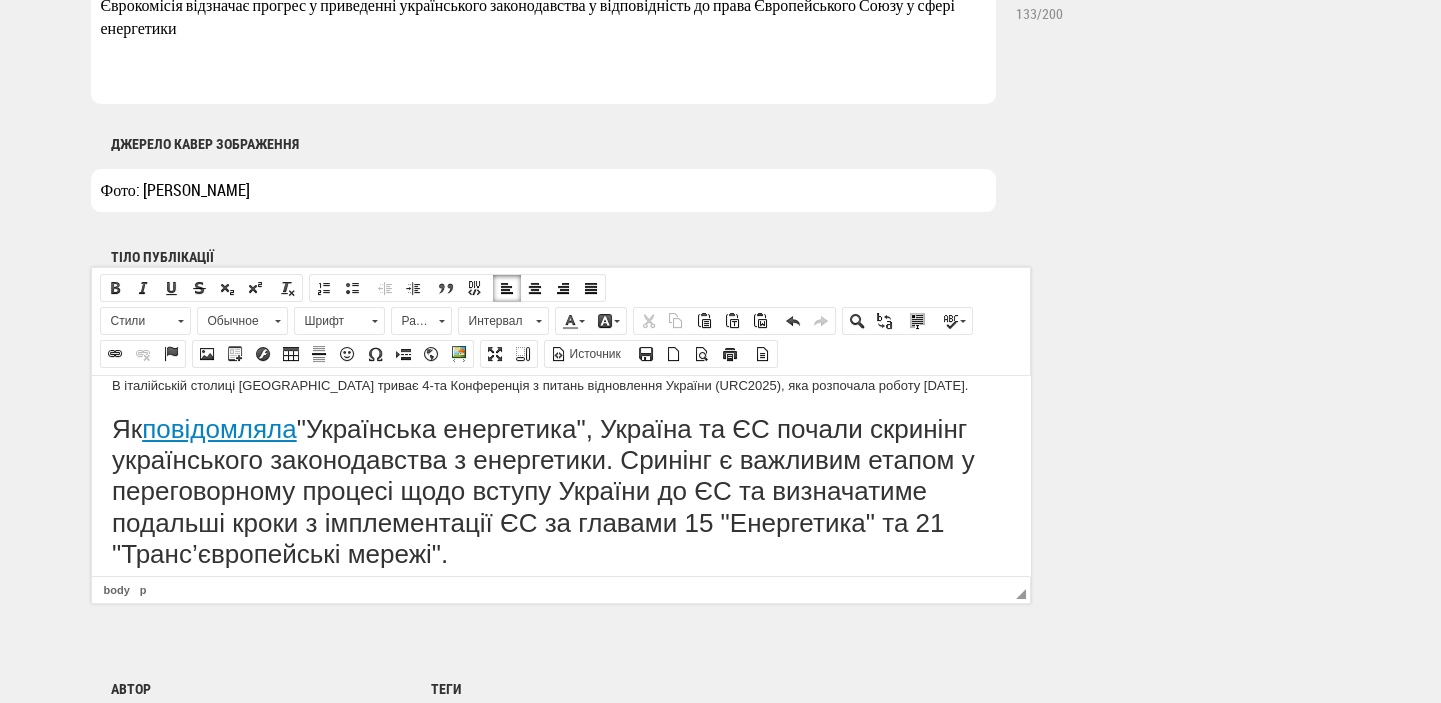 scroll, scrollTop: 432, scrollLeft: 0, axis: vertical 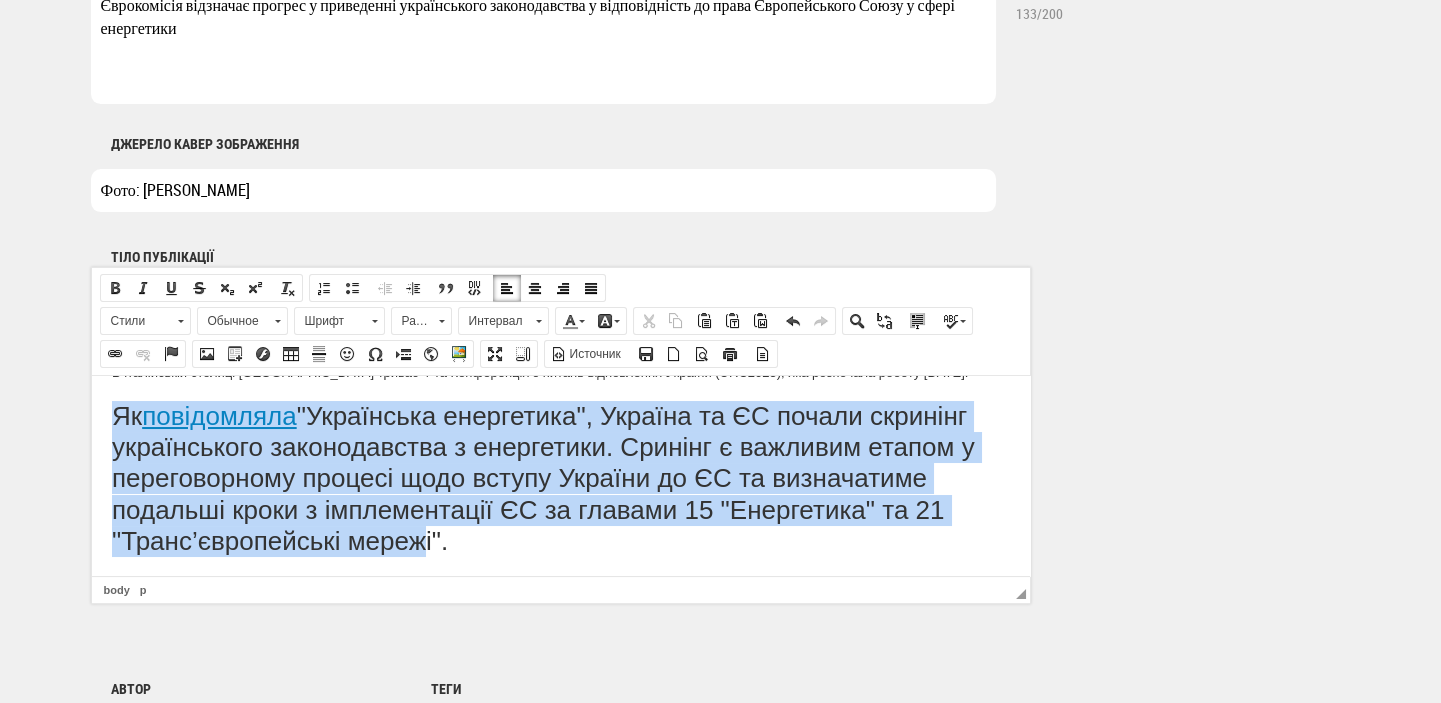 drag, startPoint x: 116, startPoint y: 425, endPoint x: 531, endPoint y: 539, distance: 430.3731 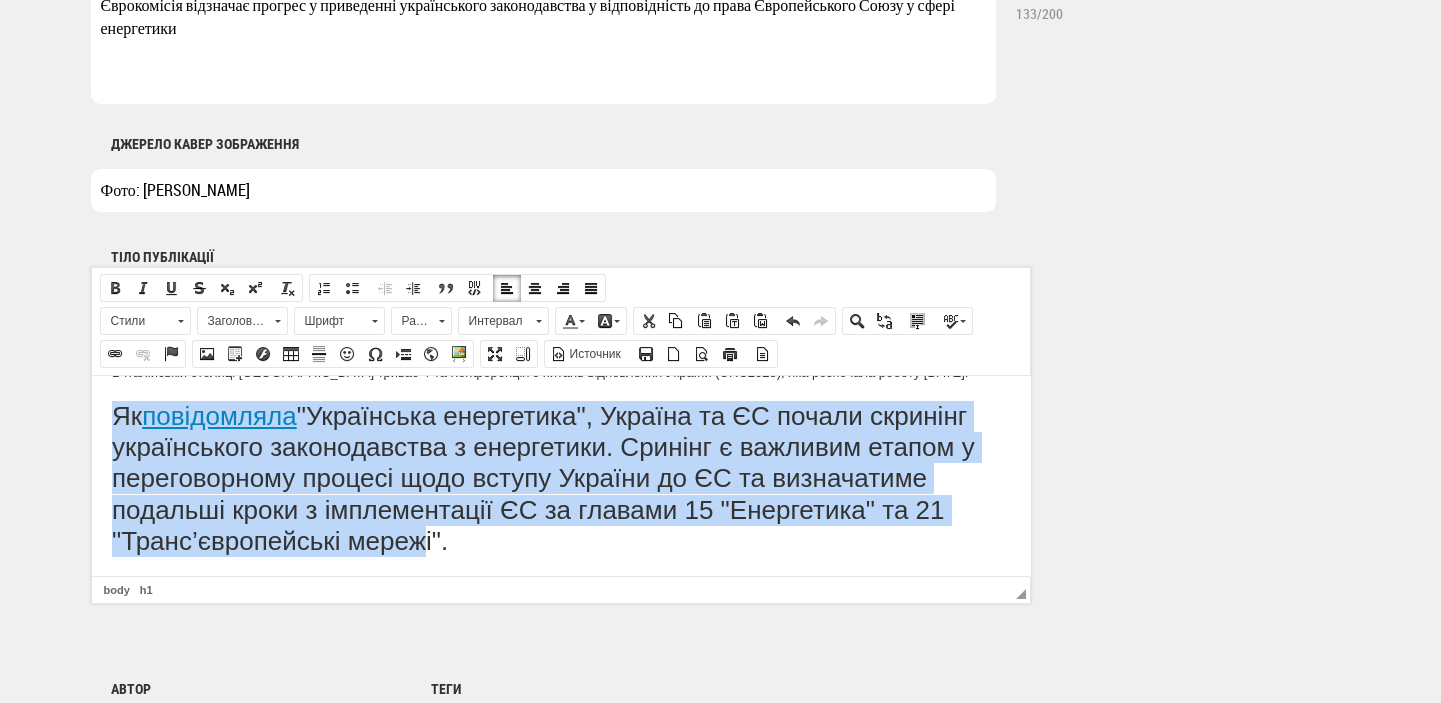 click on "Заголовок 1" at bounding box center (233, 321) 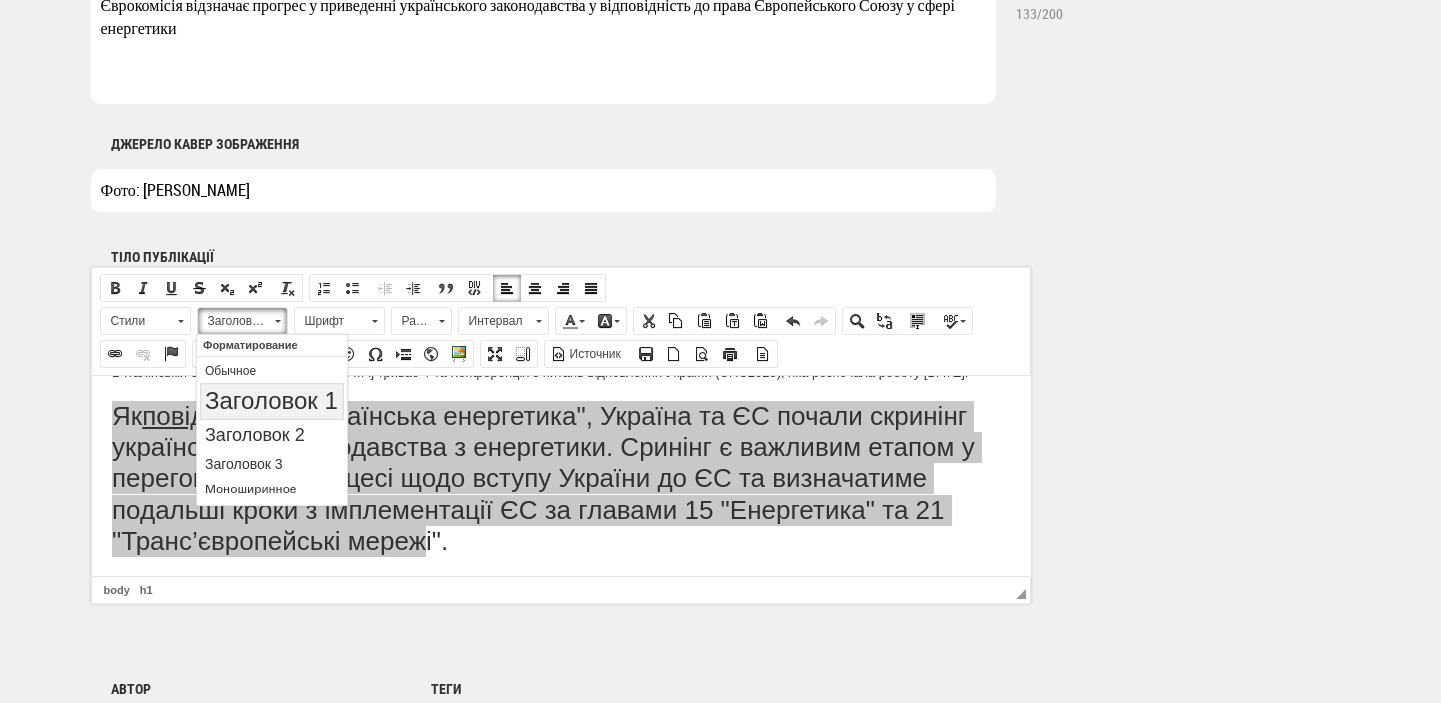 scroll, scrollTop: 0, scrollLeft: 0, axis: both 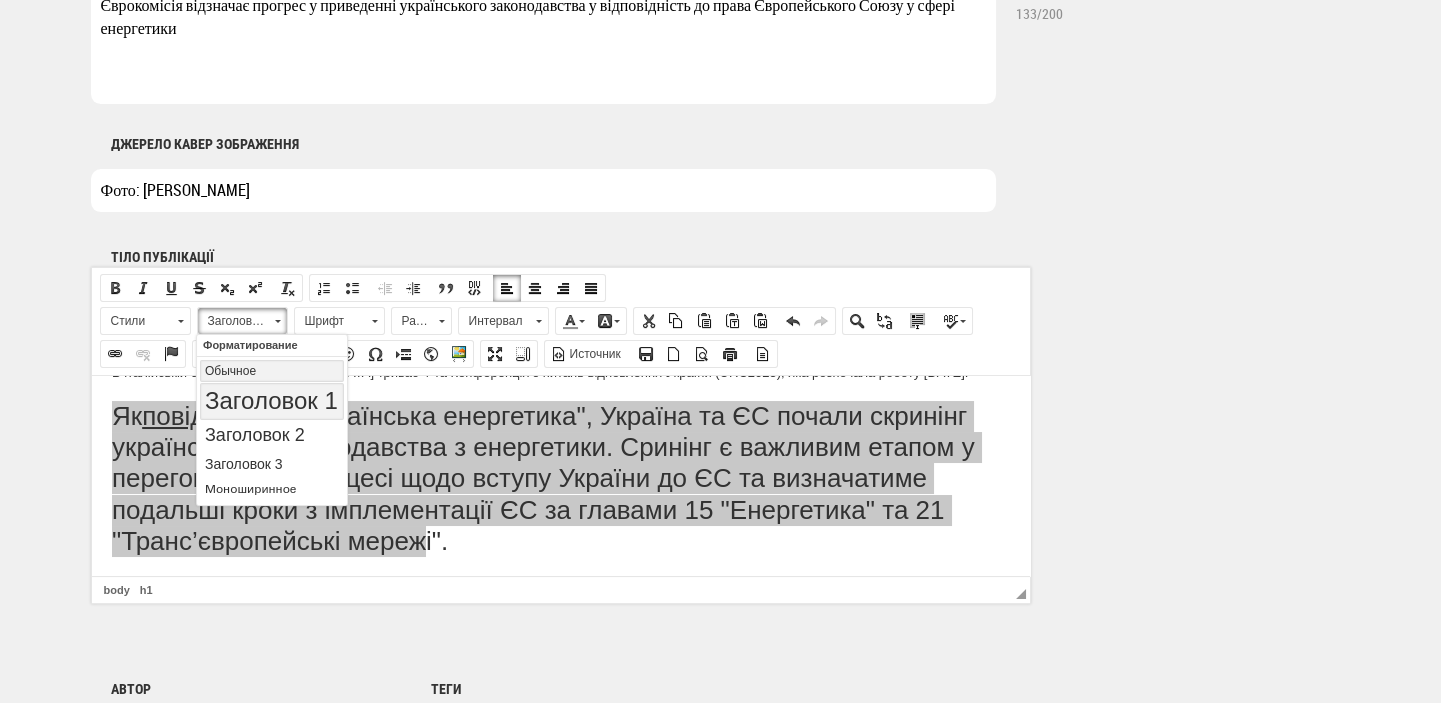 click on "Обычное" at bounding box center (272, 370) 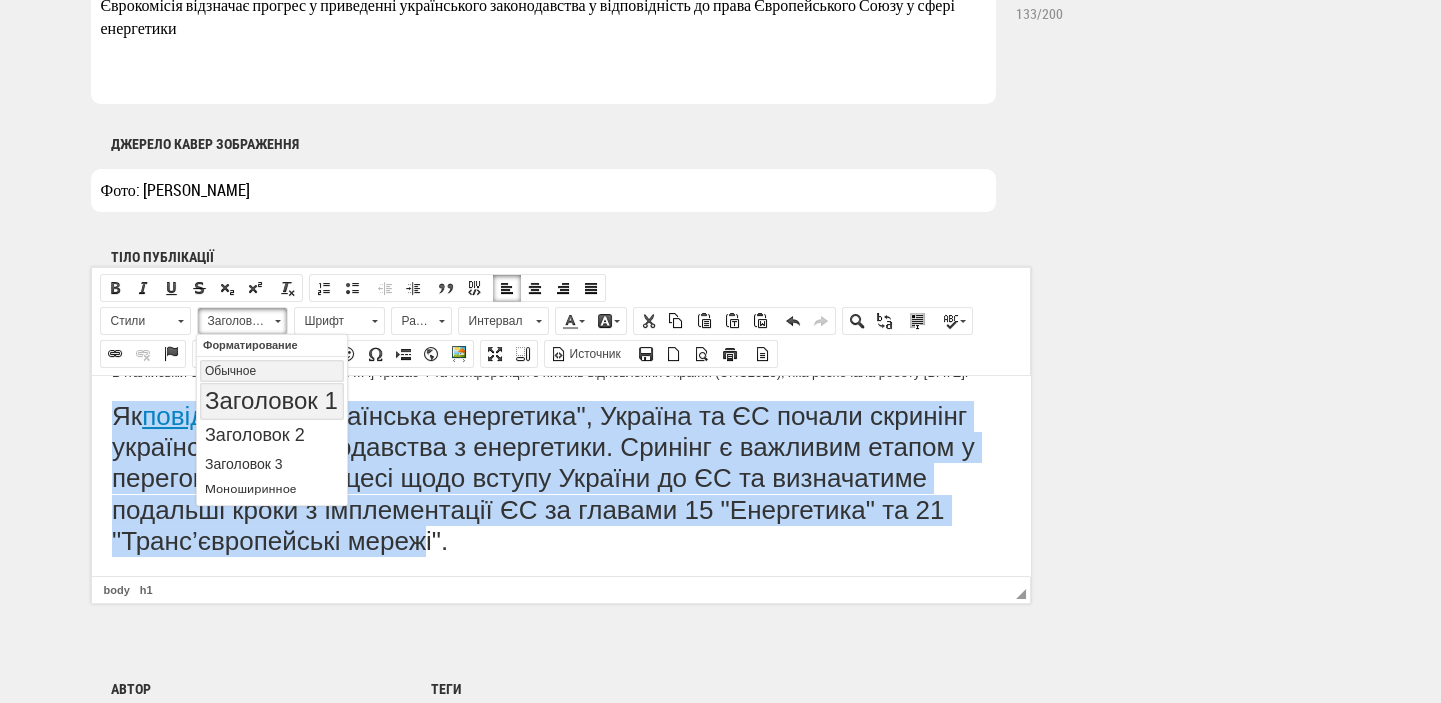 scroll, scrollTop: 347, scrollLeft: 0, axis: vertical 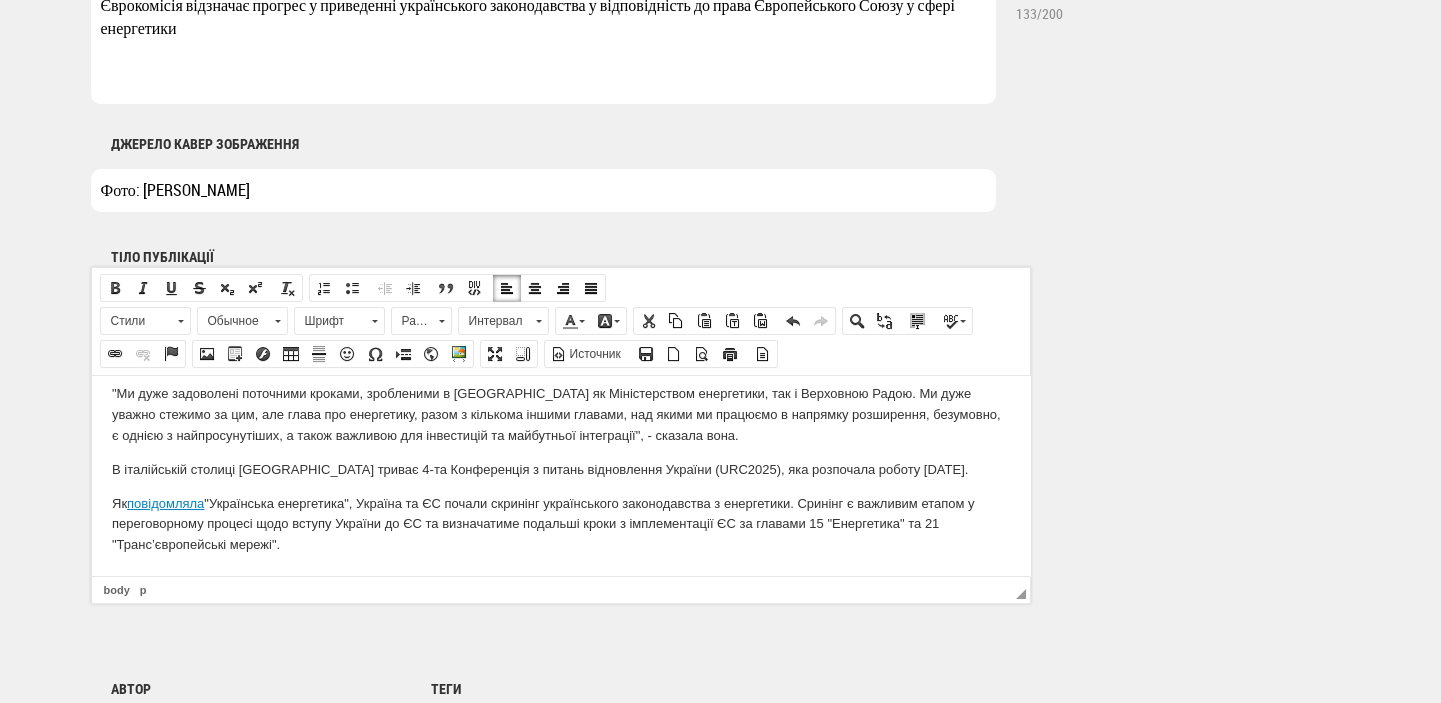 click on "В італійській столиці Римі триває 4-та Конференція з питань відновлення України (URC2025), яка розпочала роботу 10 липня." at bounding box center [560, 469] 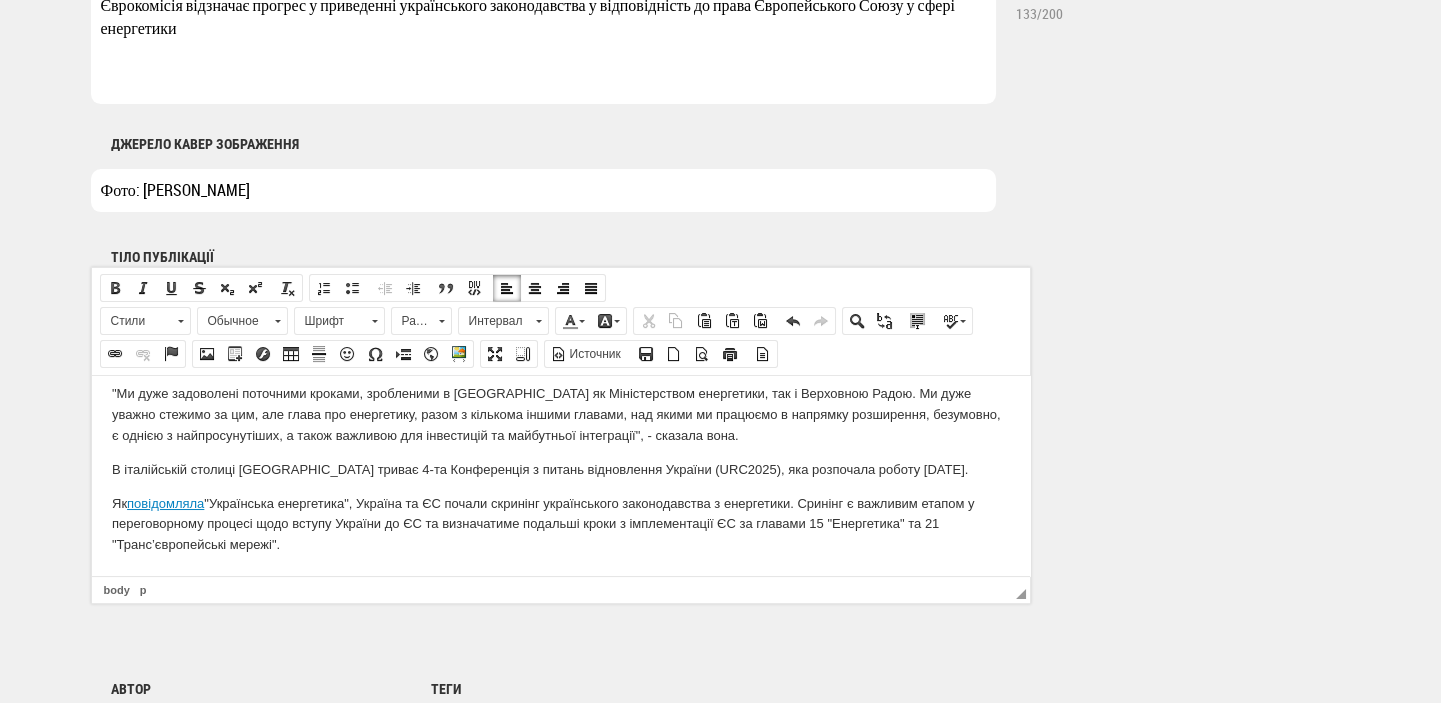click on "В італійській столиці Римі триває 4-та Конференція з питань відновлення України (URC2025), яка розпочала роботу 10 липня." at bounding box center [560, 469] 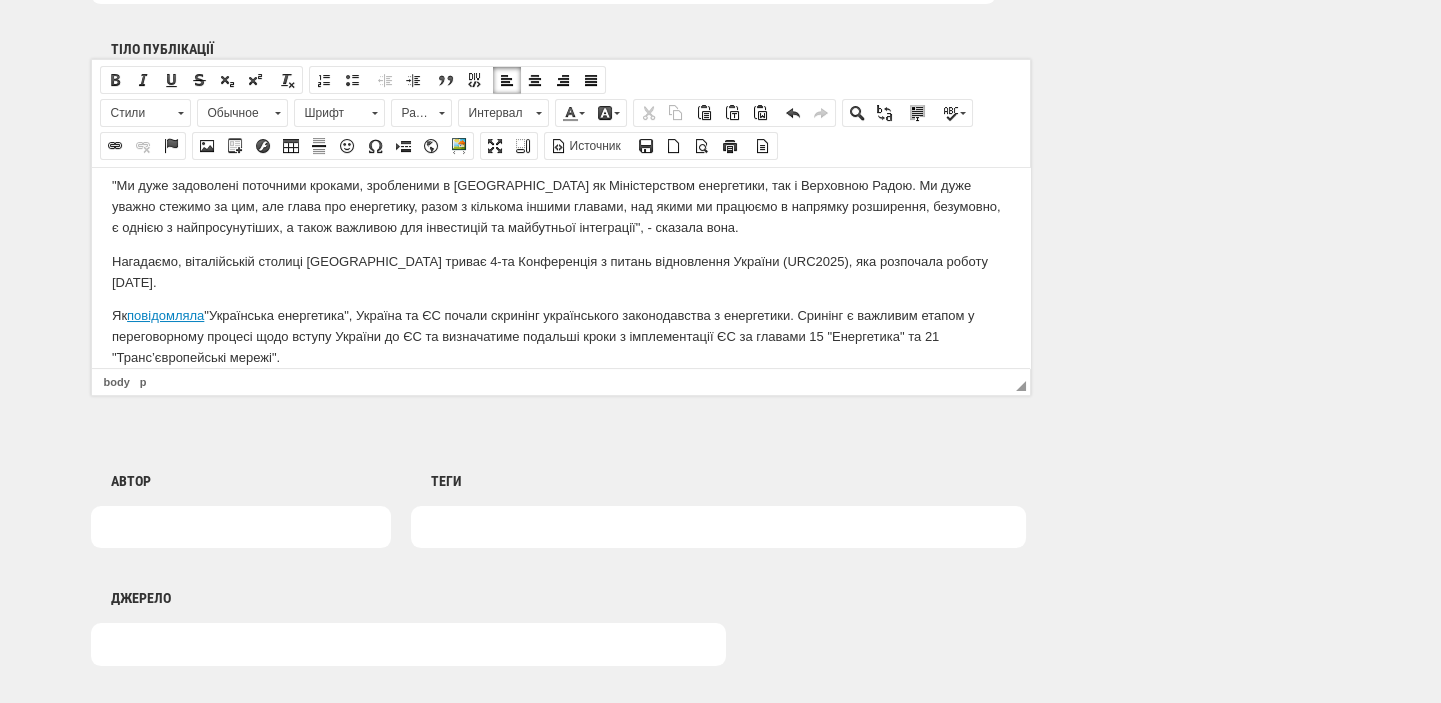 scroll, scrollTop: 1272, scrollLeft: 0, axis: vertical 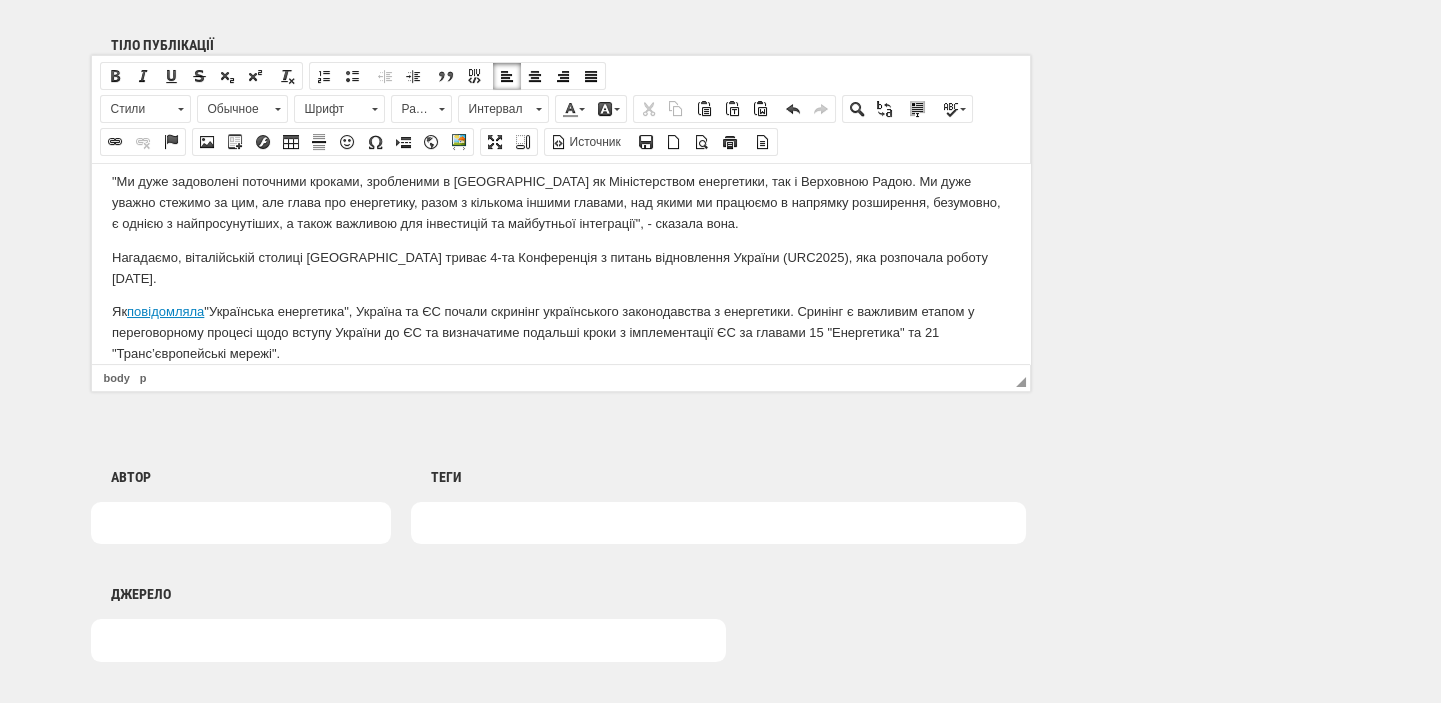 click at bounding box center (718, 523) 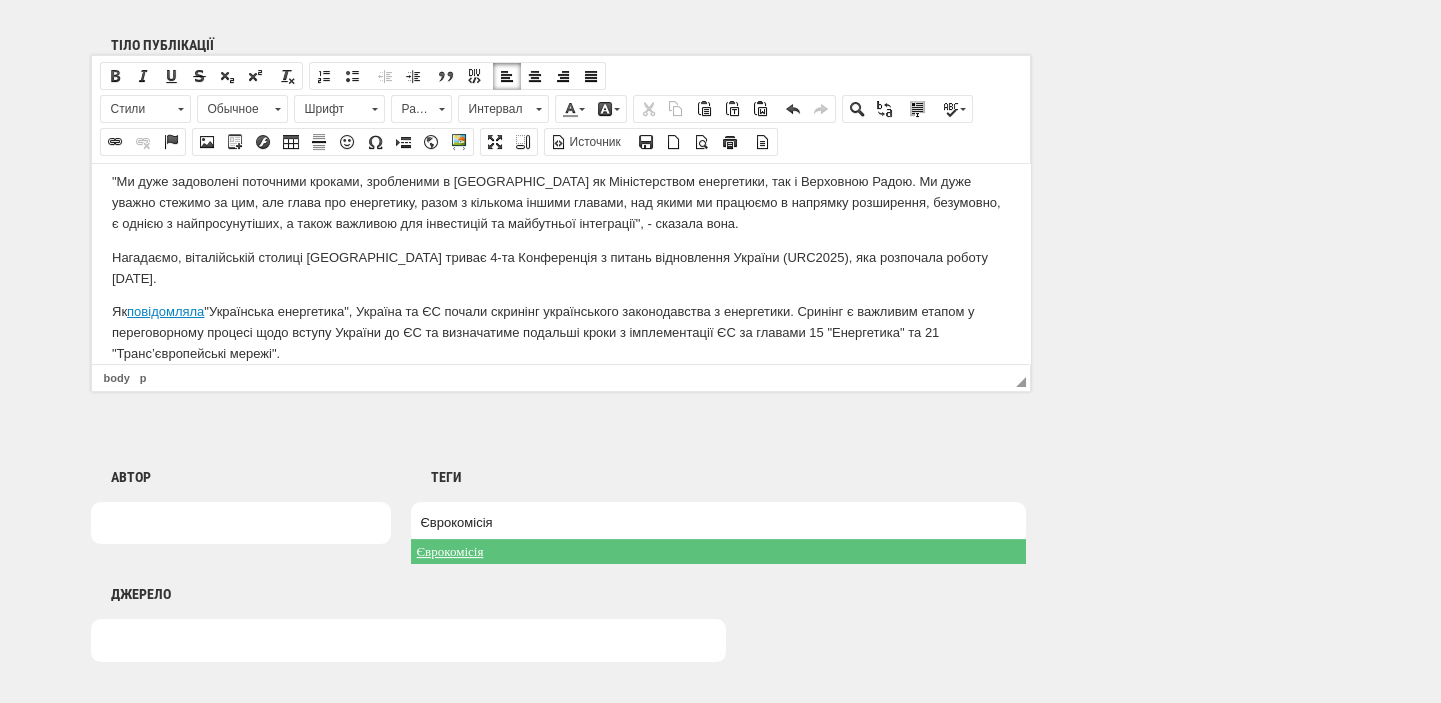 type on "Єврокомісія" 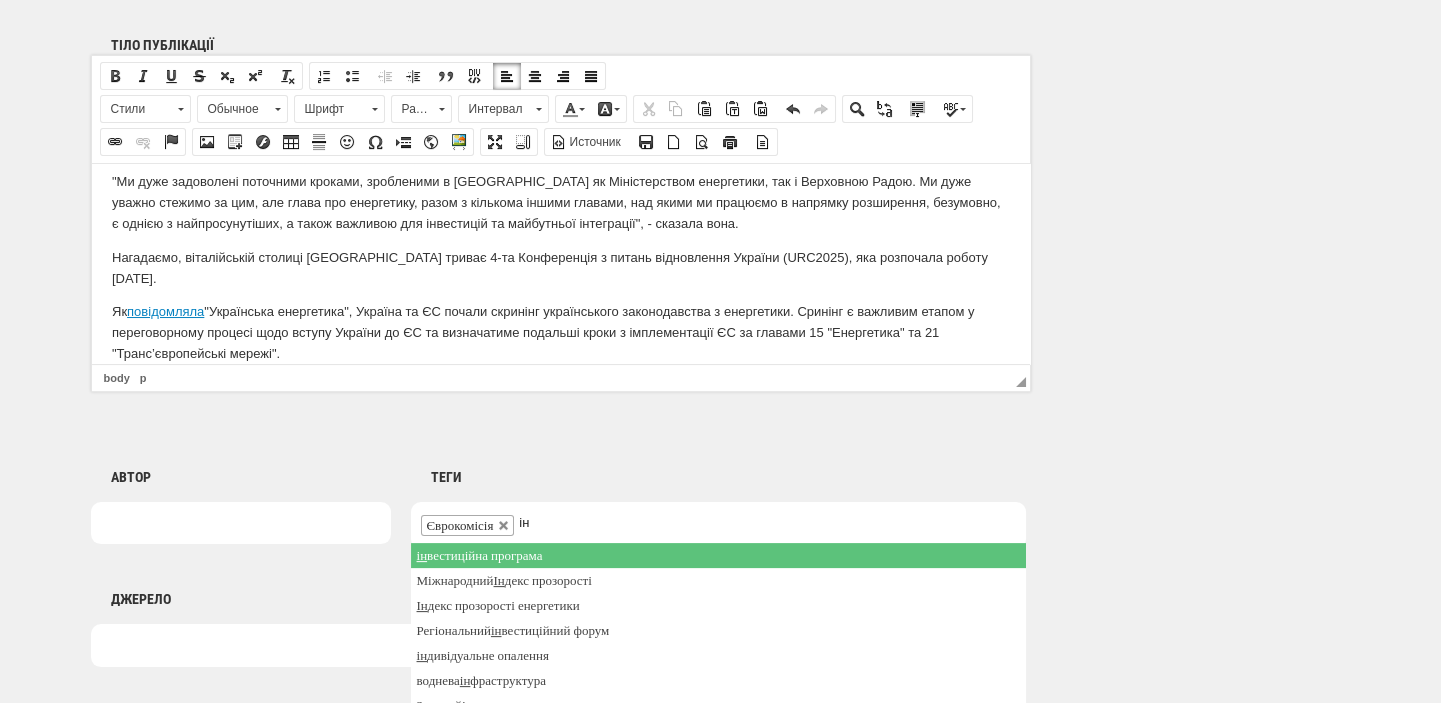type on "і" 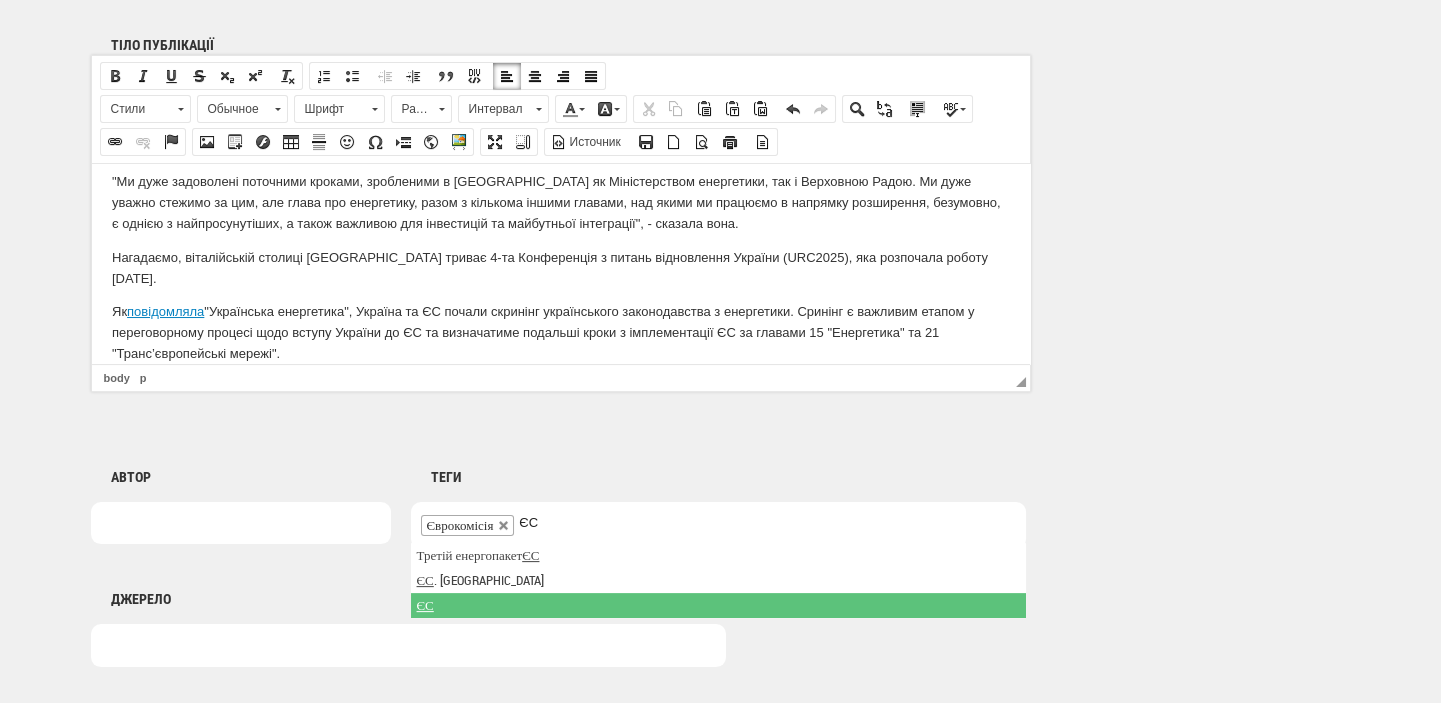 type on "ЄС" 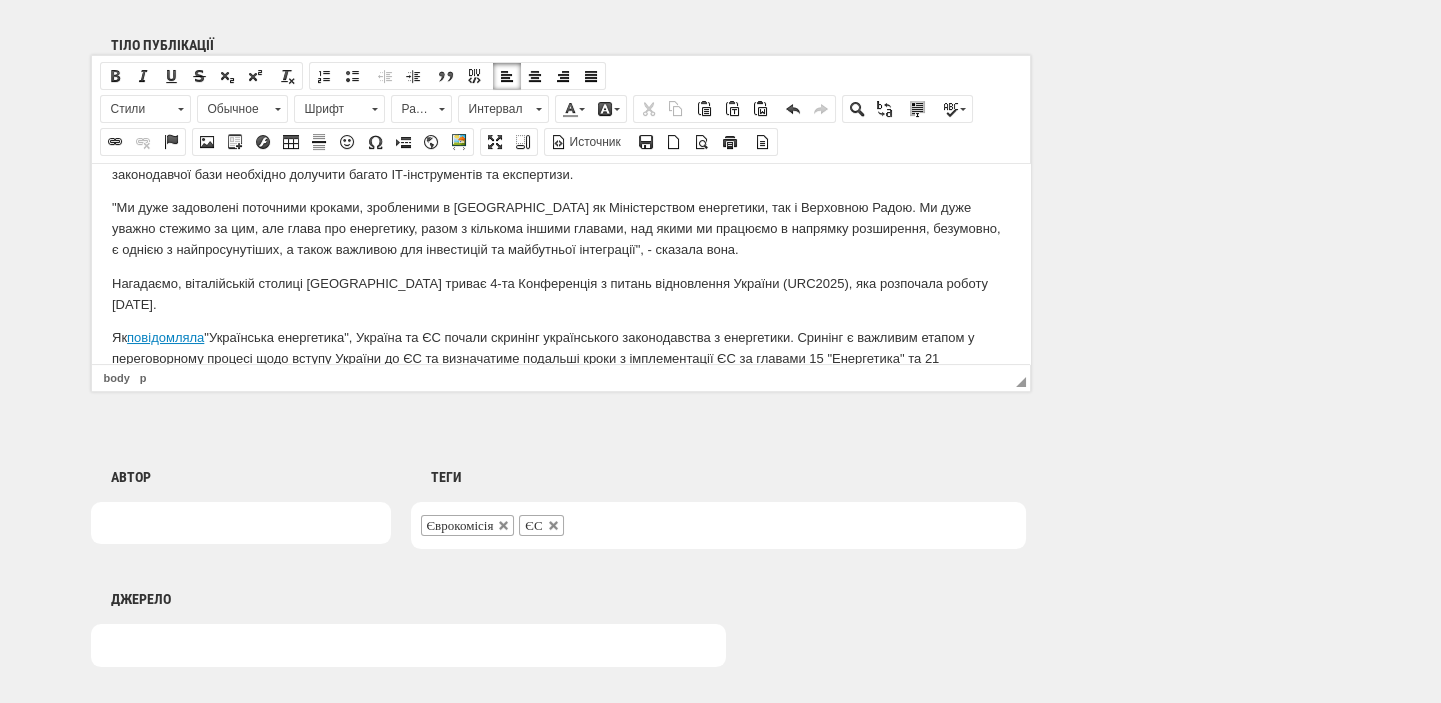 scroll, scrollTop: 347, scrollLeft: 0, axis: vertical 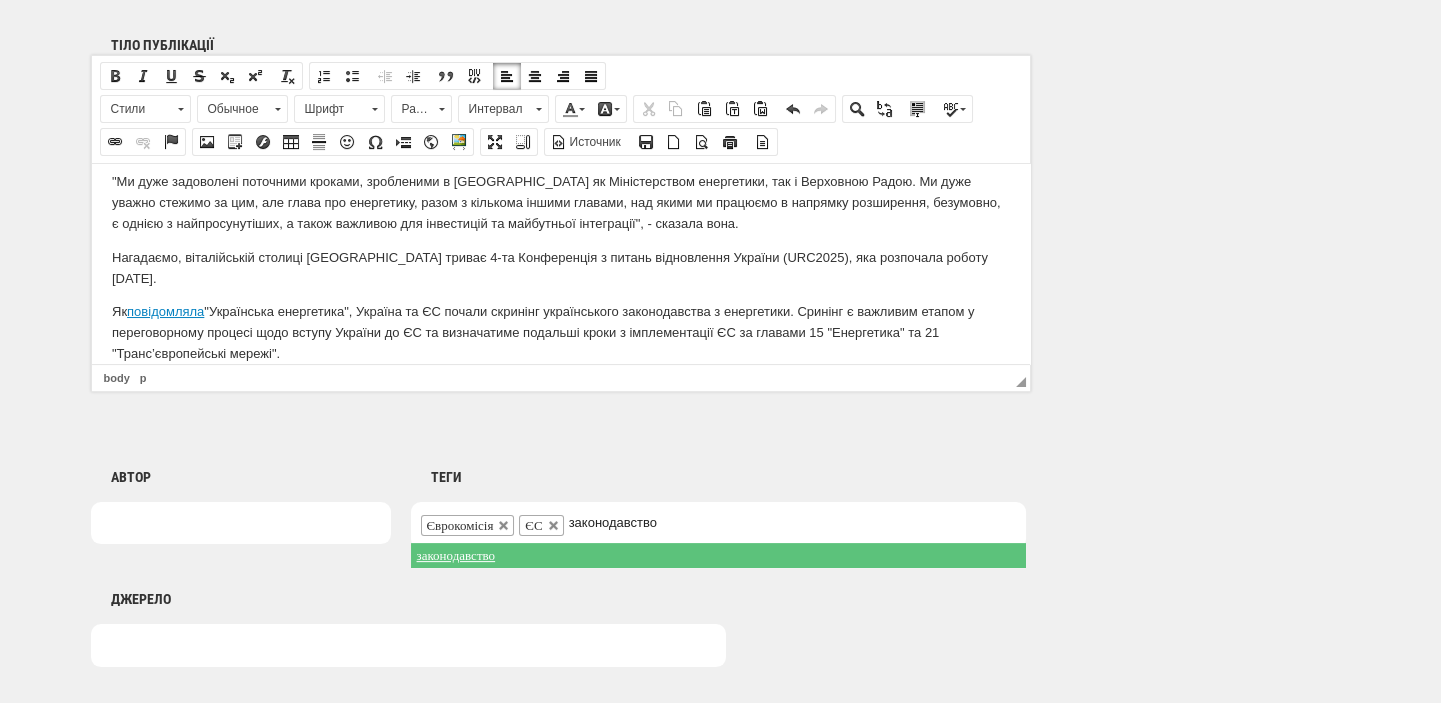 type on "законодавство" 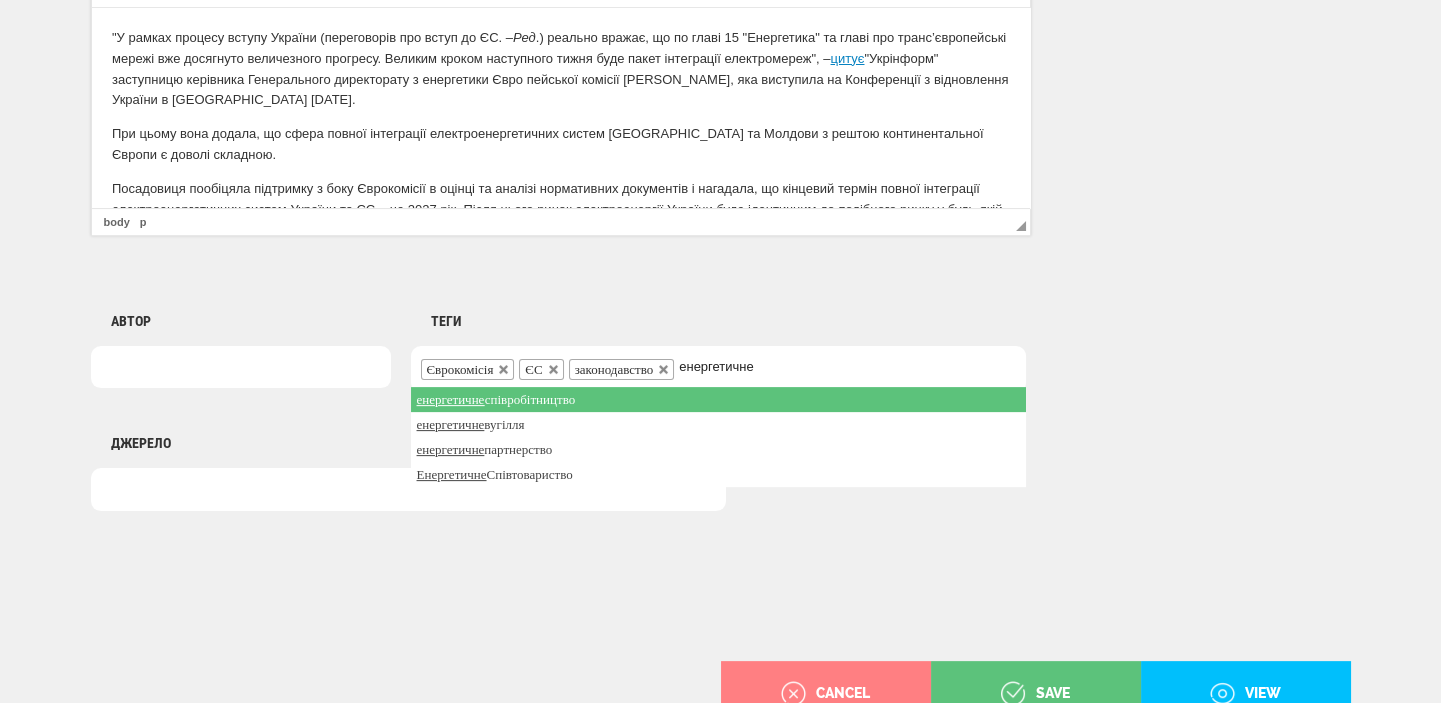 scroll, scrollTop: 1484, scrollLeft: 0, axis: vertical 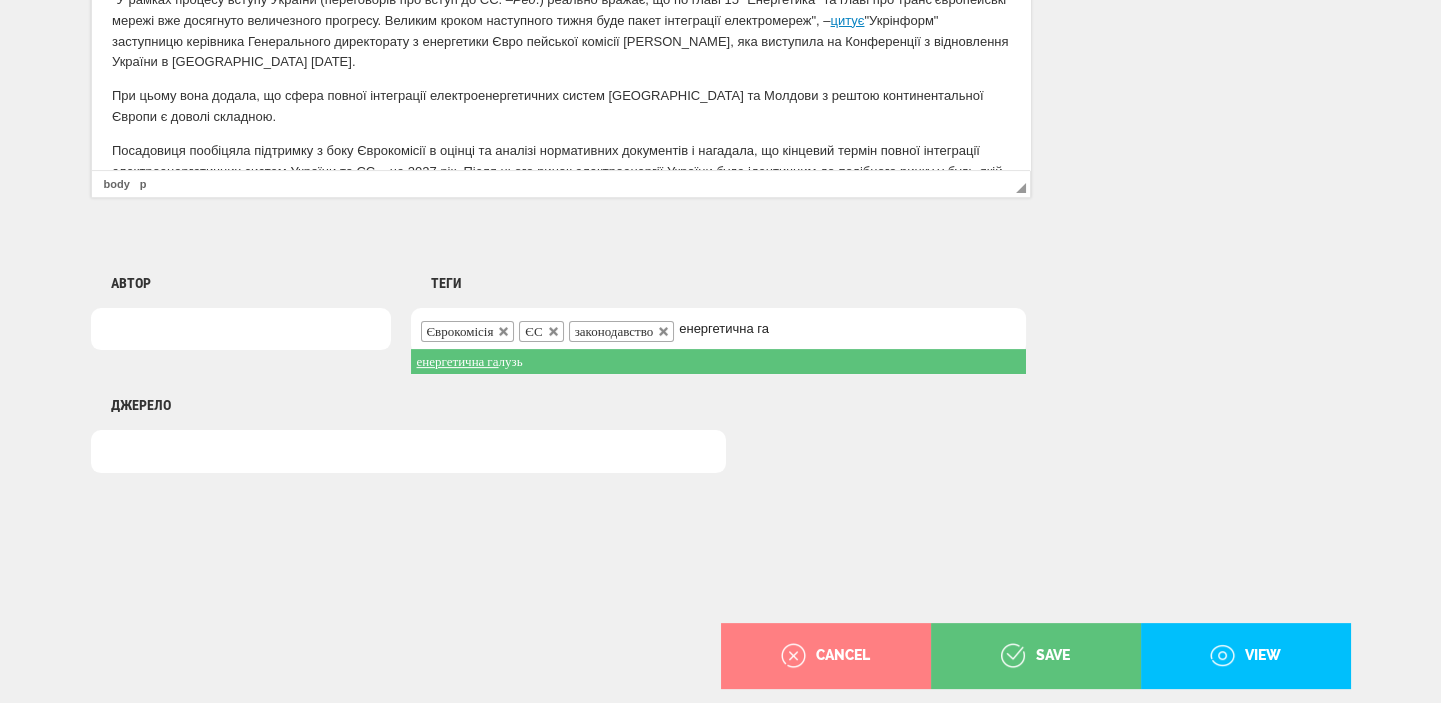 type on "енергетична га" 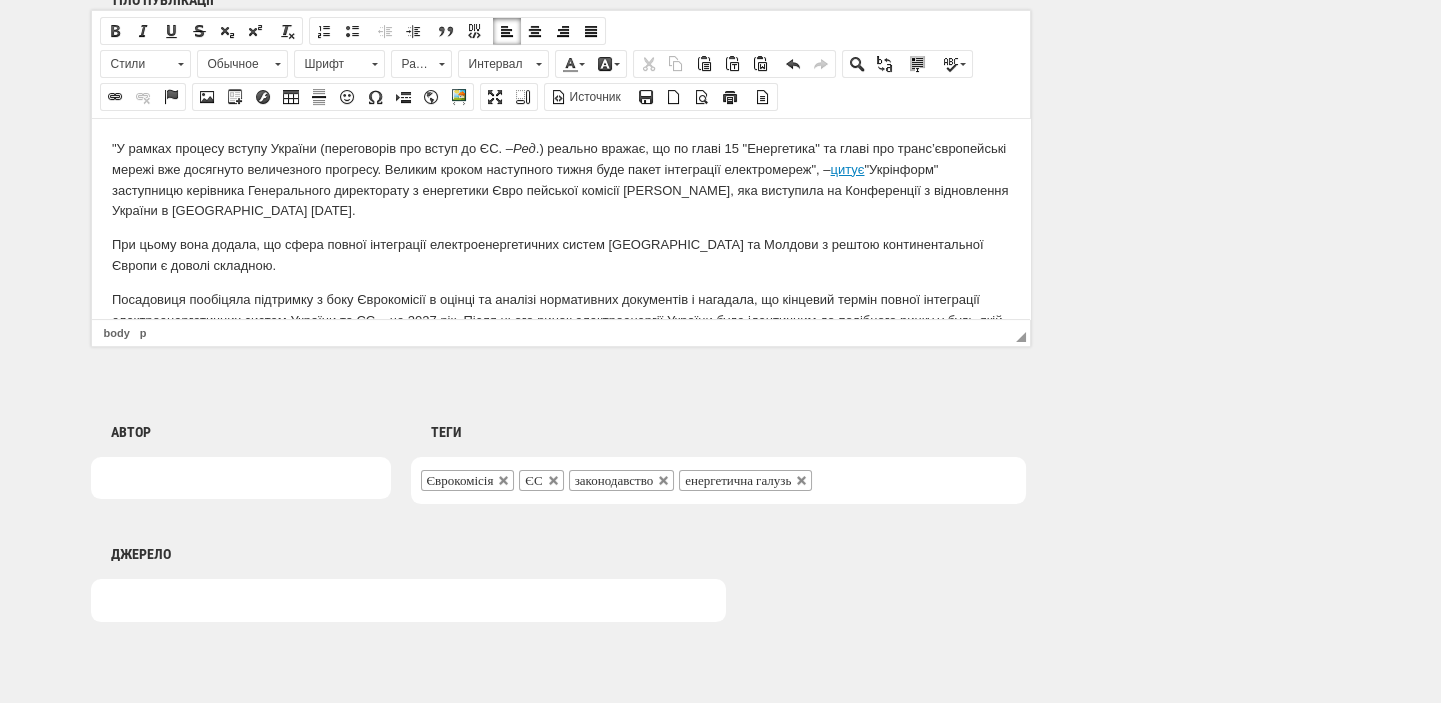 scroll, scrollTop: 1484, scrollLeft: 0, axis: vertical 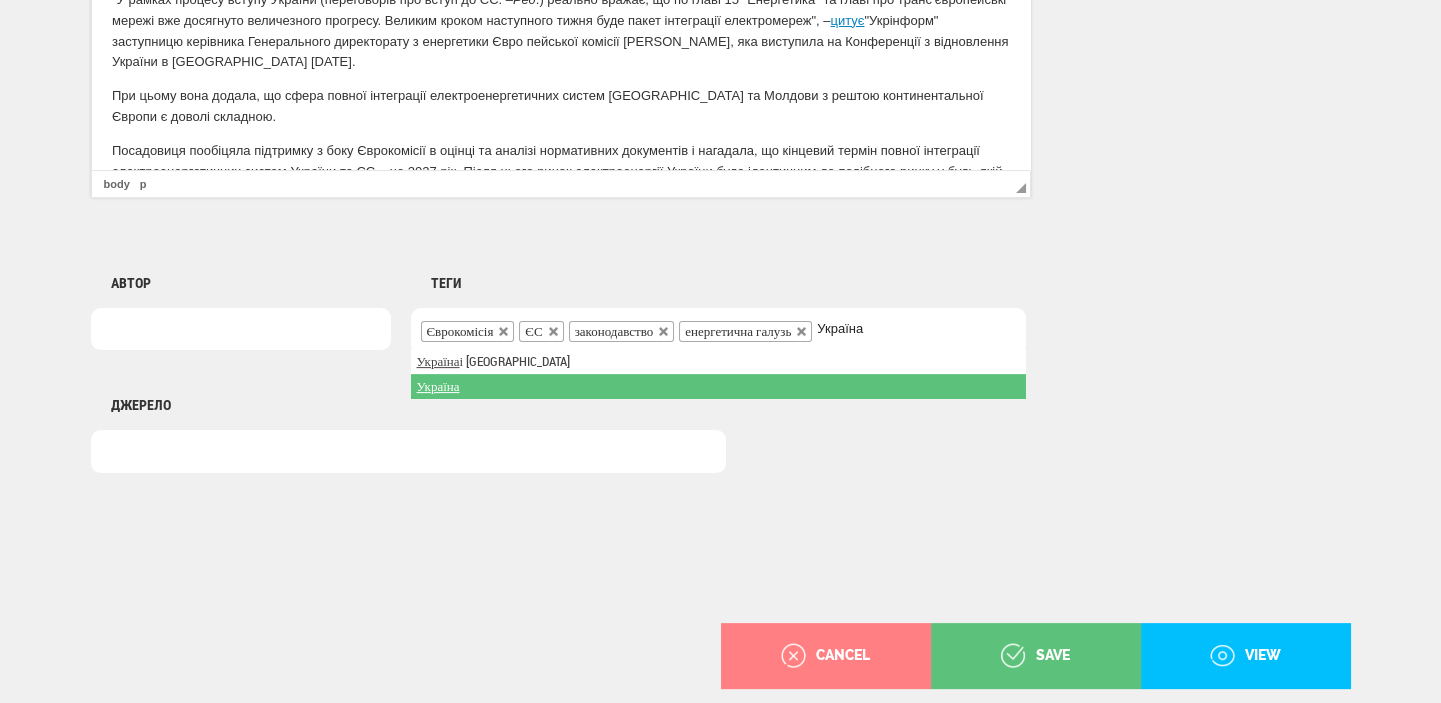 type on "Україна" 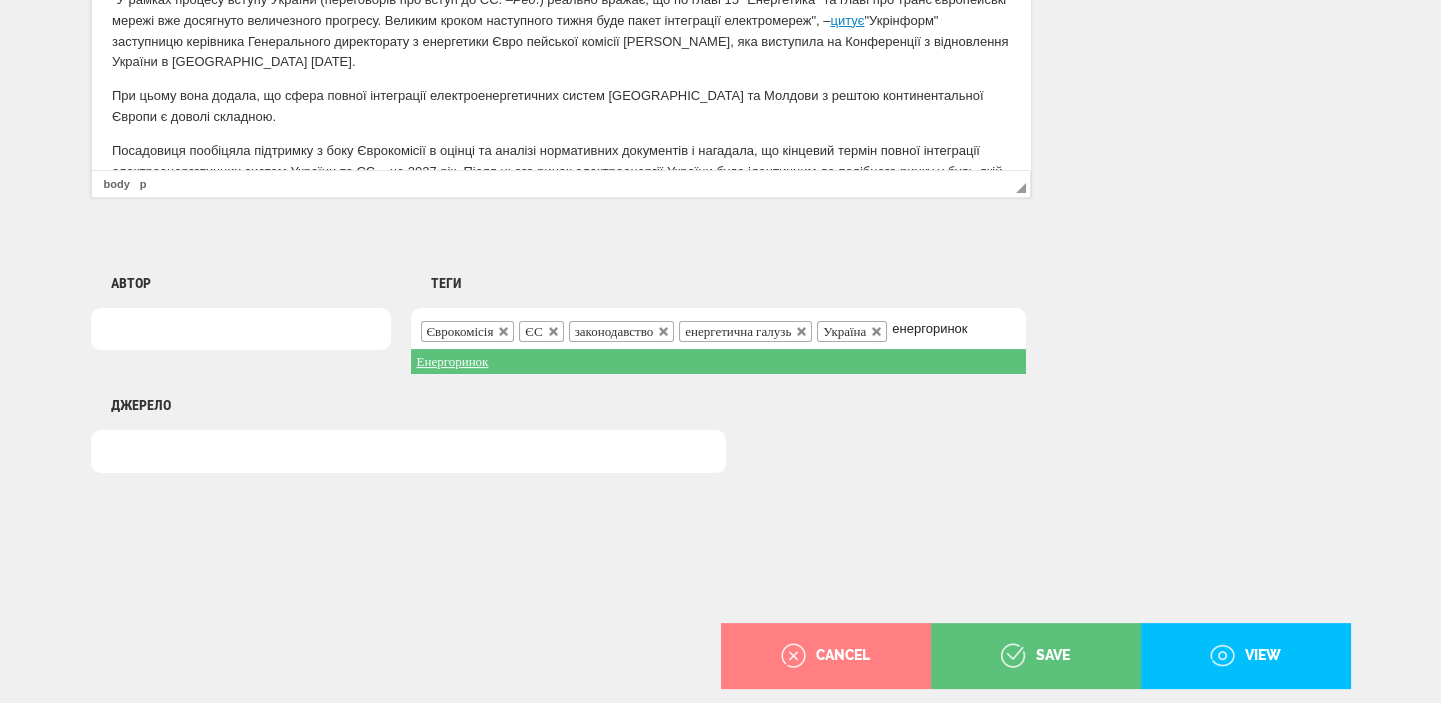 type on "енергоринок" 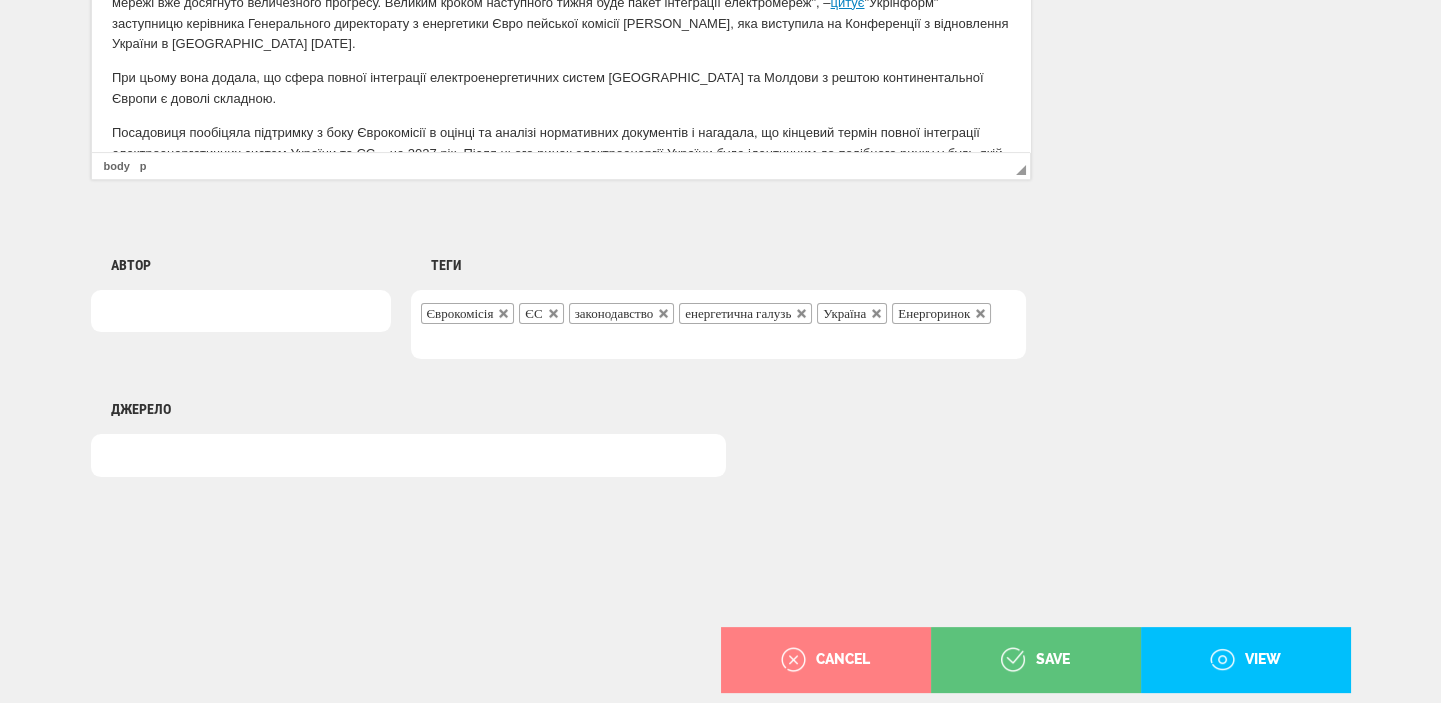 drag, startPoint x: 979, startPoint y: 348, endPoint x: 989, endPoint y: 357, distance: 13.453624 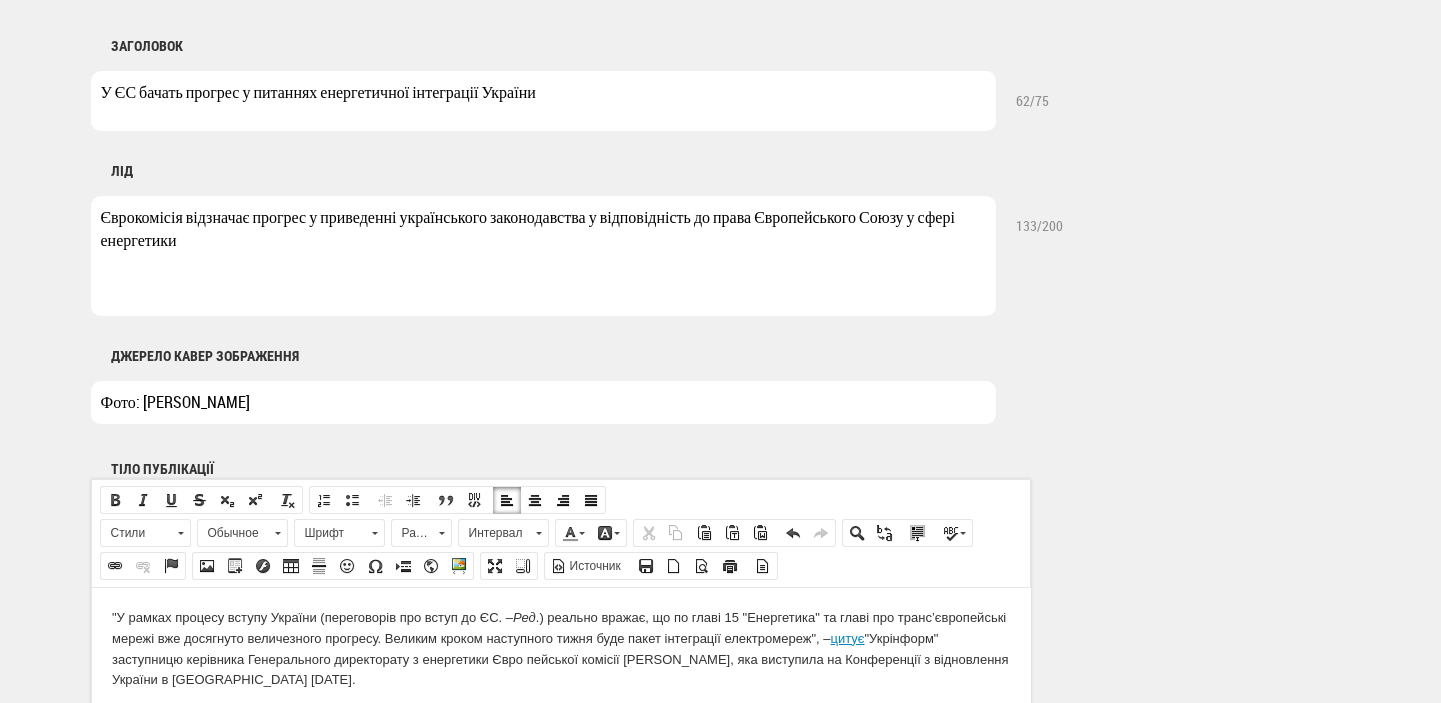 scroll, scrollTop: 0, scrollLeft: 0, axis: both 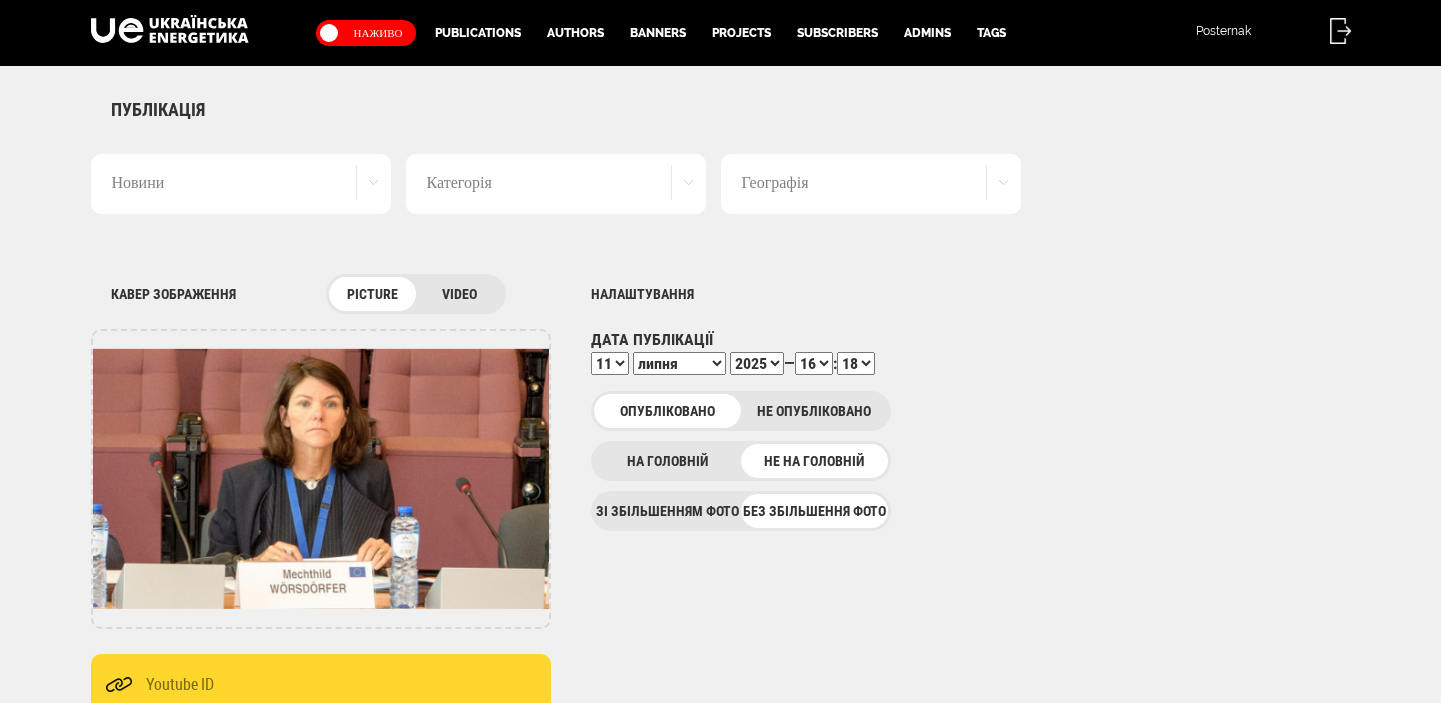 click on "00
01
02
03
04
05
06
07
08
09
10
11
12
13
14
15
16
17
18
19
20
21
22
23
24
25
26
27
28
29
30
31
32
33
34
35
36
37
38
39
40
41
42
43
44
45
46
47
48
49
50
51
52
53
54
55
56
57
58
59" at bounding box center (856, 363) 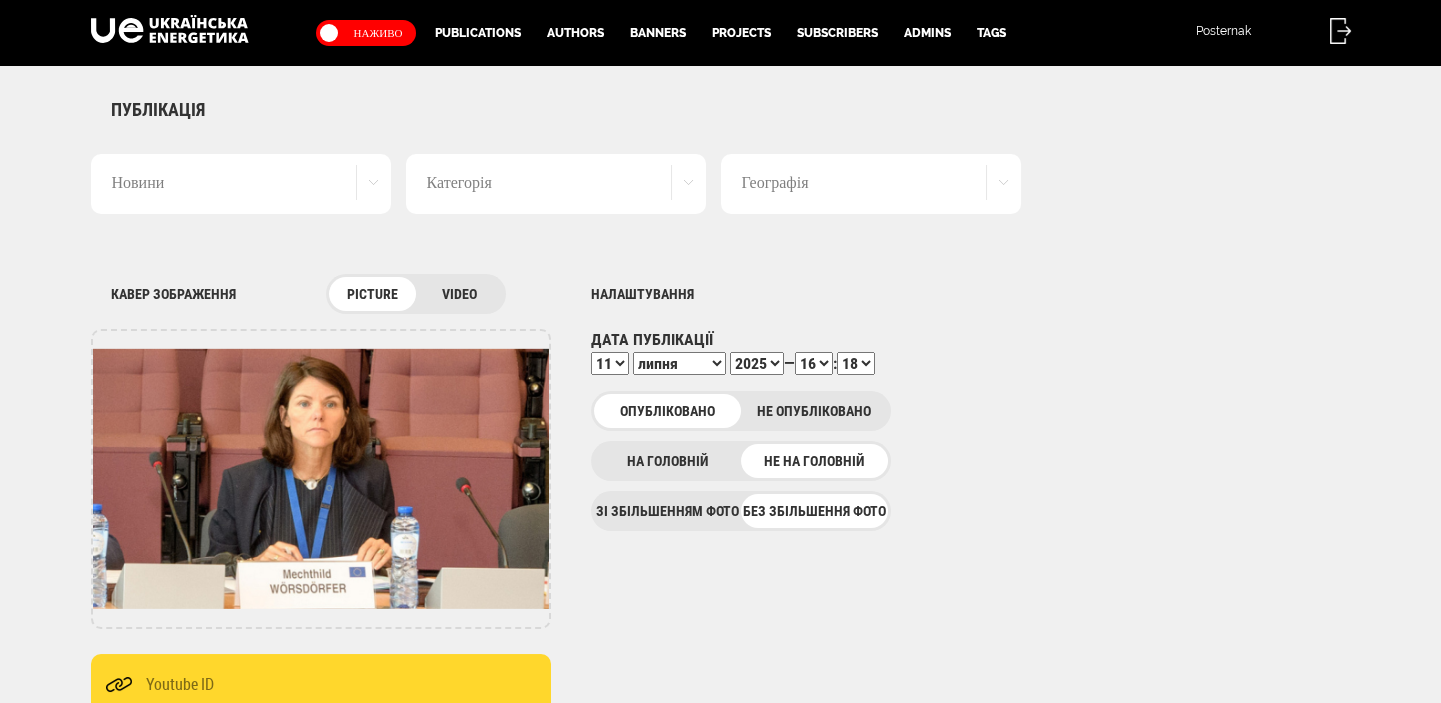 select on "21" 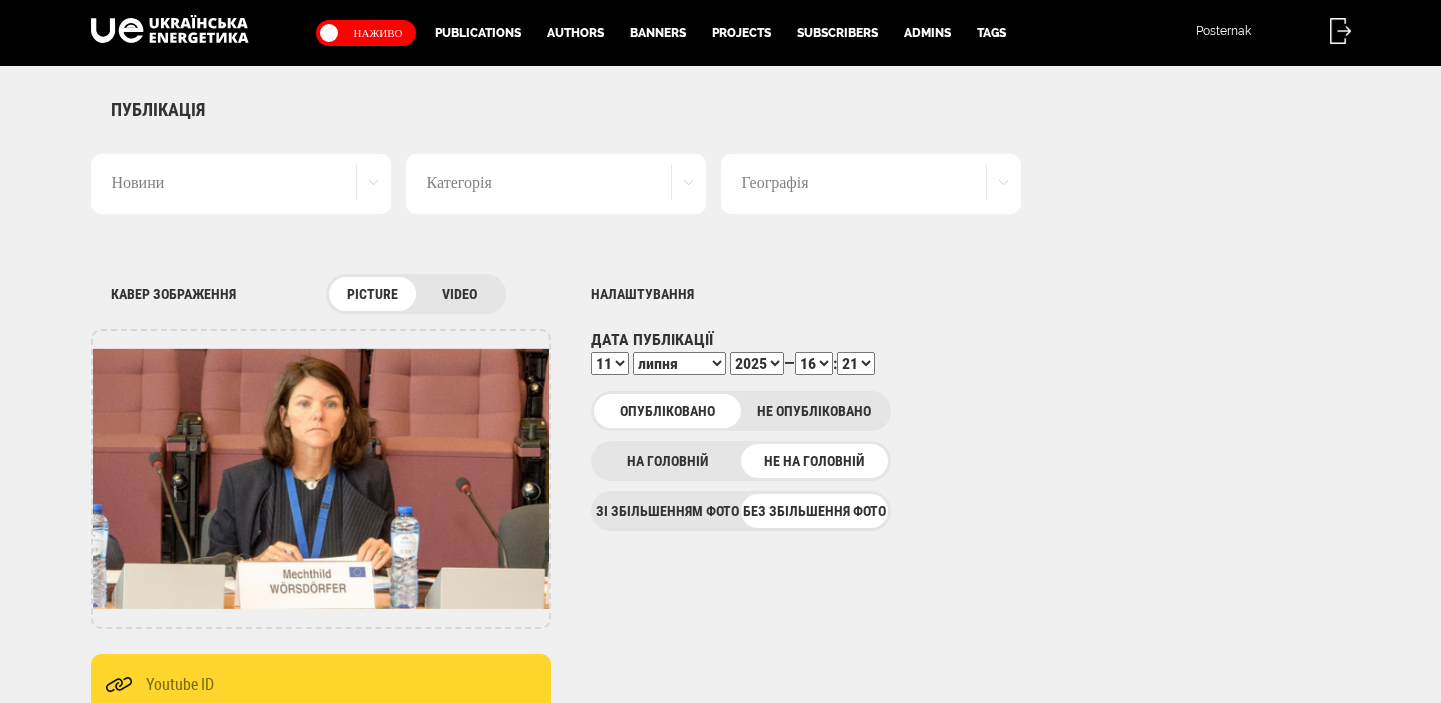 click on "00
01
02
03
04
05
06
07
08
09
10
11
12
13
14
15
16
17
18
19
20
21
22
23
24
25
26
27
28
29
30
31
32
33
34
35
36
37
38
39
40
41
42
43
44
45
46
47
48
49
50
51
52
53
54
55
56
57
58
59" at bounding box center [856, 363] 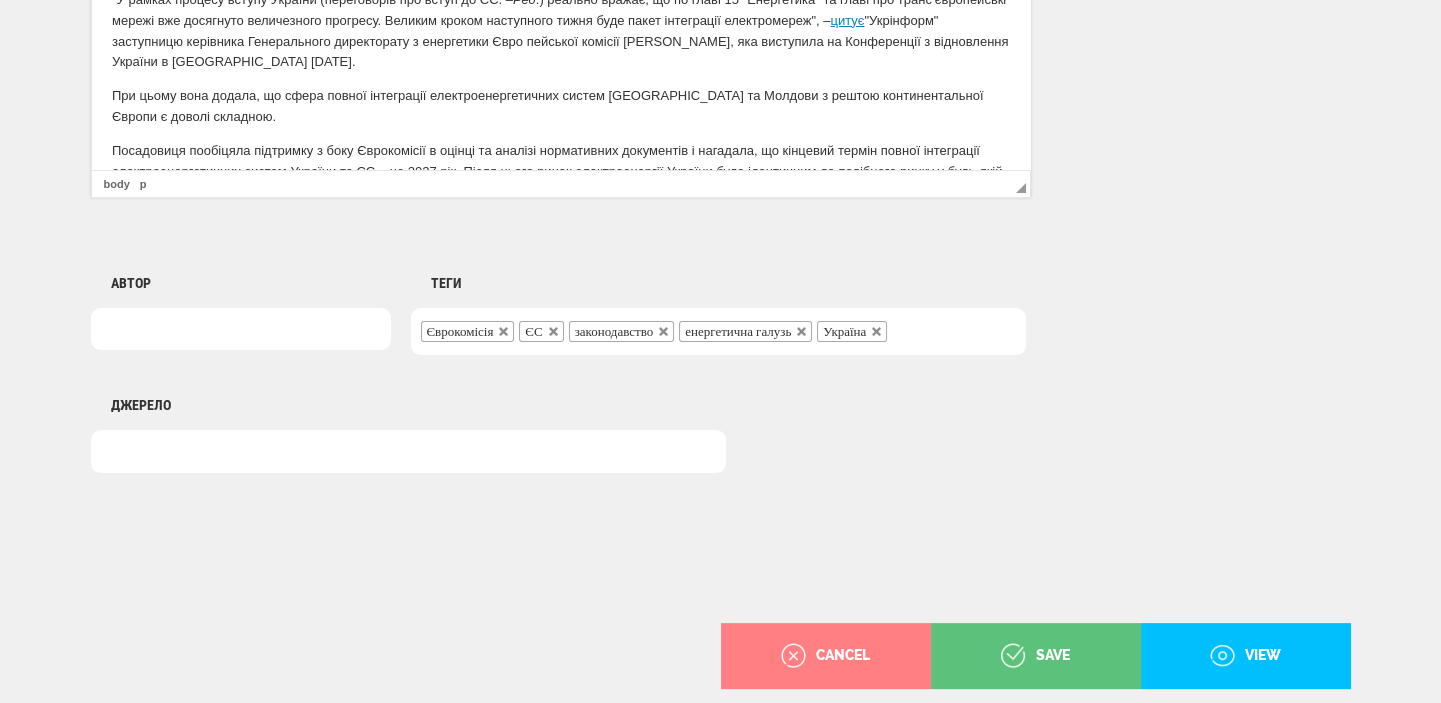 scroll, scrollTop: 1498, scrollLeft: 0, axis: vertical 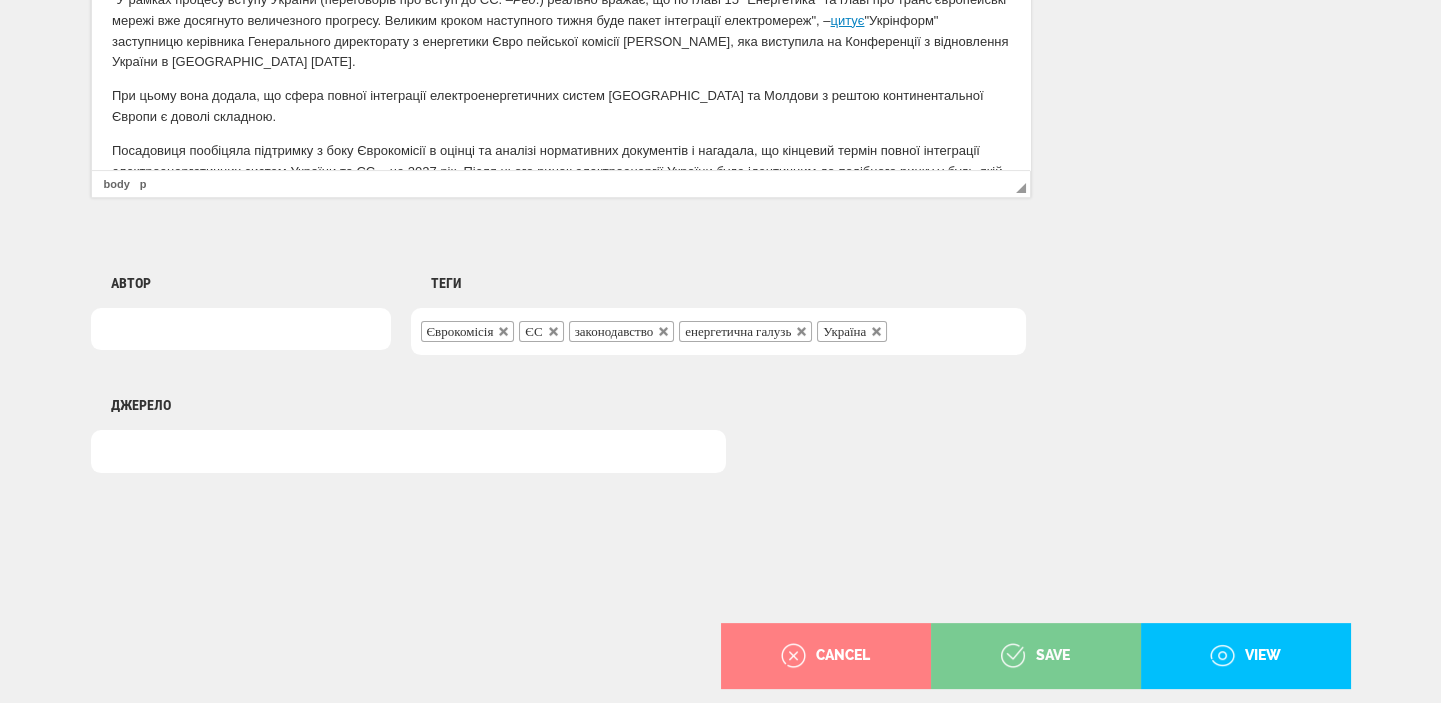 click on "save" at bounding box center [1035, 656] 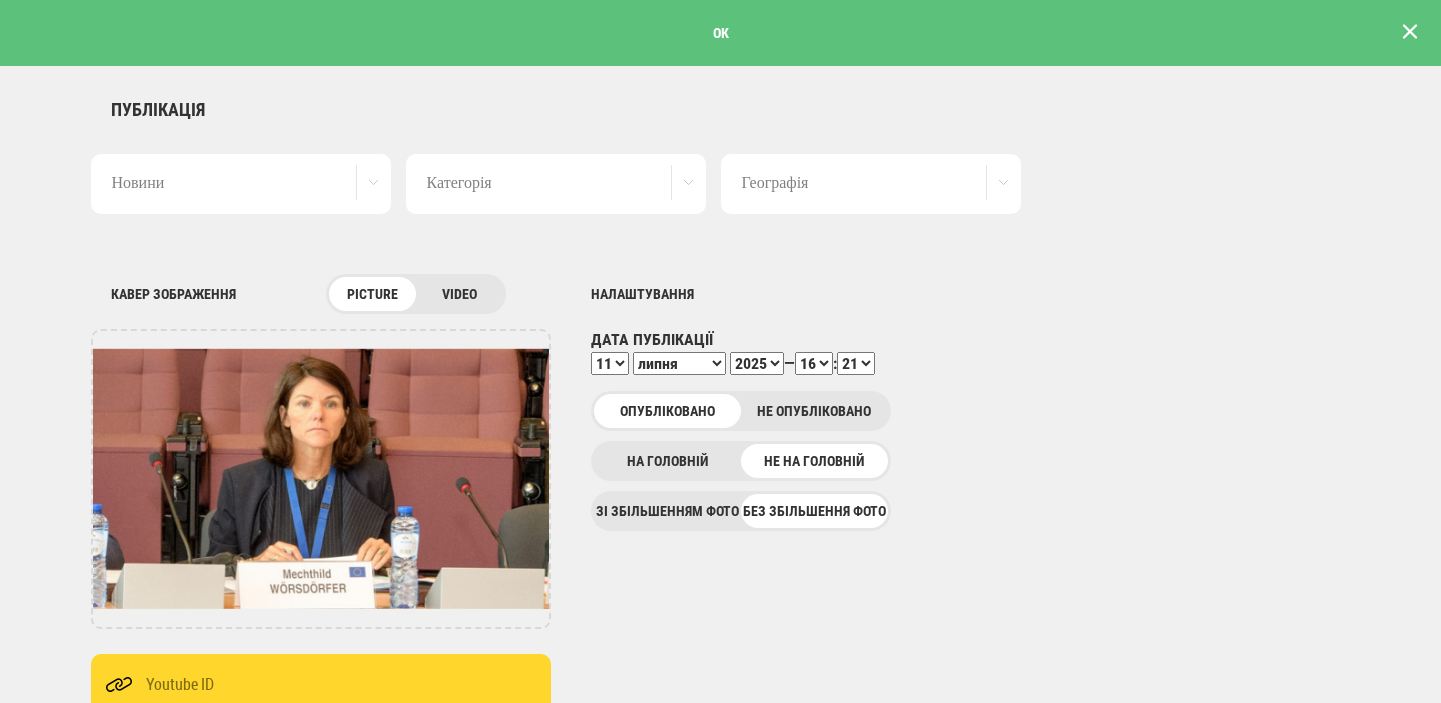 scroll, scrollTop: 0, scrollLeft: 0, axis: both 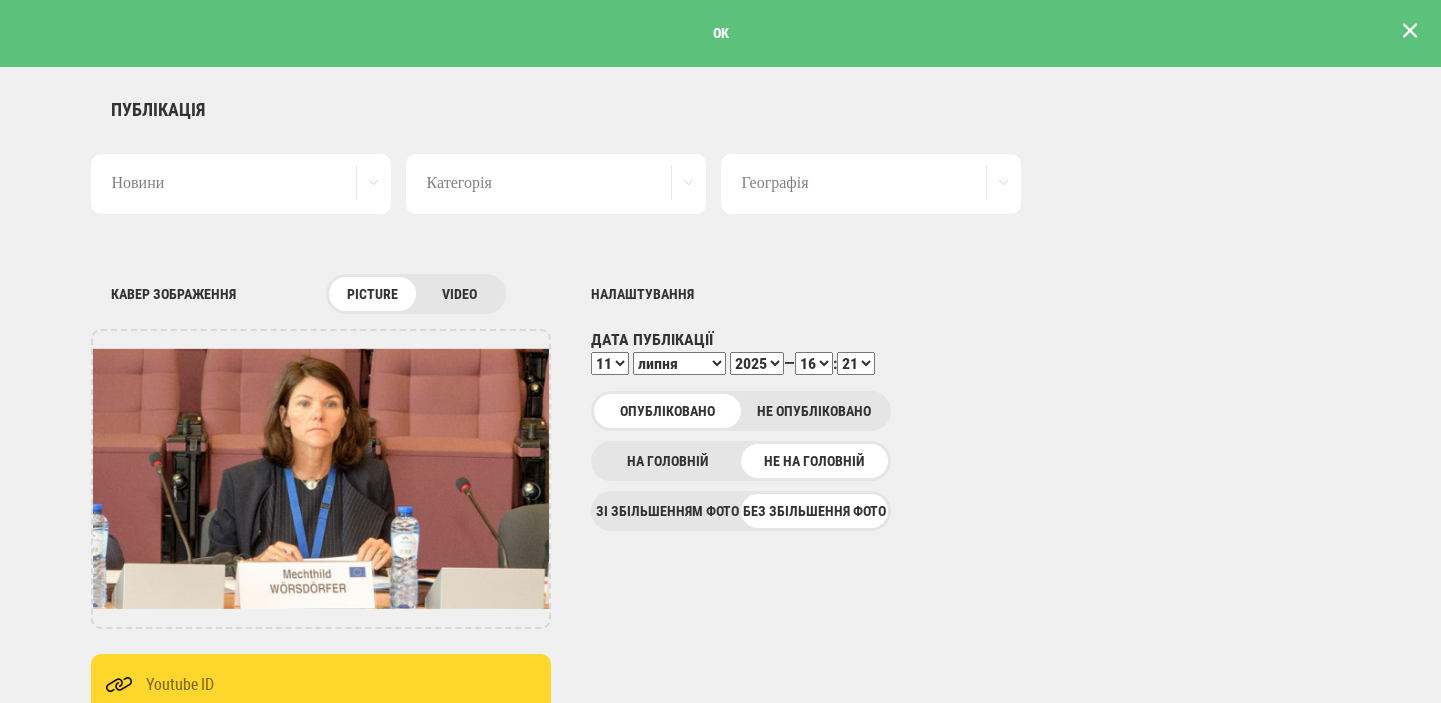 click at bounding box center (1410, 31) 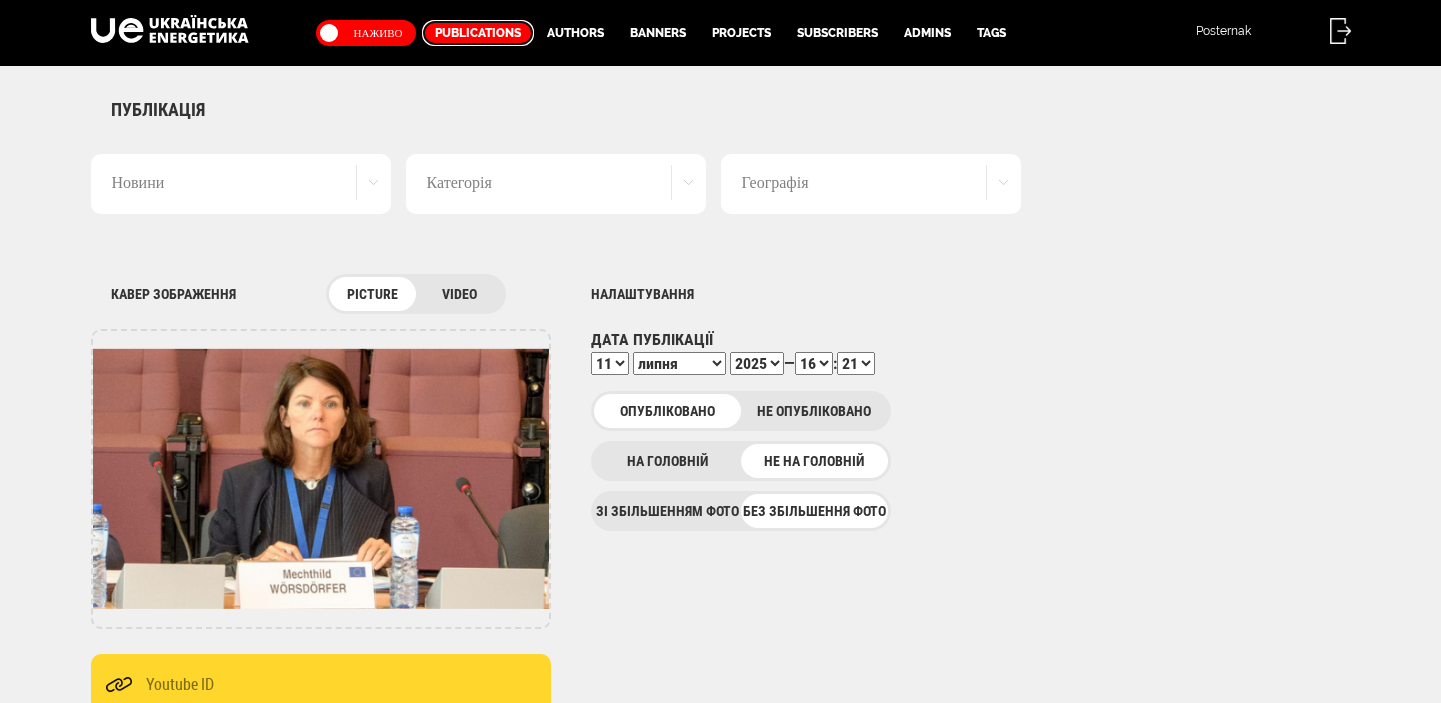 click on "Publications" at bounding box center (478, 33) 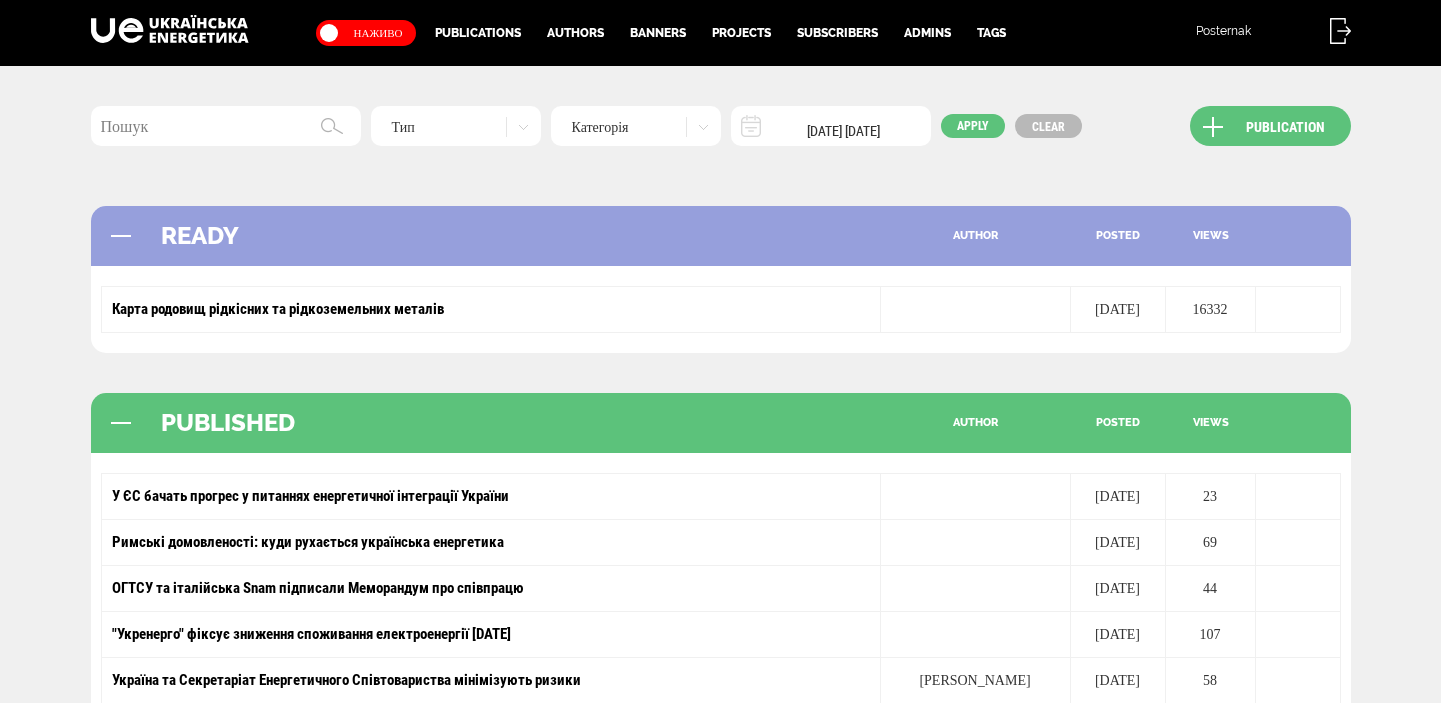 scroll, scrollTop: 0, scrollLeft: 0, axis: both 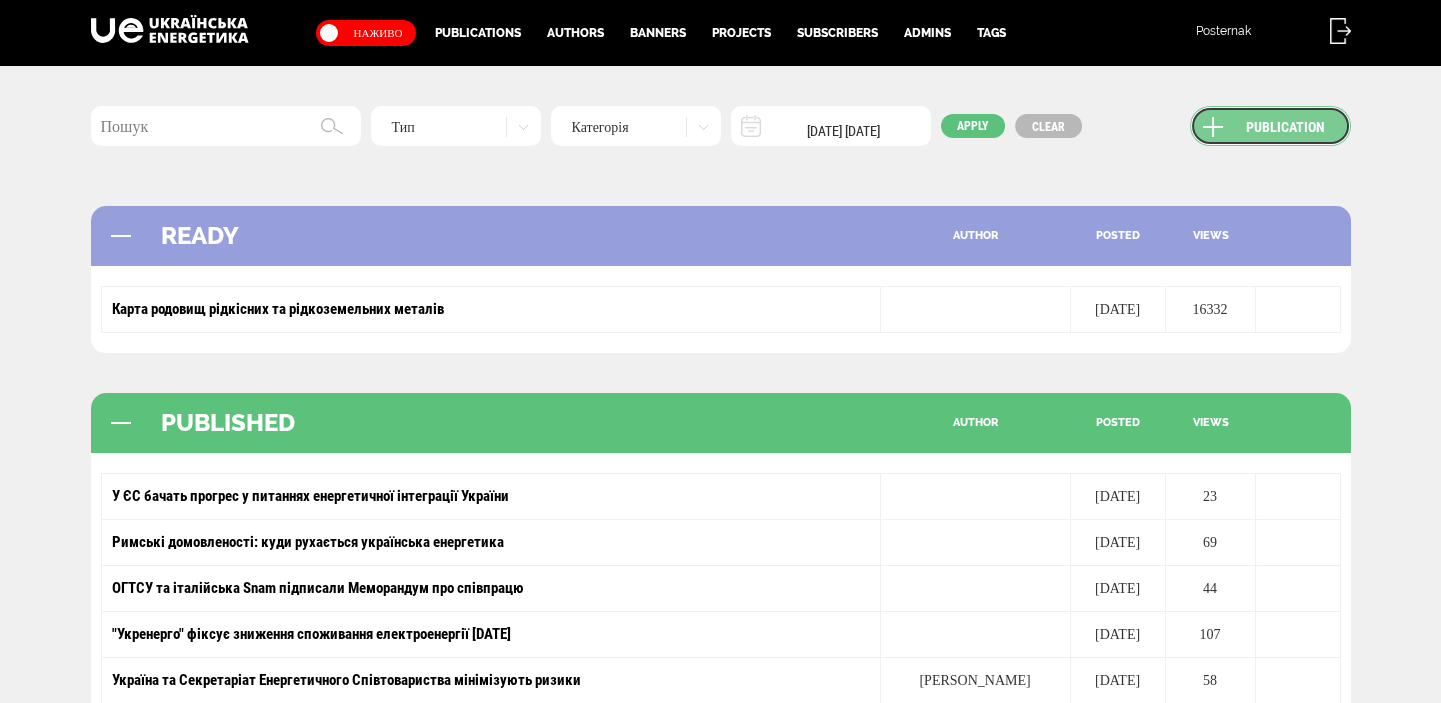 click on "Publication" at bounding box center (1270, 126) 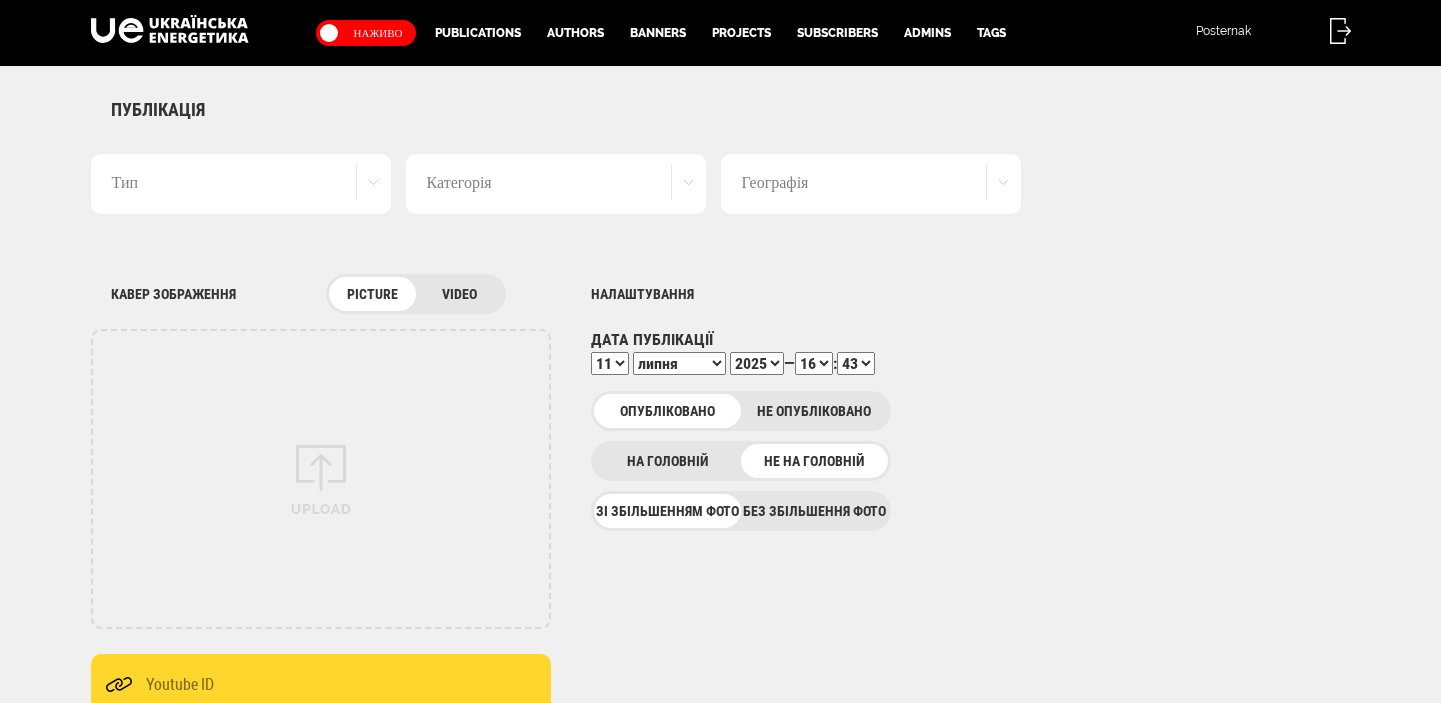 scroll, scrollTop: 0, scrollLeft: 0, axis: both 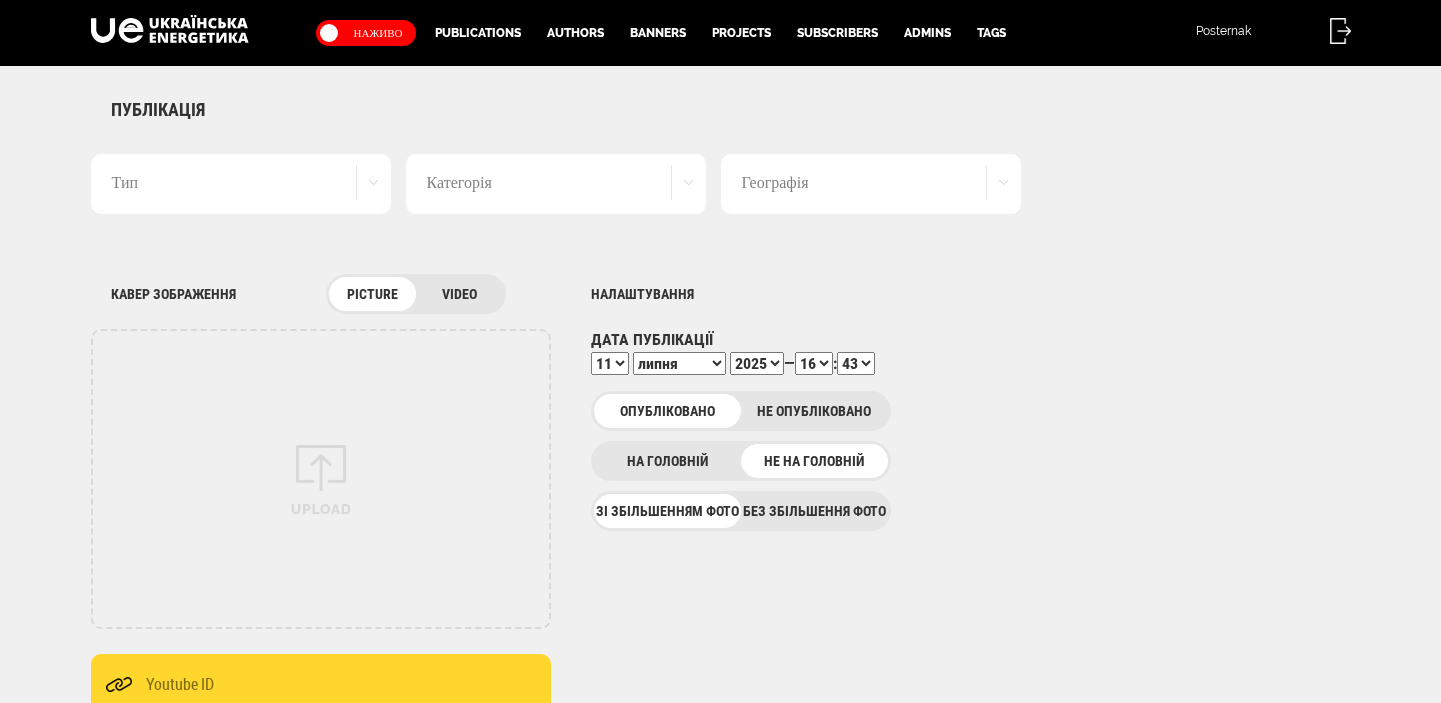 click on "Тип" at bounding box center [241, 184] 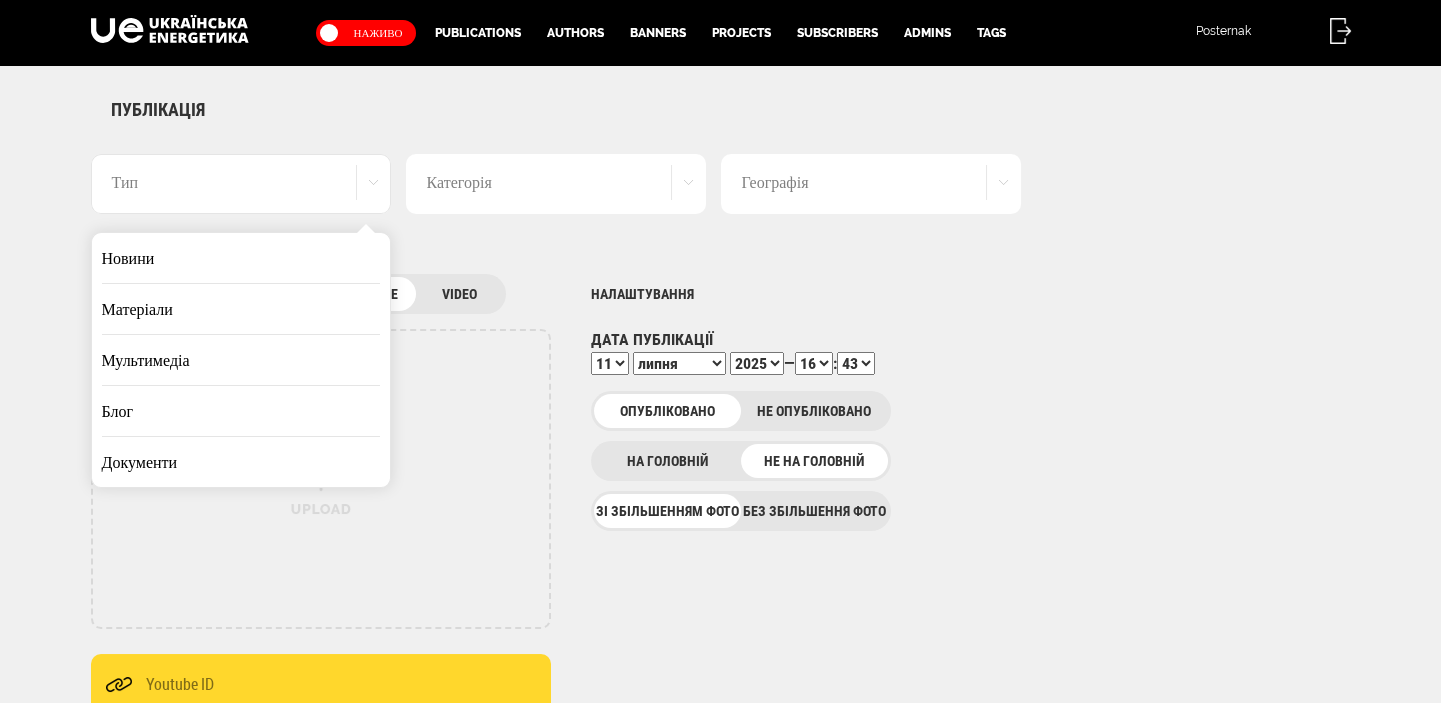 scroll, scrollTop: 0, scrollLeft: 0, axis: both 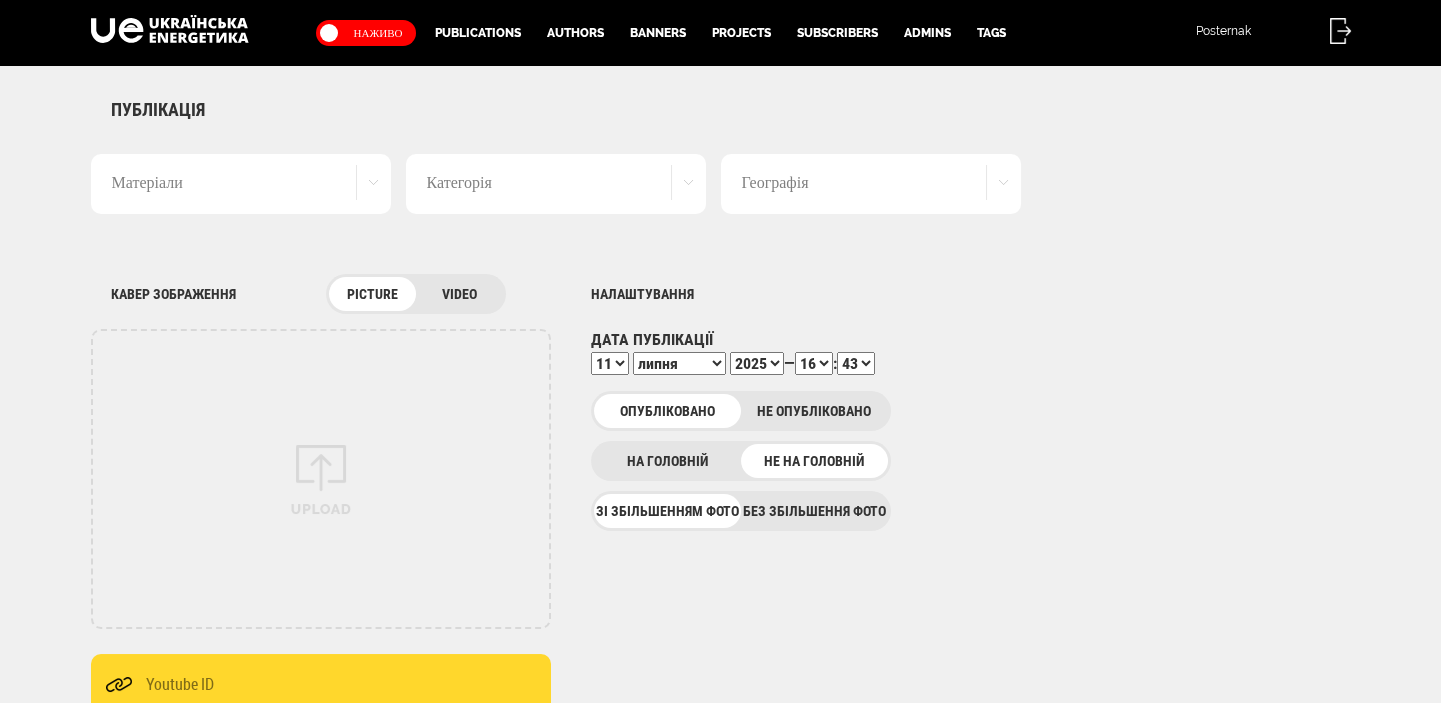 click on "Категорія" at bounding box center [556, 184] 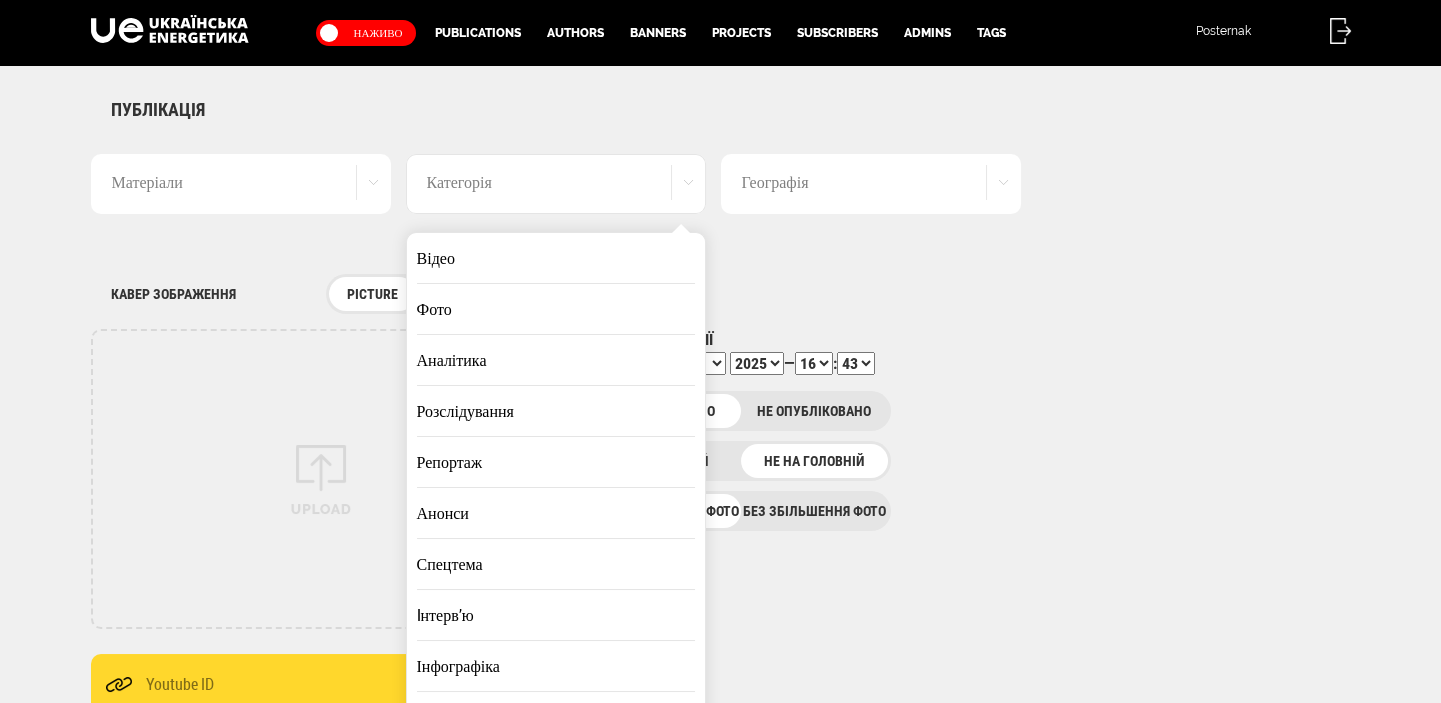 click on "Анонси" at bounding box center (556, 513) 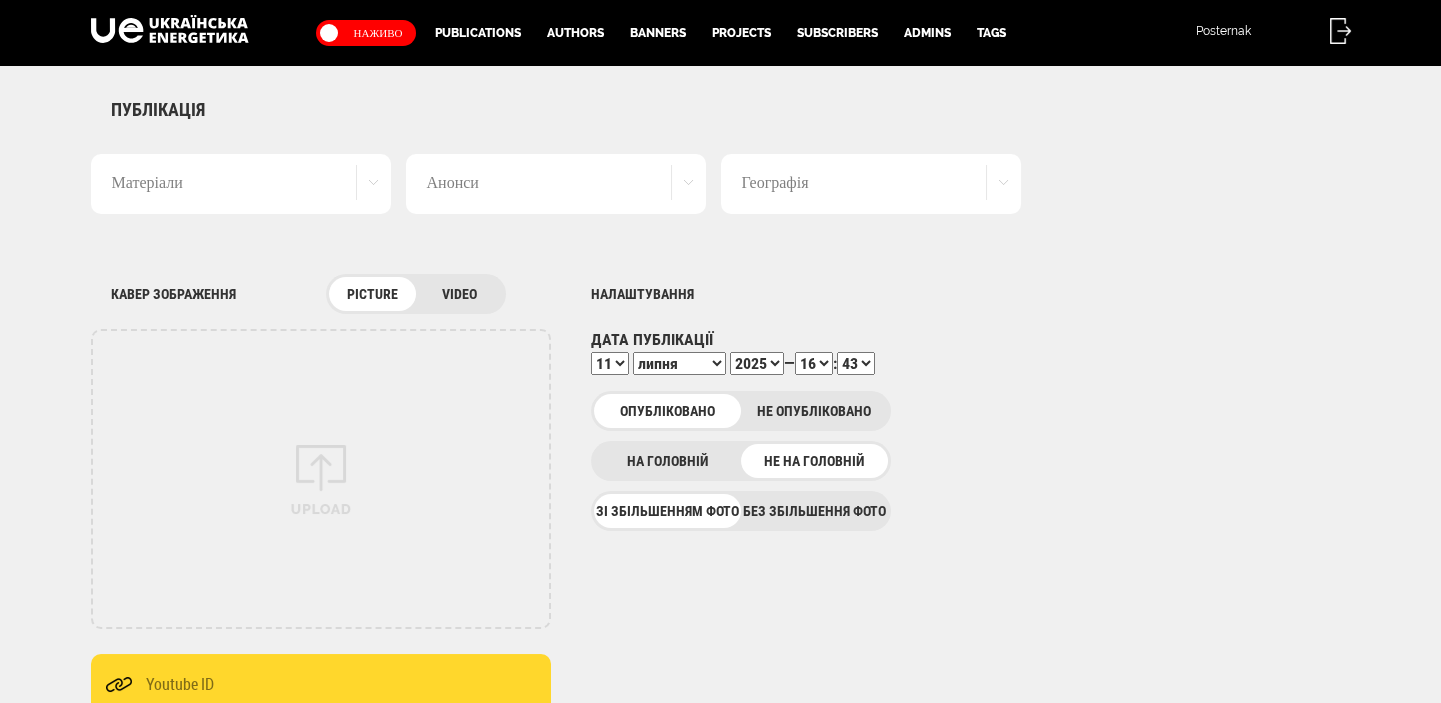 click on "Без збільшення фото" at bounding box center [814, 511] 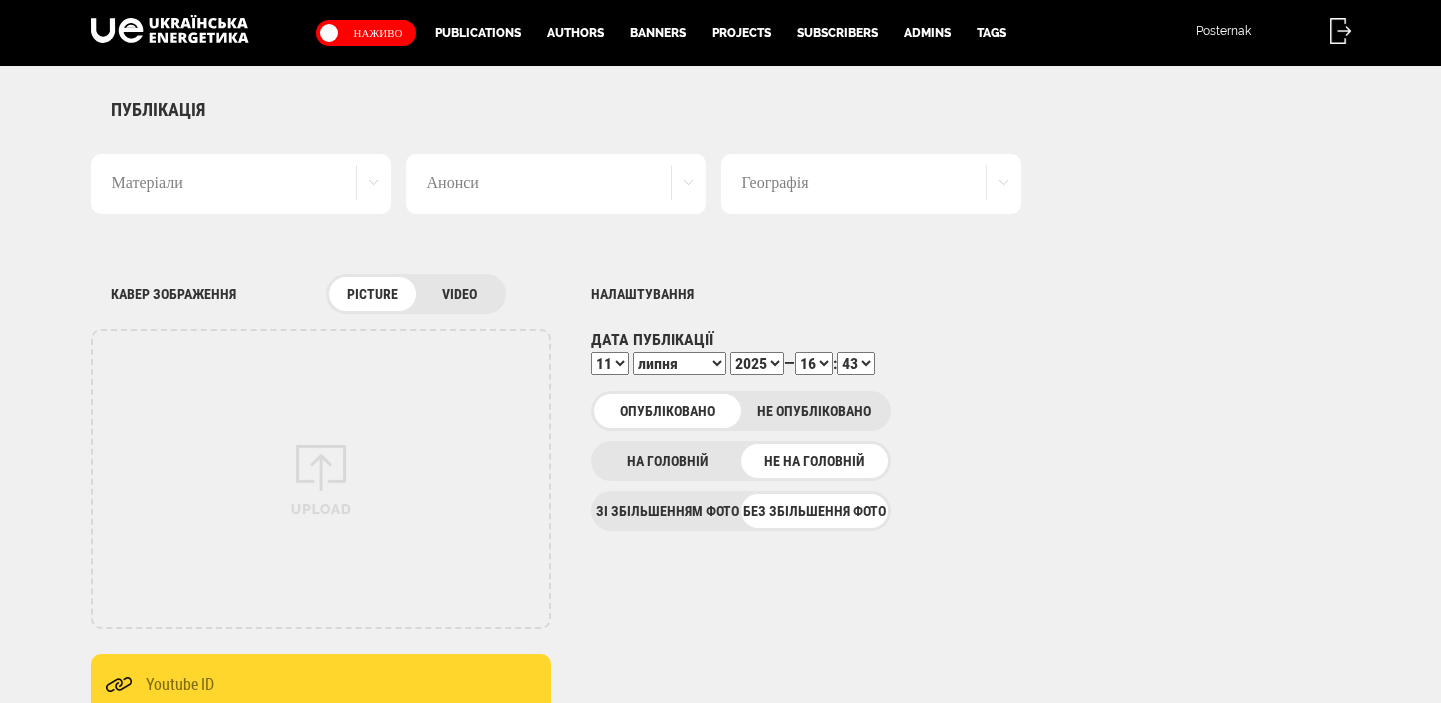 click on "На головній" at bounding box center (667, 461) 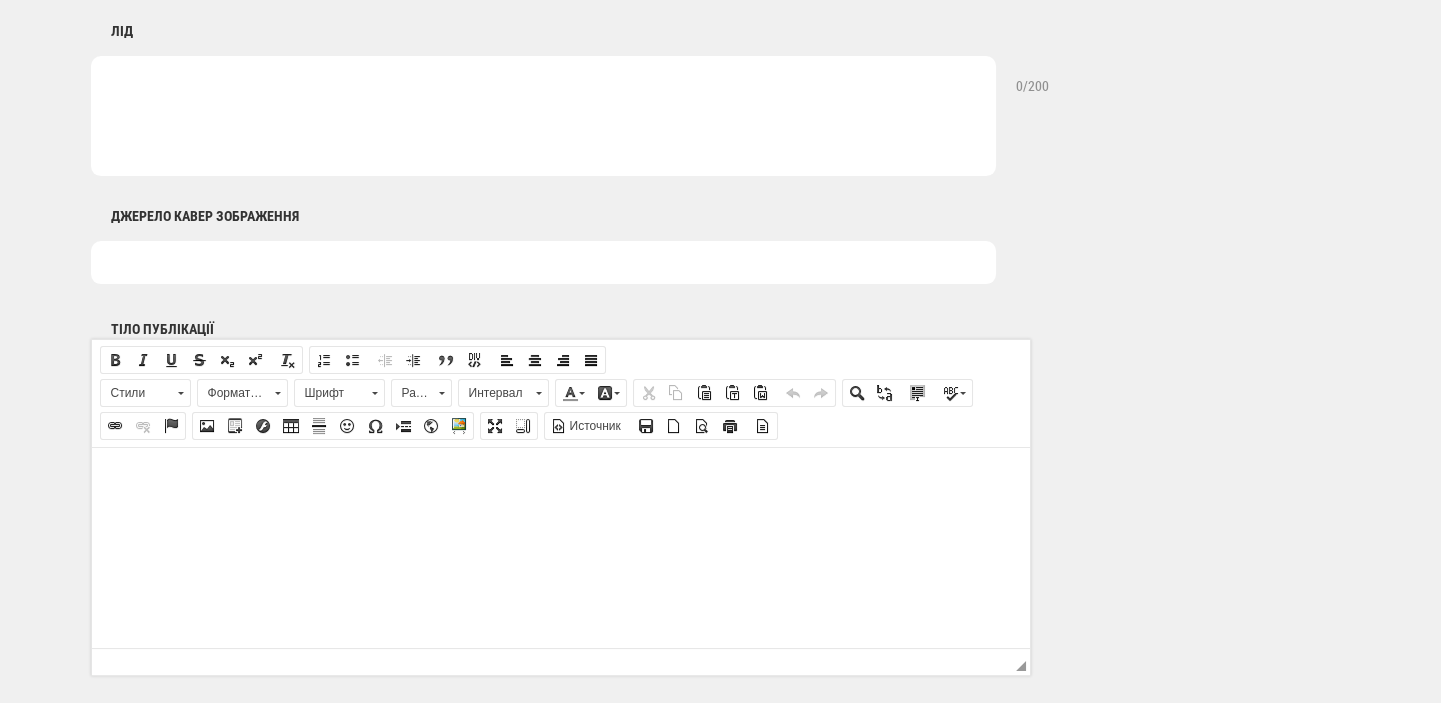 scroll, scrollTop: 1060, scrollLeft: 0, axis: vertical 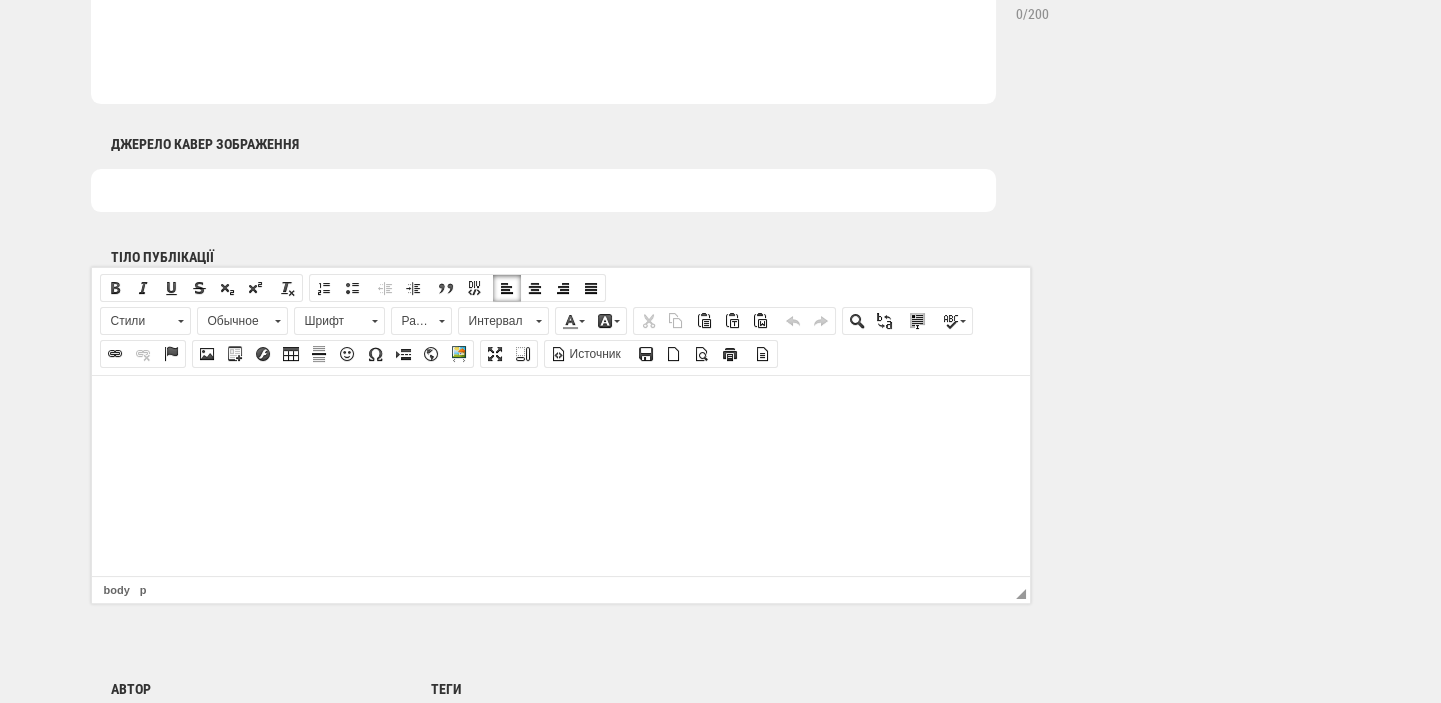click at bounding box center [560, 405] 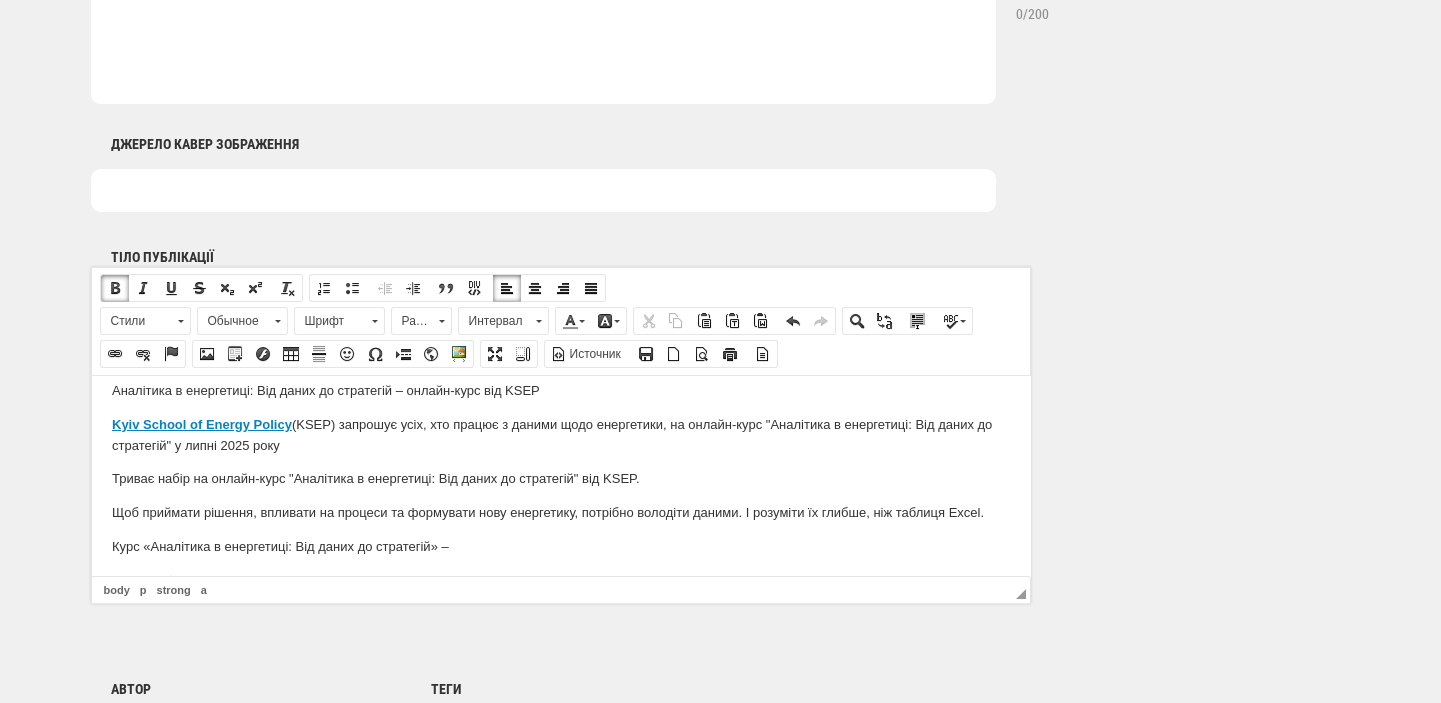 scroll, scrollTop: 0, scrollLeft: 0, axis: both 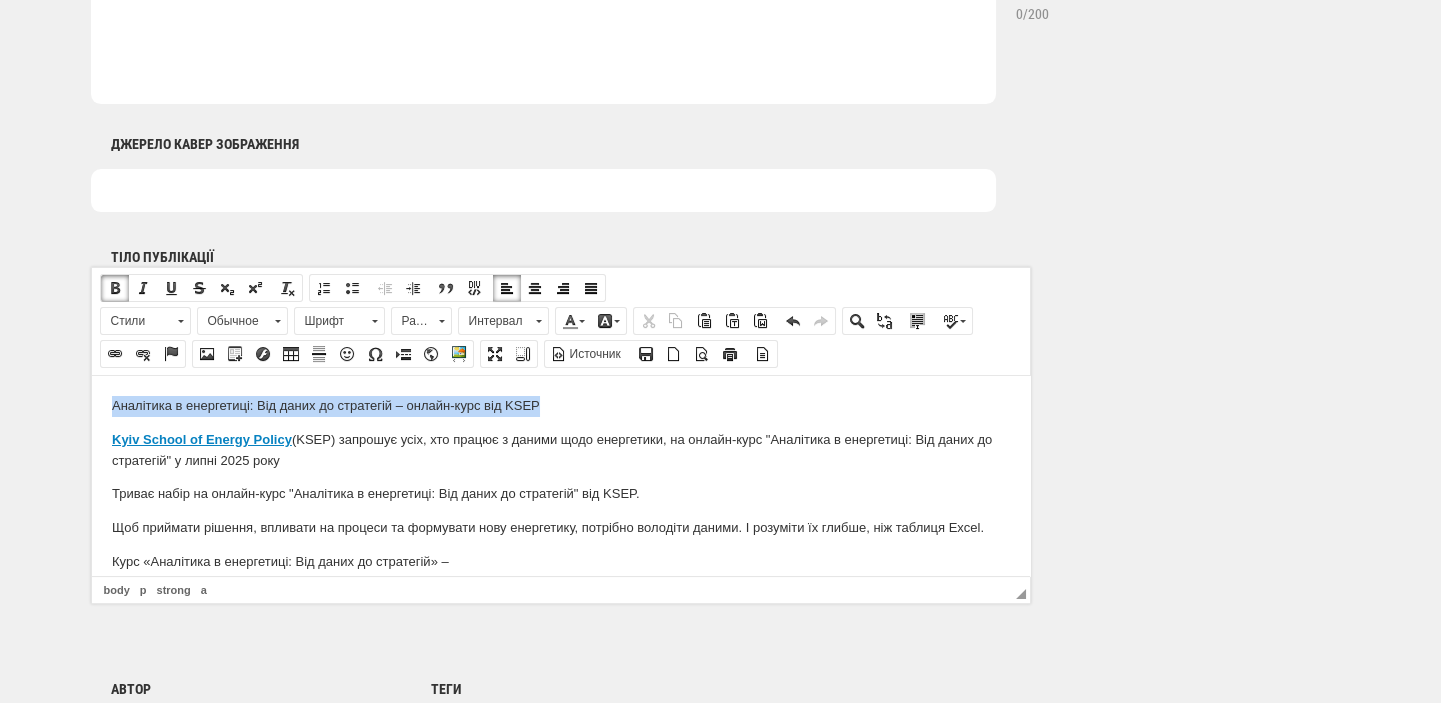 drag, startPoint x: 541, startPoint y: 404, endPoint x: 141, endPoint y: 811, distance: 570.6566 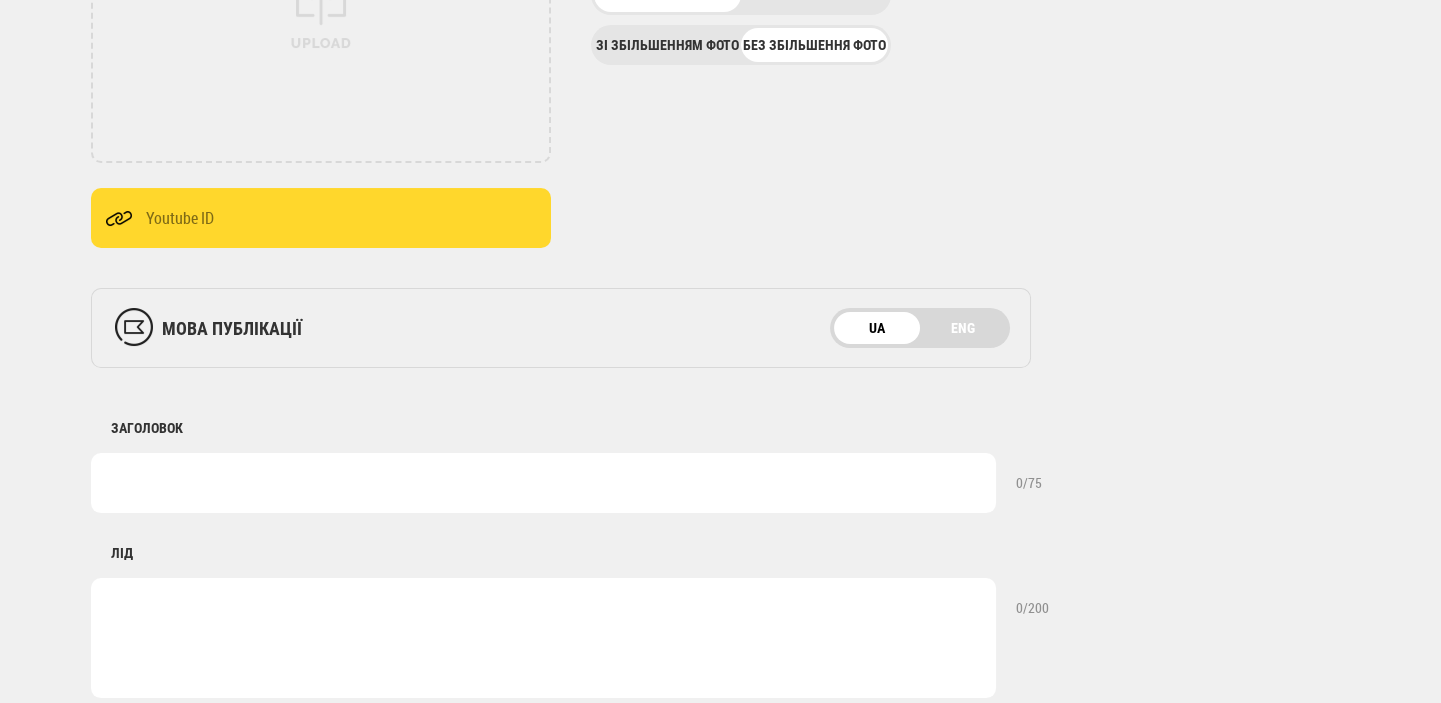 scroll, scrollTop: 424, scrollLeft: 0, axis: vertical 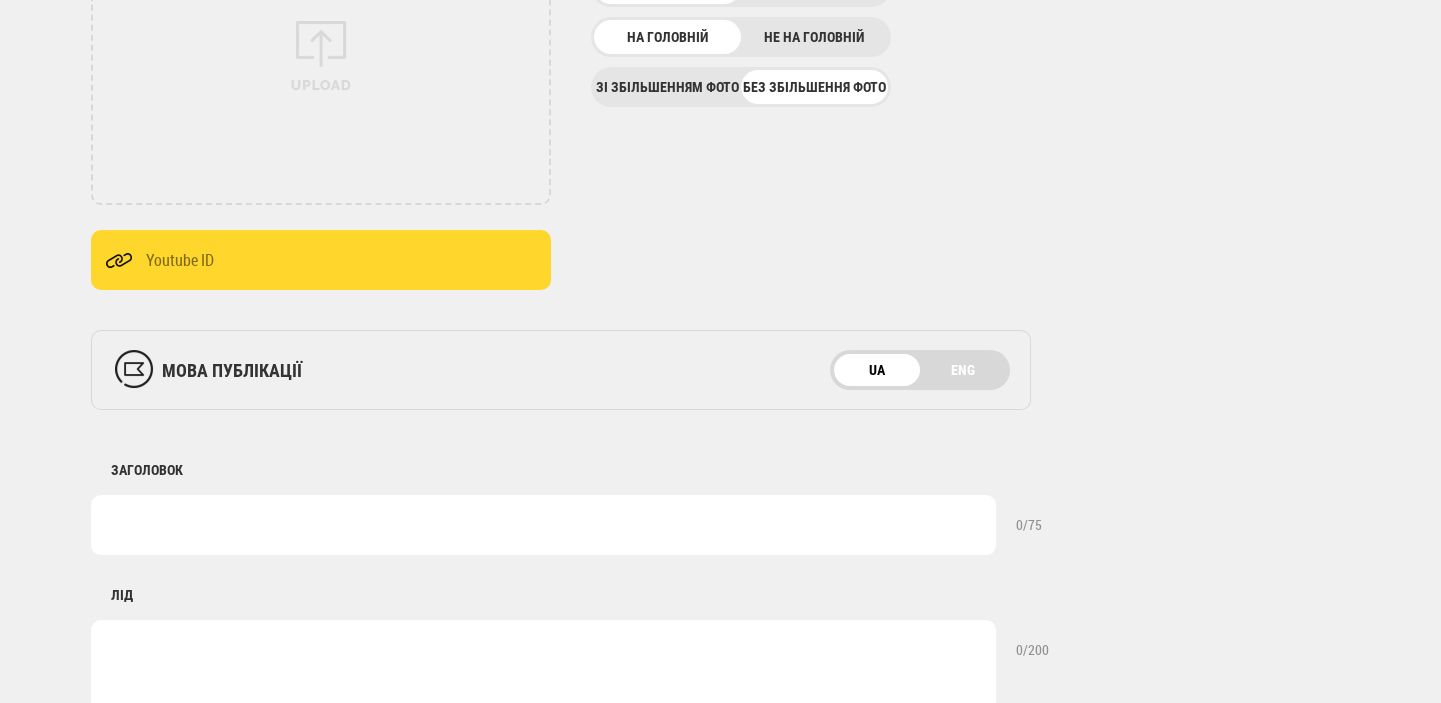 click at bounding box center (543, 525) 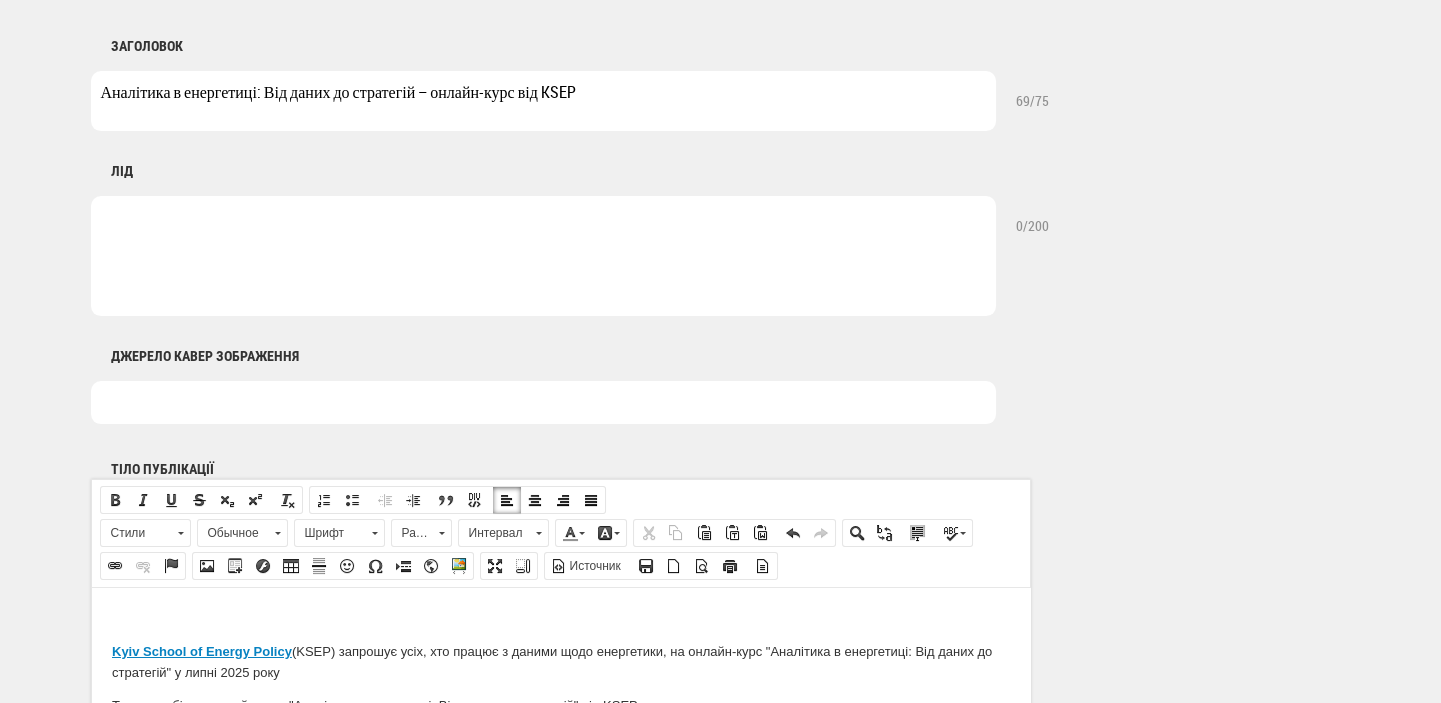 scroll, scrollTop: 1060, scrollLeft: 0, axis: vertical 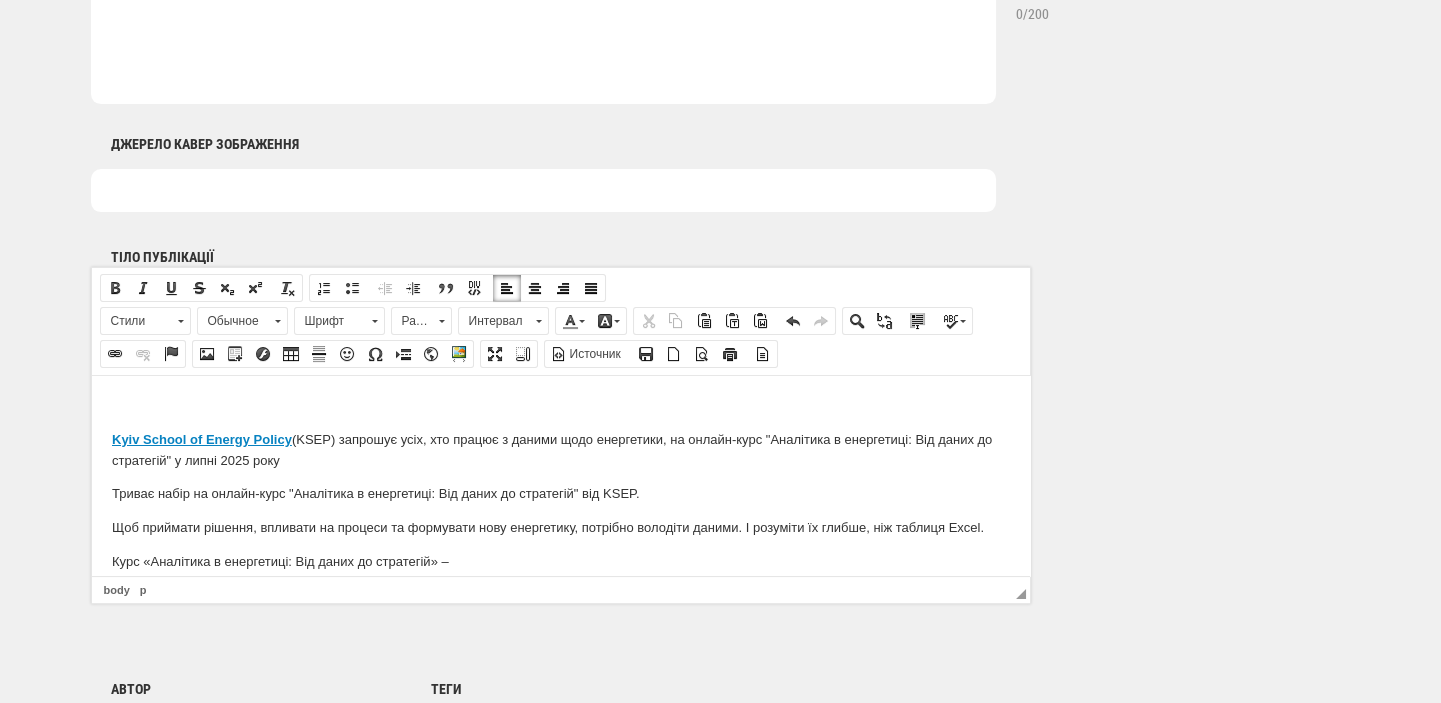 type on "Аналітика в енергетиці: Від даних до стратегій – онлайн-курс від KSEP" 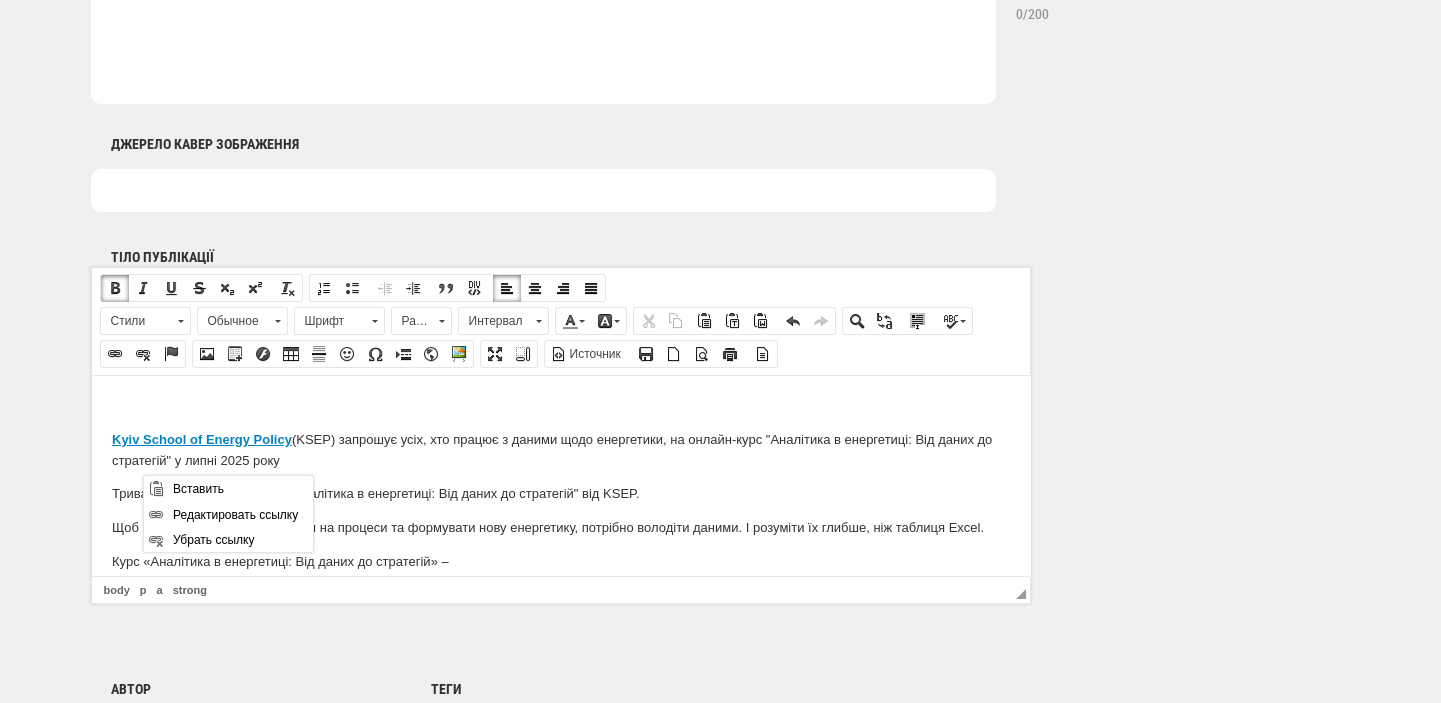 scroll, scrollTop: 0, scrollLeft: 0, axis: both 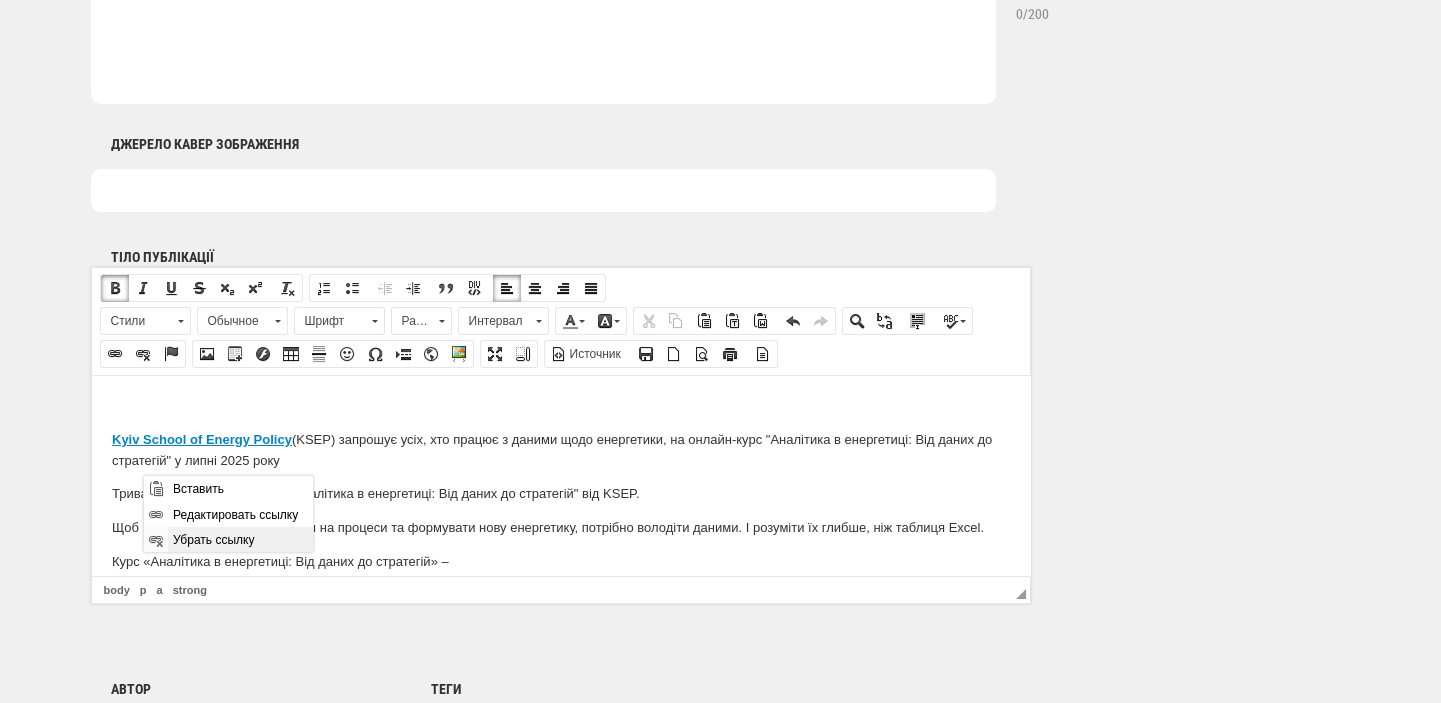 click on "Убрать ссылку" at bounding box center (240, 538) 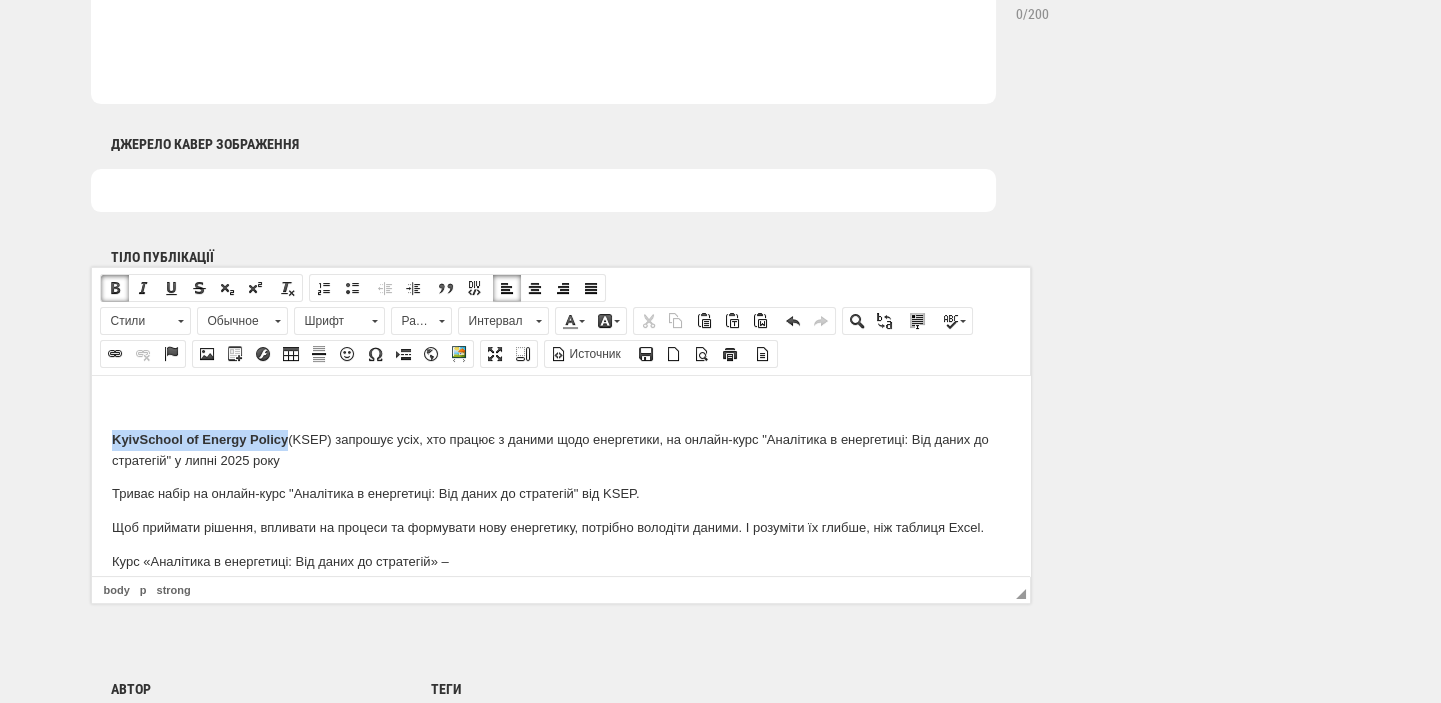 drag, startPoint x: 111, startPoint y: 434, endPoint x: 289, endPoint y: 442, distance: 178.17969 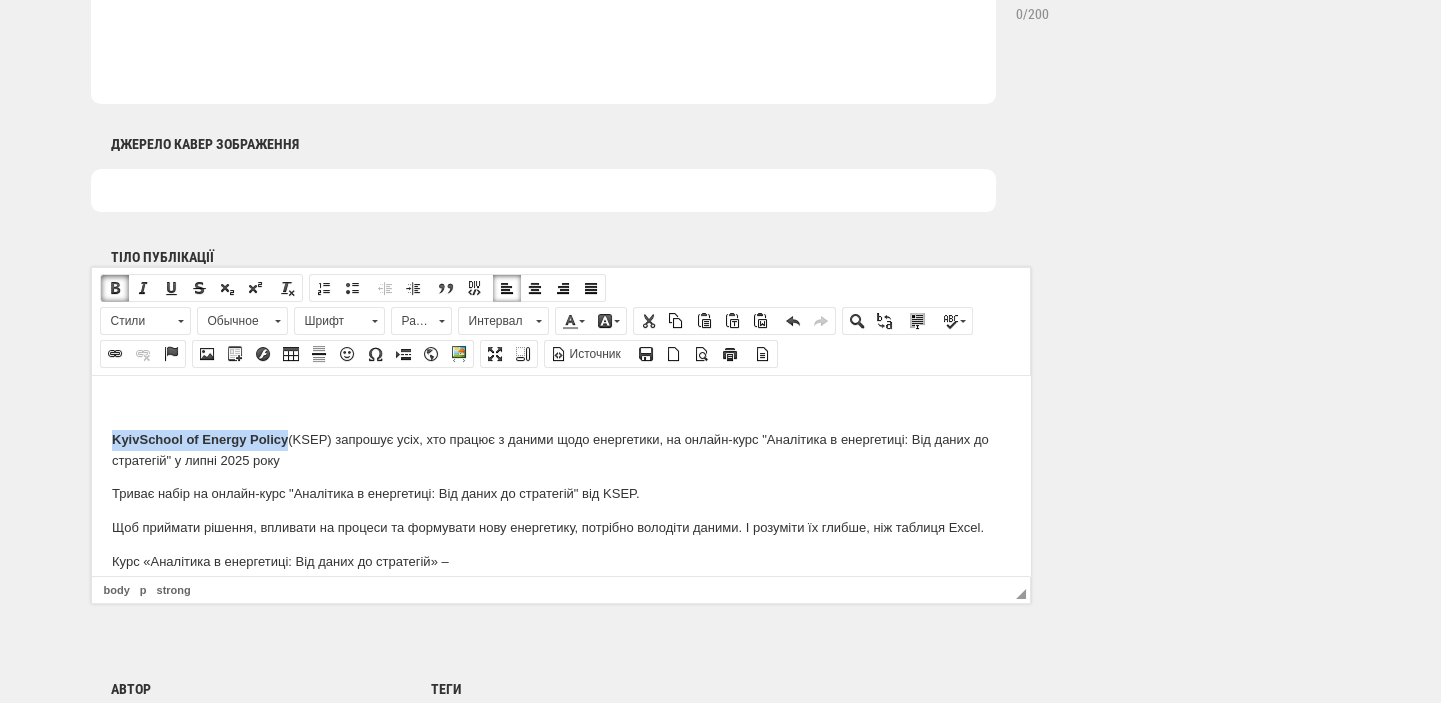 click at bounding box center [115, 288] 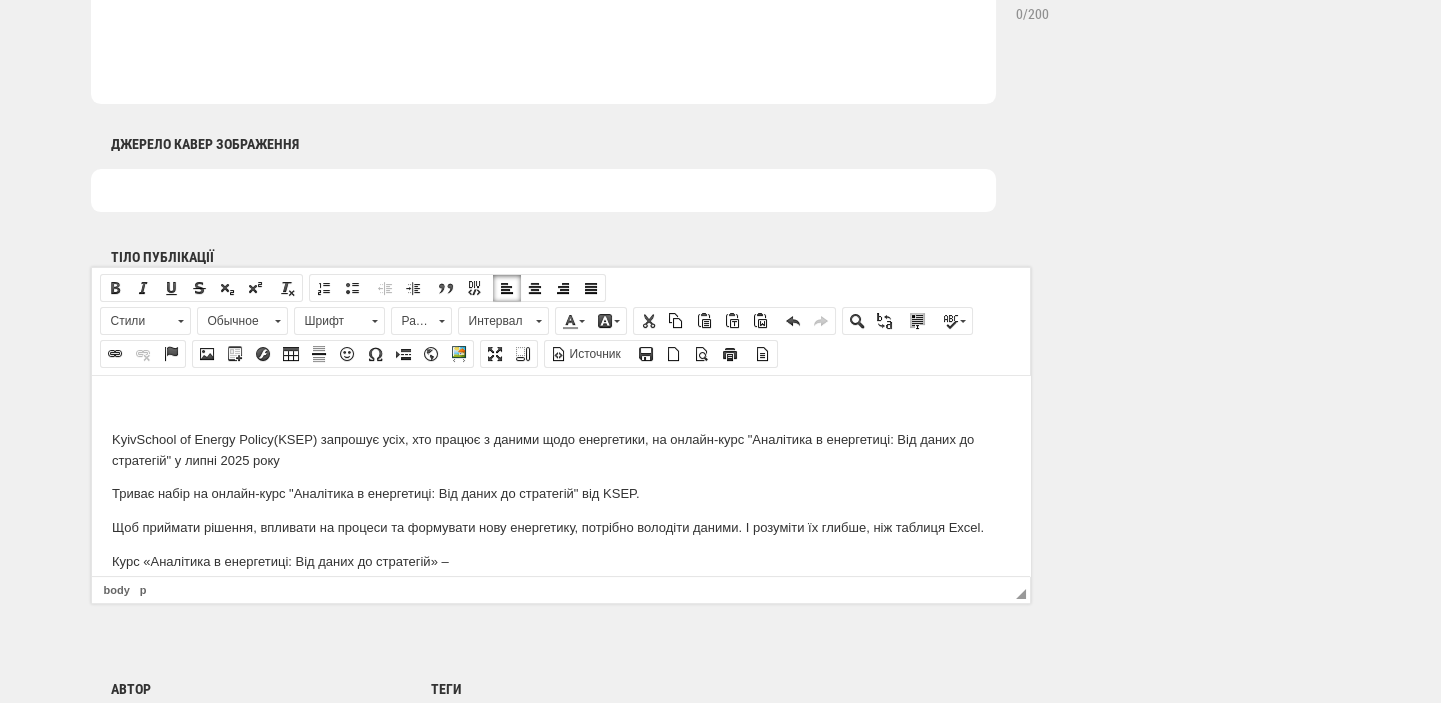 click at bounding box center (560, 405) 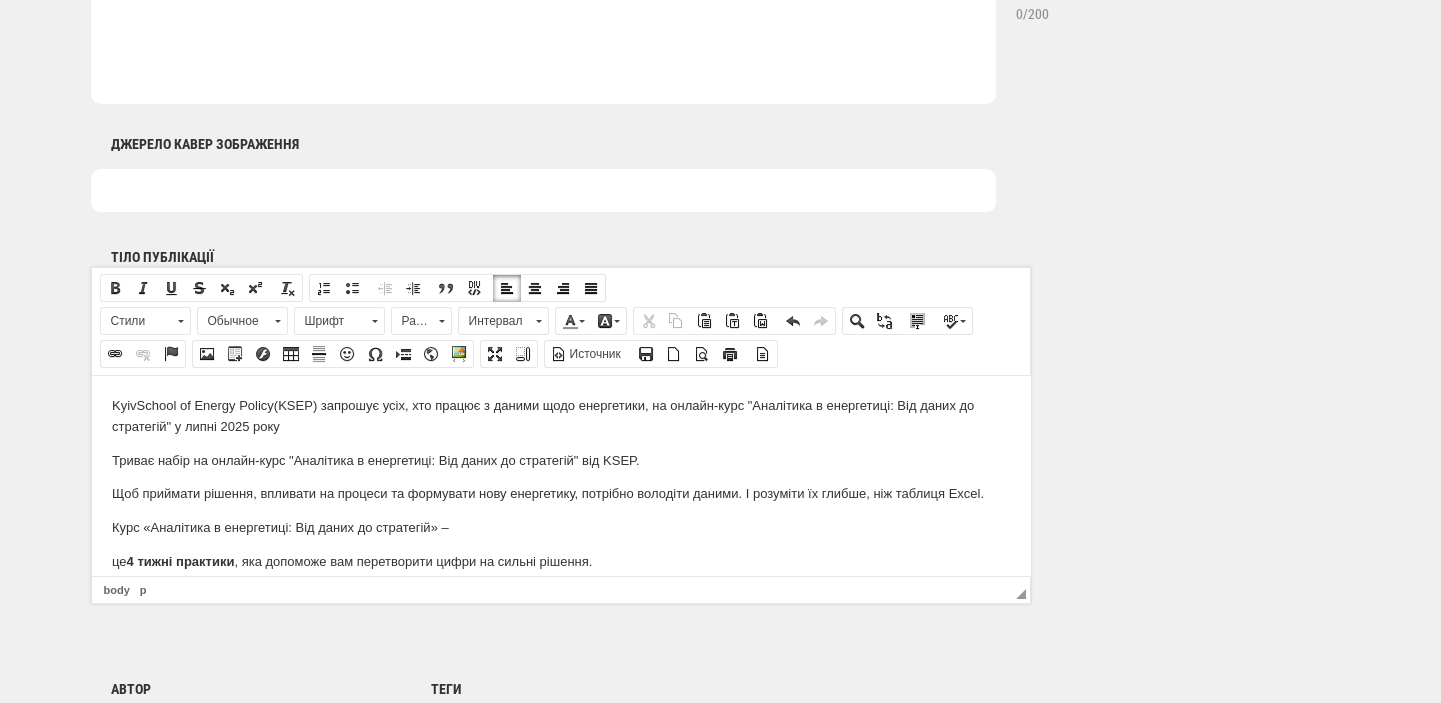 drag, startPoint x: 283, startPoint y: 427, endPoint x: 95, endPoint y: 406, distance: 189.16924 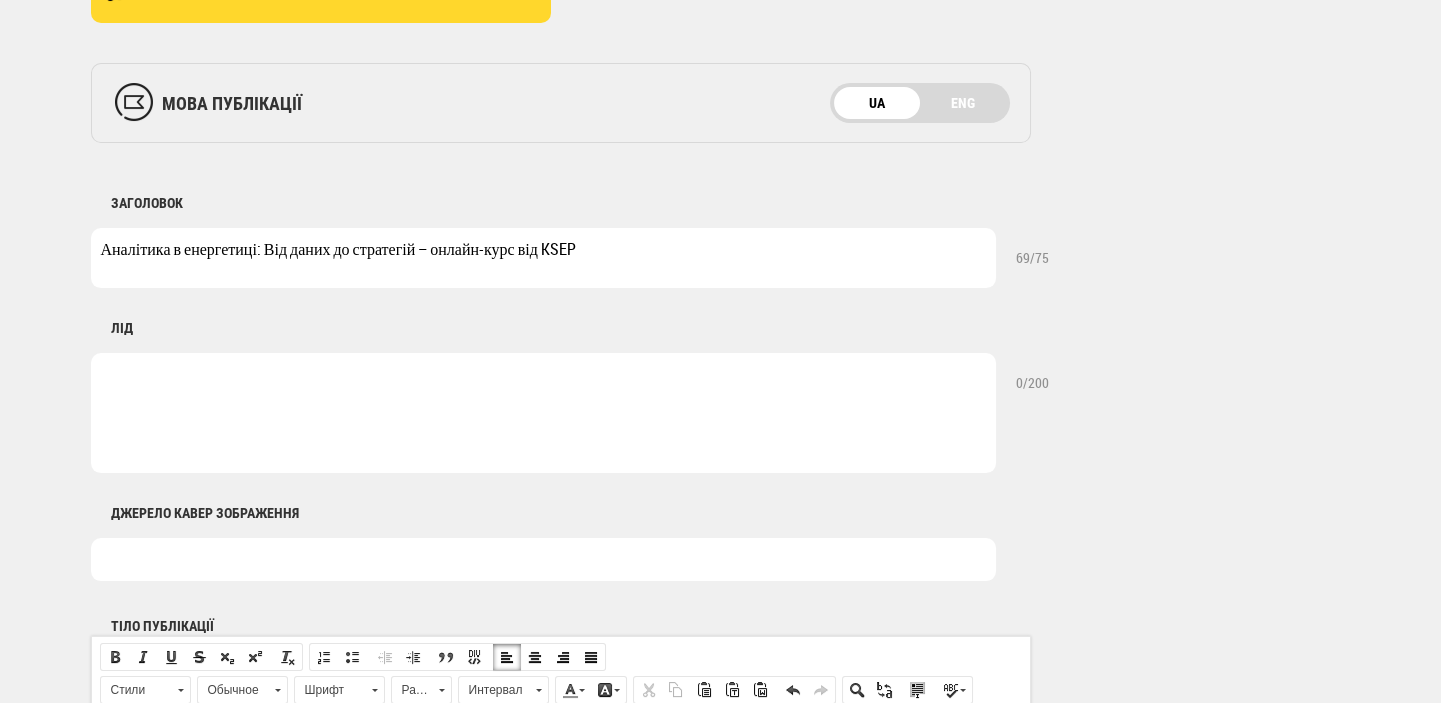 scroll, scrollTop: 636, scrollLeft: 0, axis: vertical 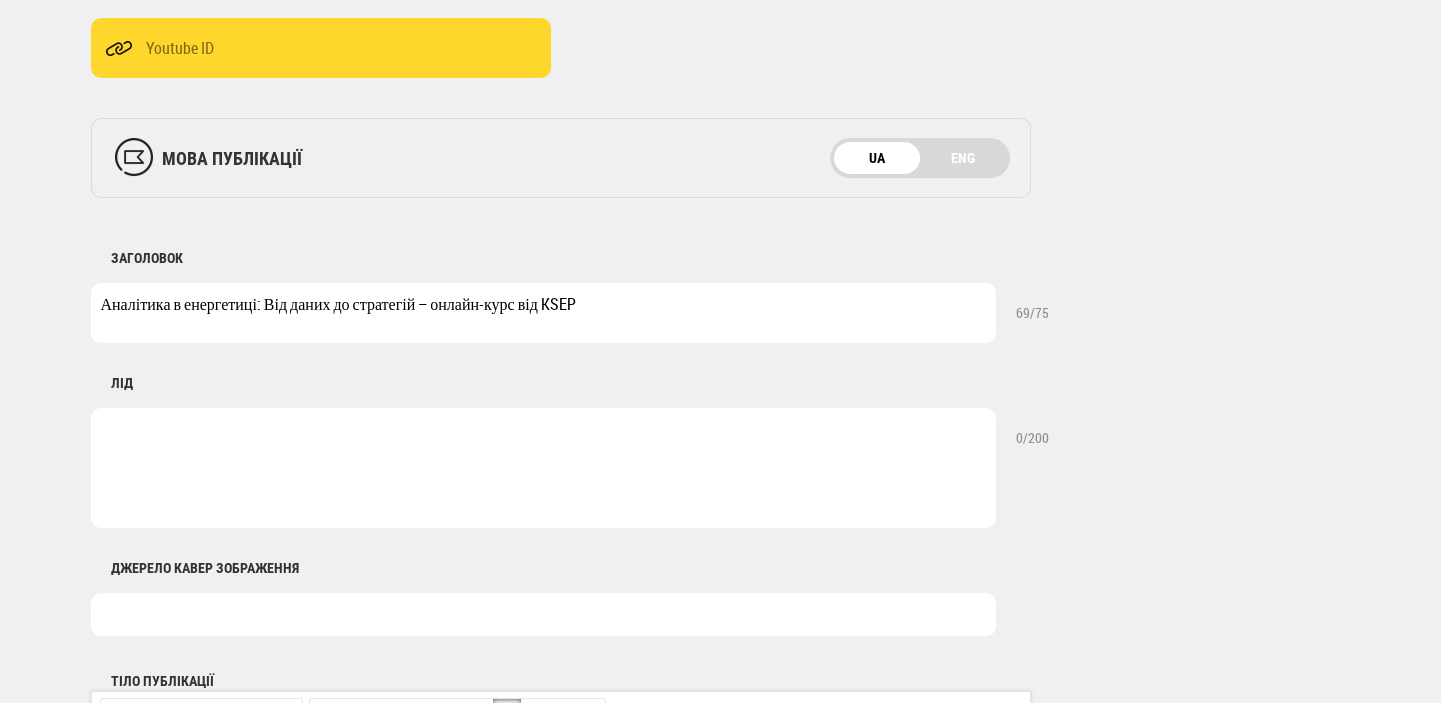 click at bounding box center (543, 468) 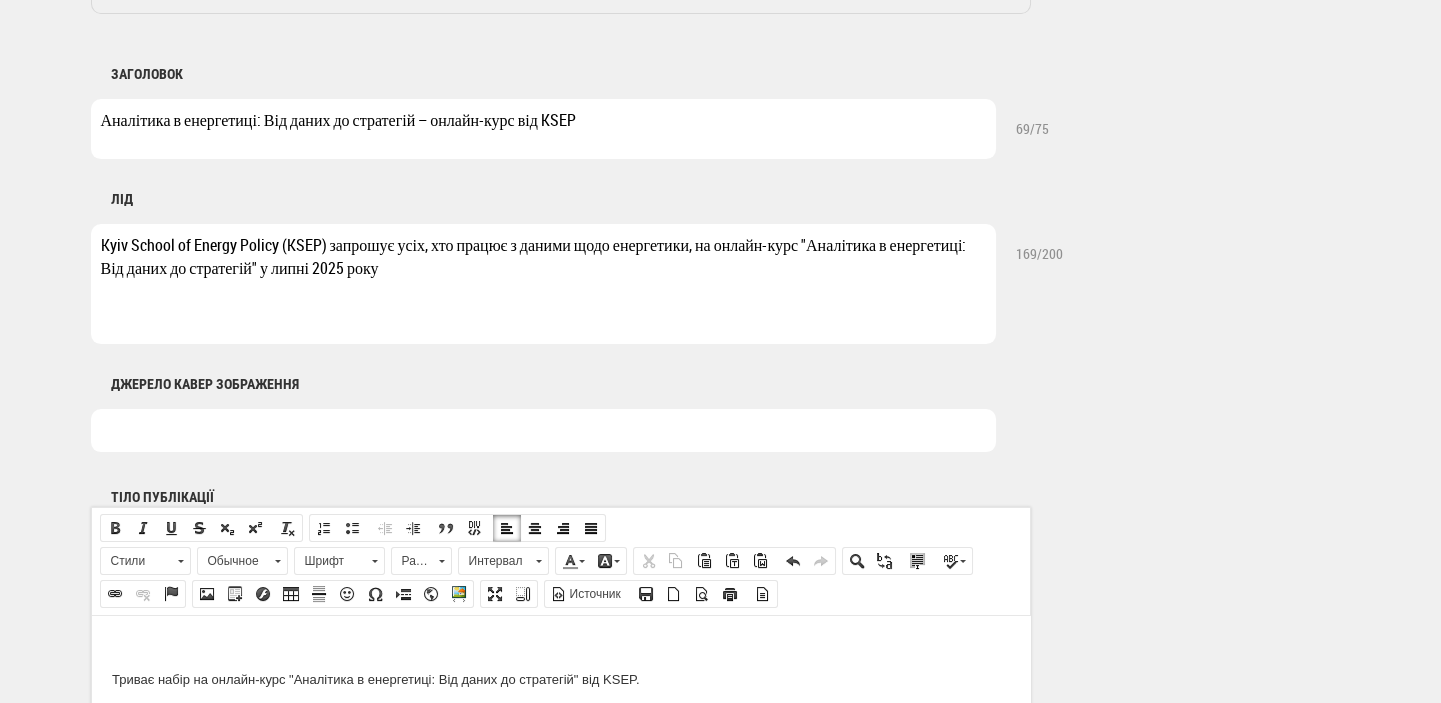 scroll, scrollTop: 848, scrollLeft: 0, axis: vertical 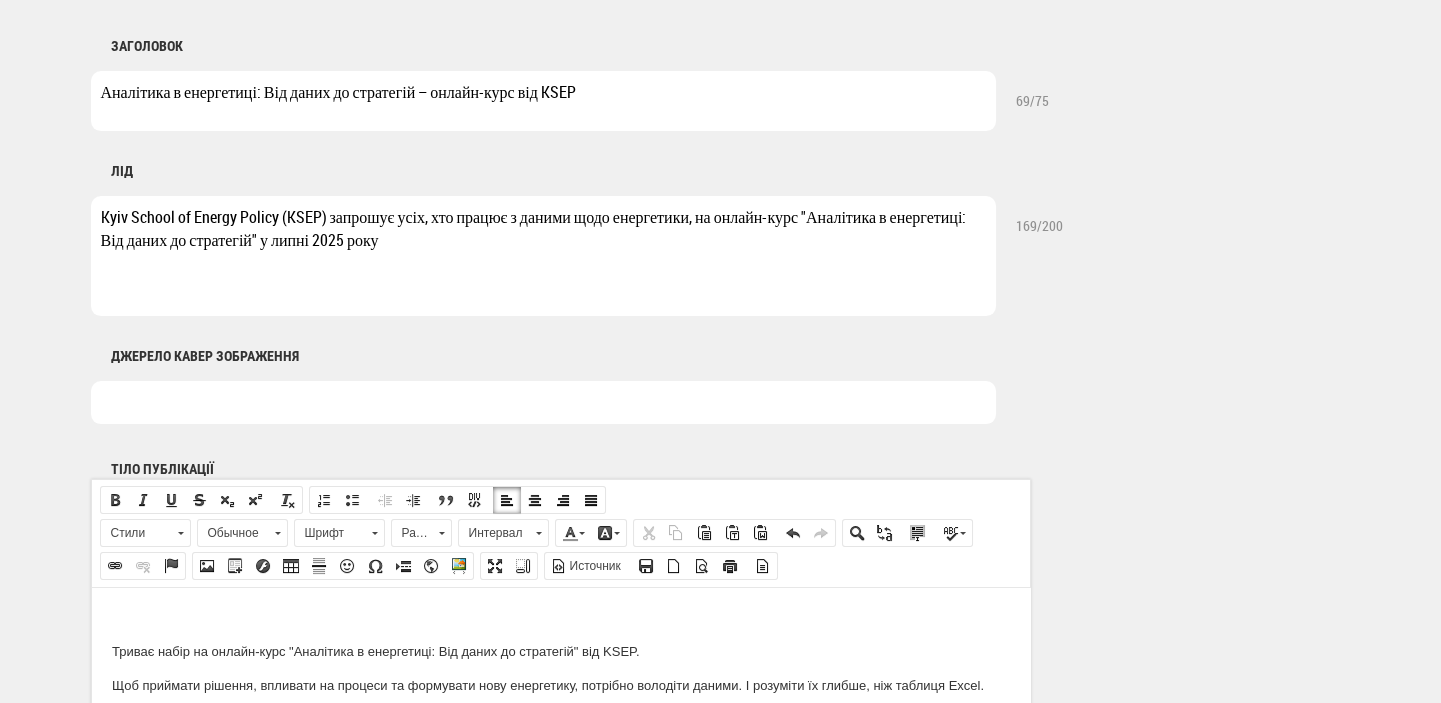 type on "Kyiv School of Energy Policy (KSEP) запрошує усіх, хто працює з даними щодо енергетики, на онлайн-курс "Аналітика в енергетиці: Від даних до стратегій" у липні 2025 року" 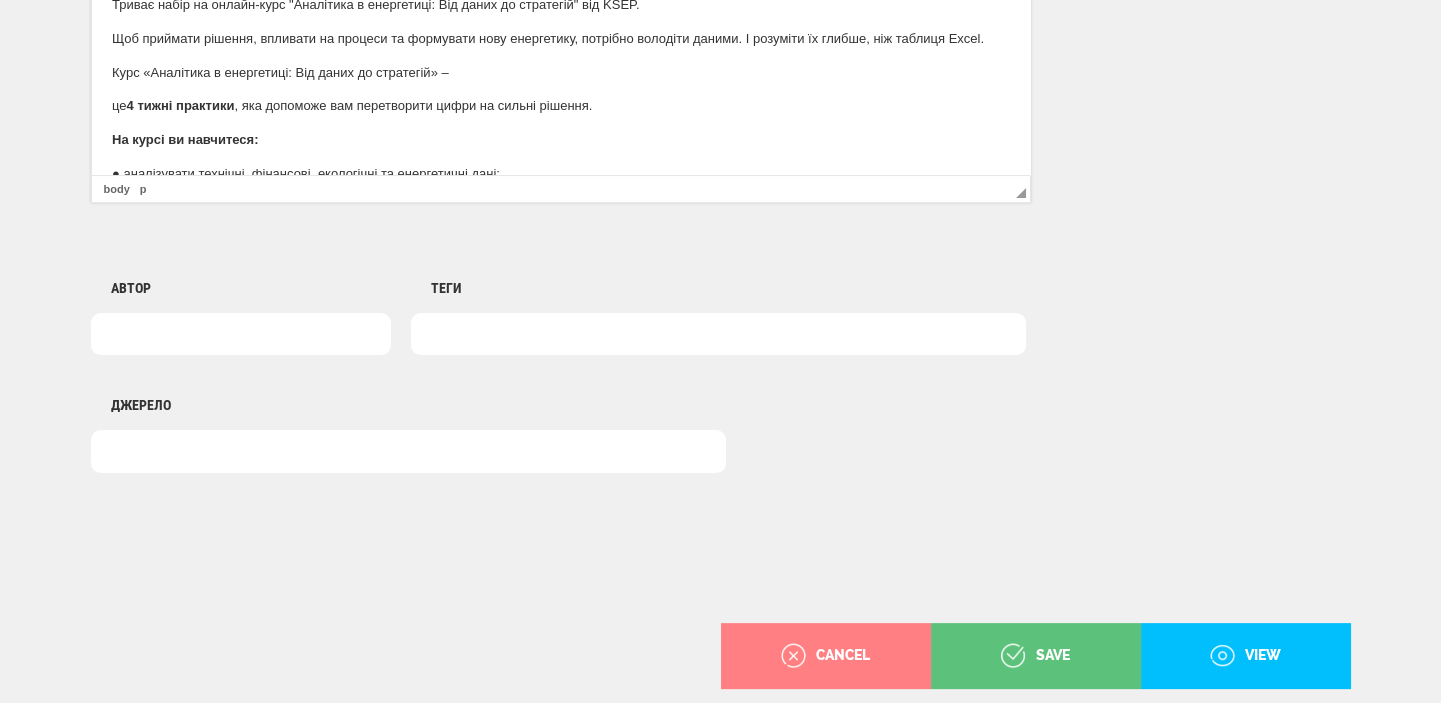 scroll, scrollTop: 1484, scrollLeft: 0, axis: vertical 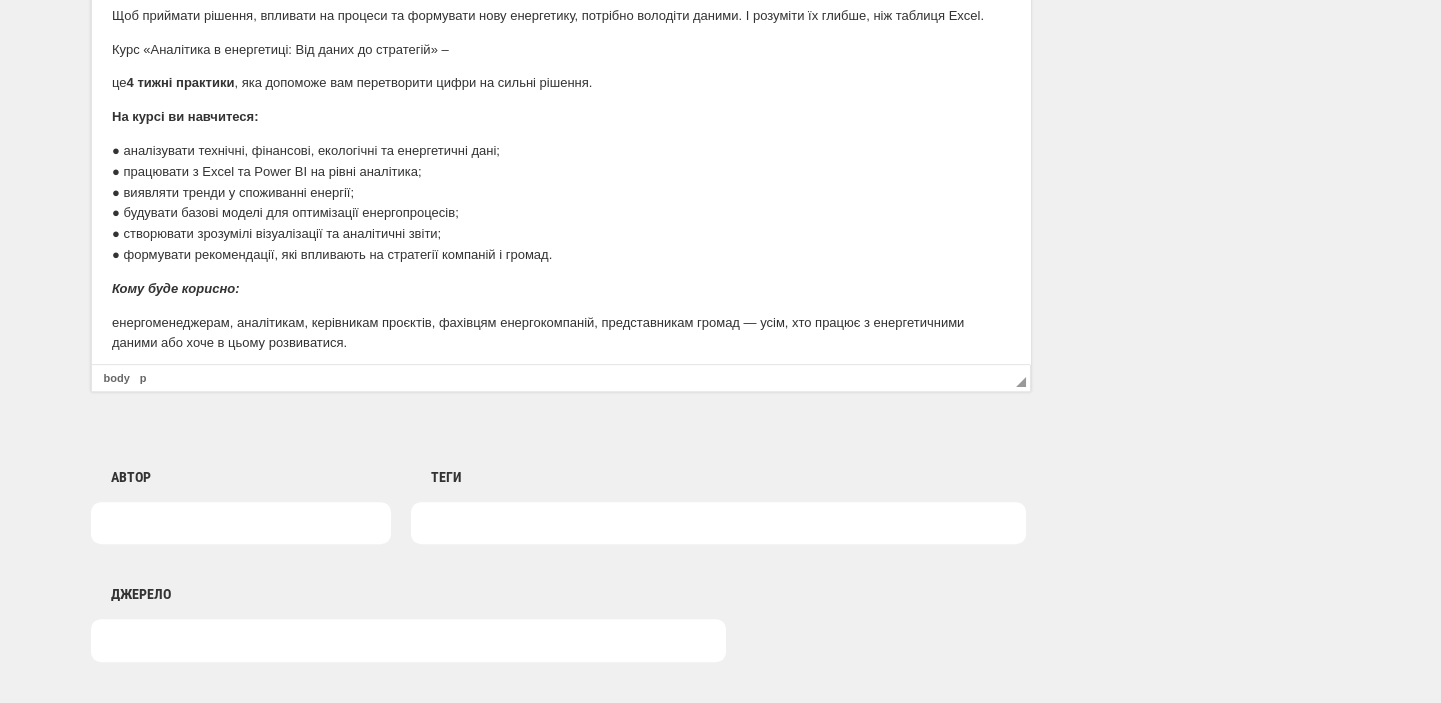 drag, startPoint x: 1113, startPoint y: 151, endPoint x: 1022, endPoint y: 356, distance: 224.29 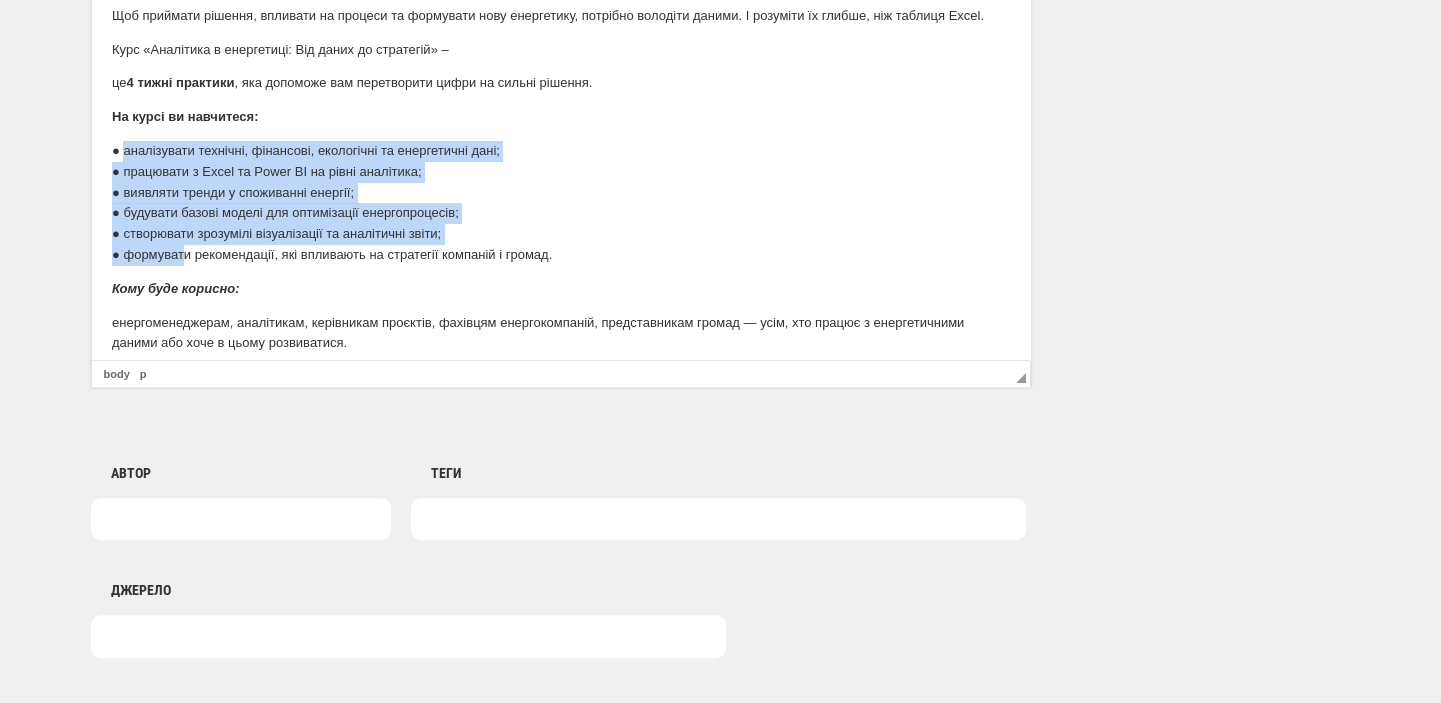 drag, startPoint x: 125, startPoint y: 156, endPoint x: 184, endPoint y: 252, distance: 112.68097 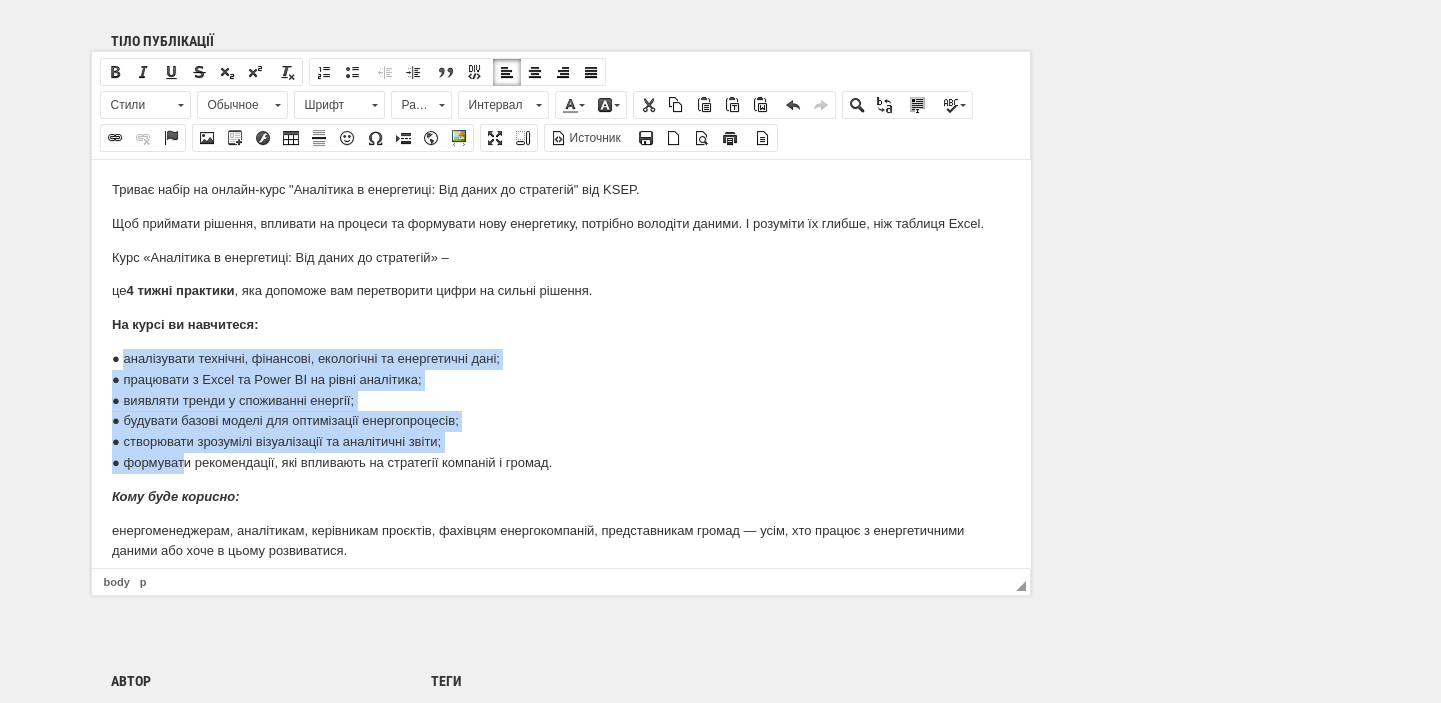 scroll, scrollTop: 1272, scrollLeft: 0, axis: vertical 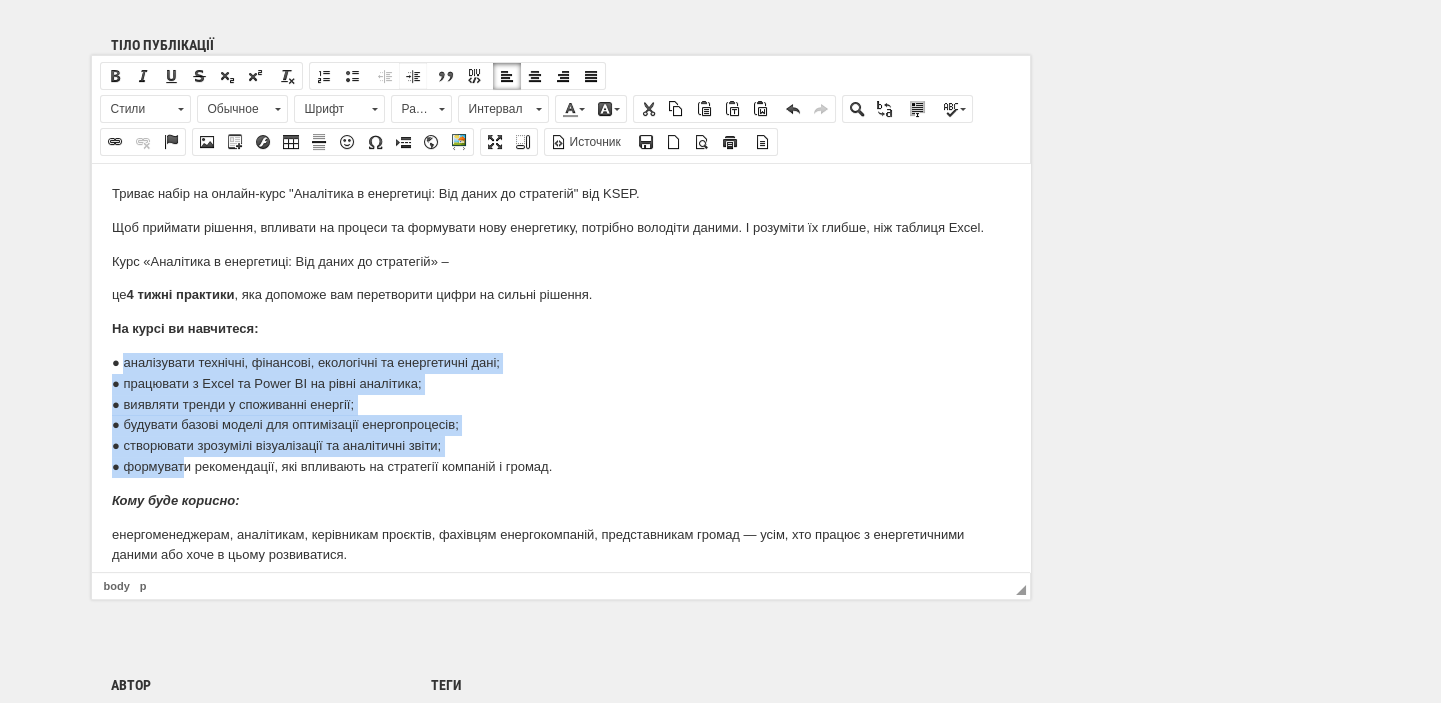 click at bounding box center (413, 76) 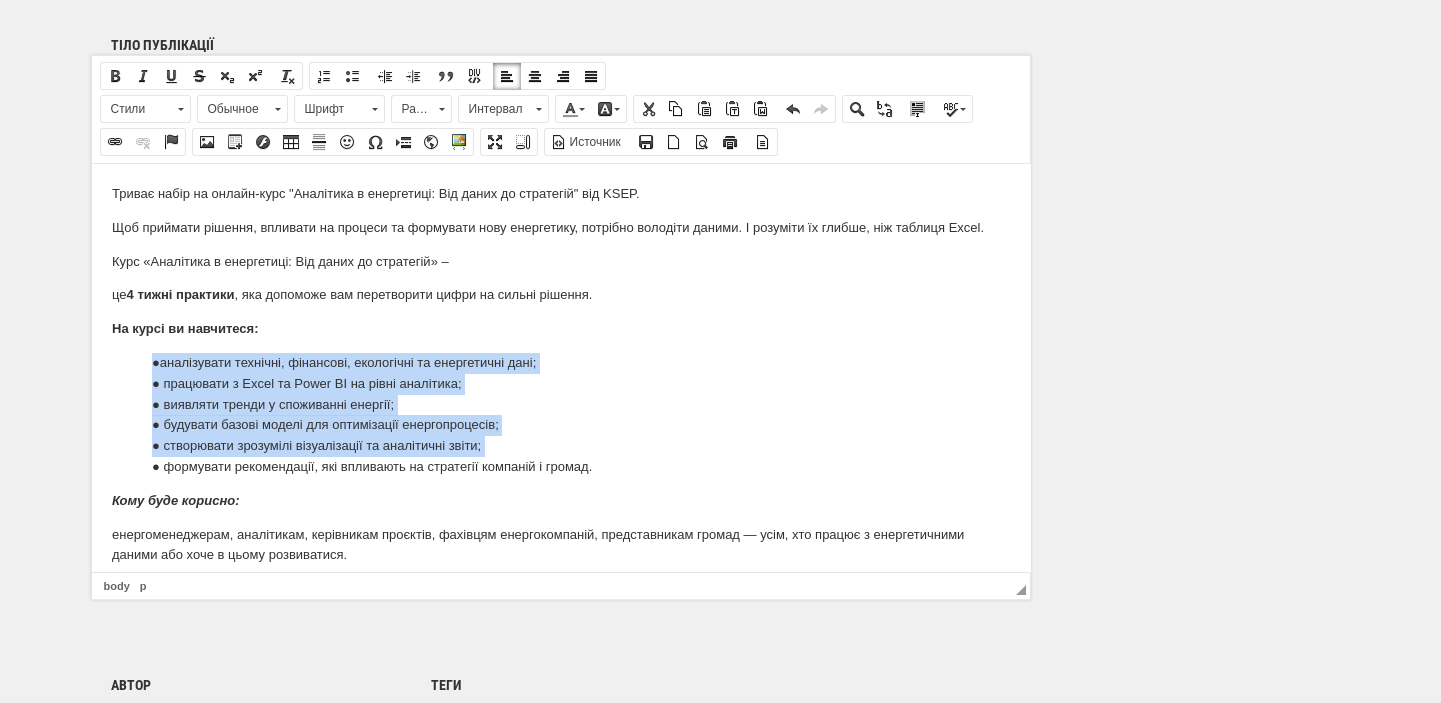 click on "●  аналізувати технічні, фінансові, екологічні та енергетичні дані; ● працювати з Excel та Power BI на рівні аналітика; ● виявляти тренди у споживанні енергії; ● будувати базові моделі для оптимізації енергопроцесів; ● створювати зрозумілі візуалізації та аналітичні звіти; ● формуват и рекомендації, які впливають на стратегії компаній і громад." at bounding box center (580, 414) 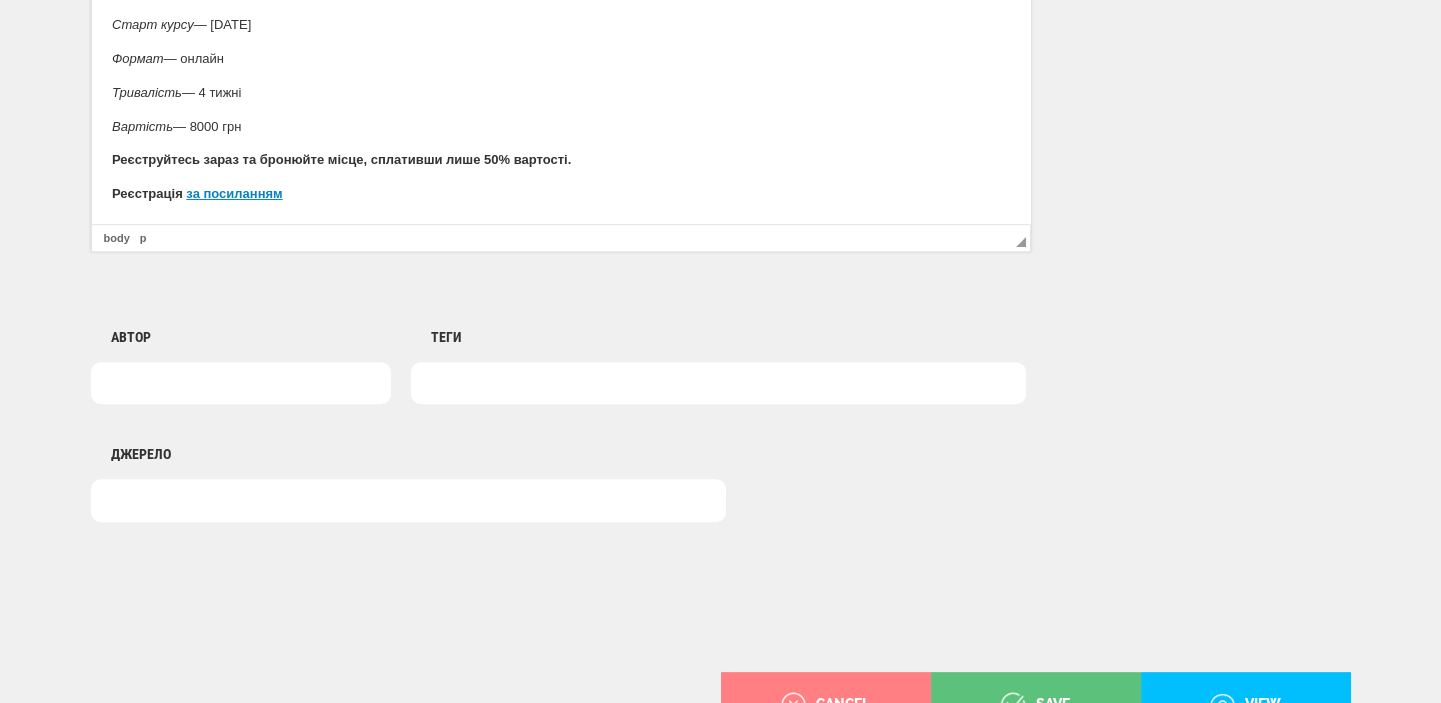 scroll, scrollTop: 1697, scrollLeft: 0, axis: vertical 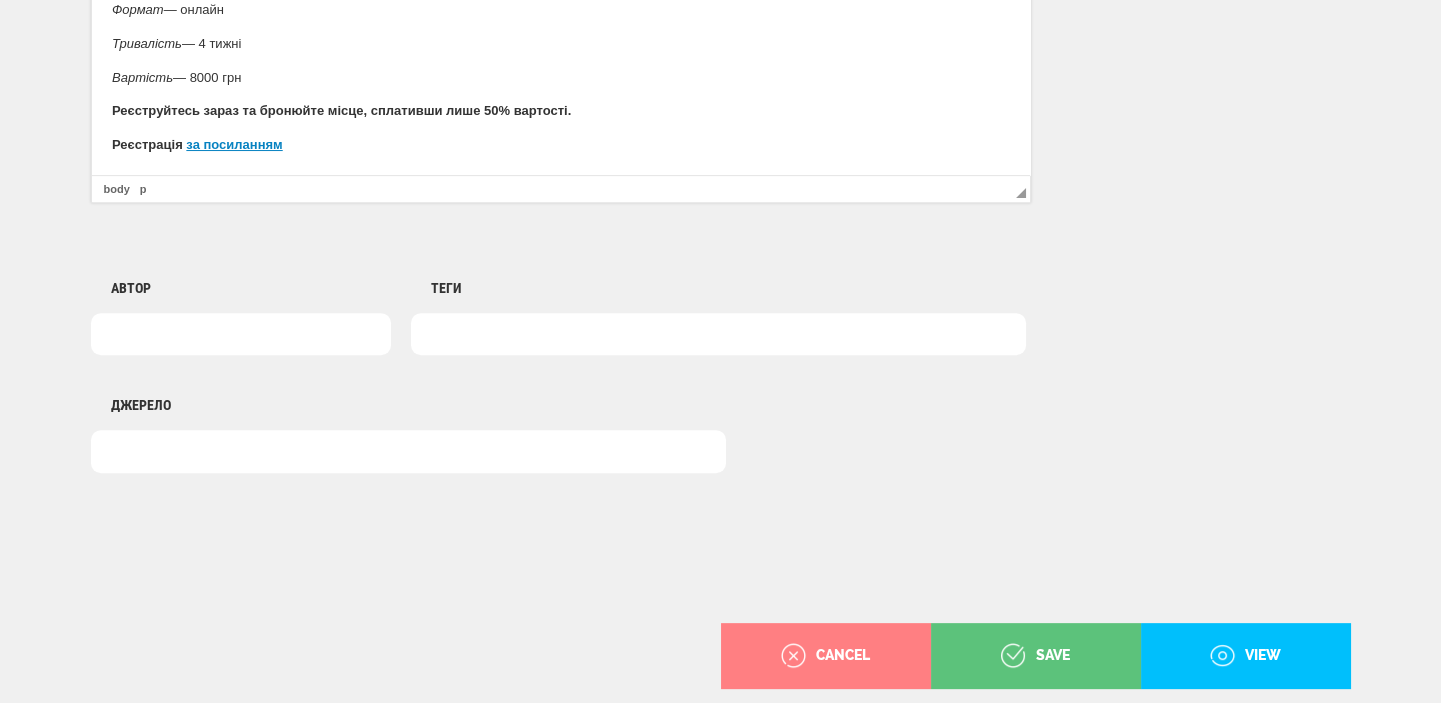 click at bounding box center [718, 334] 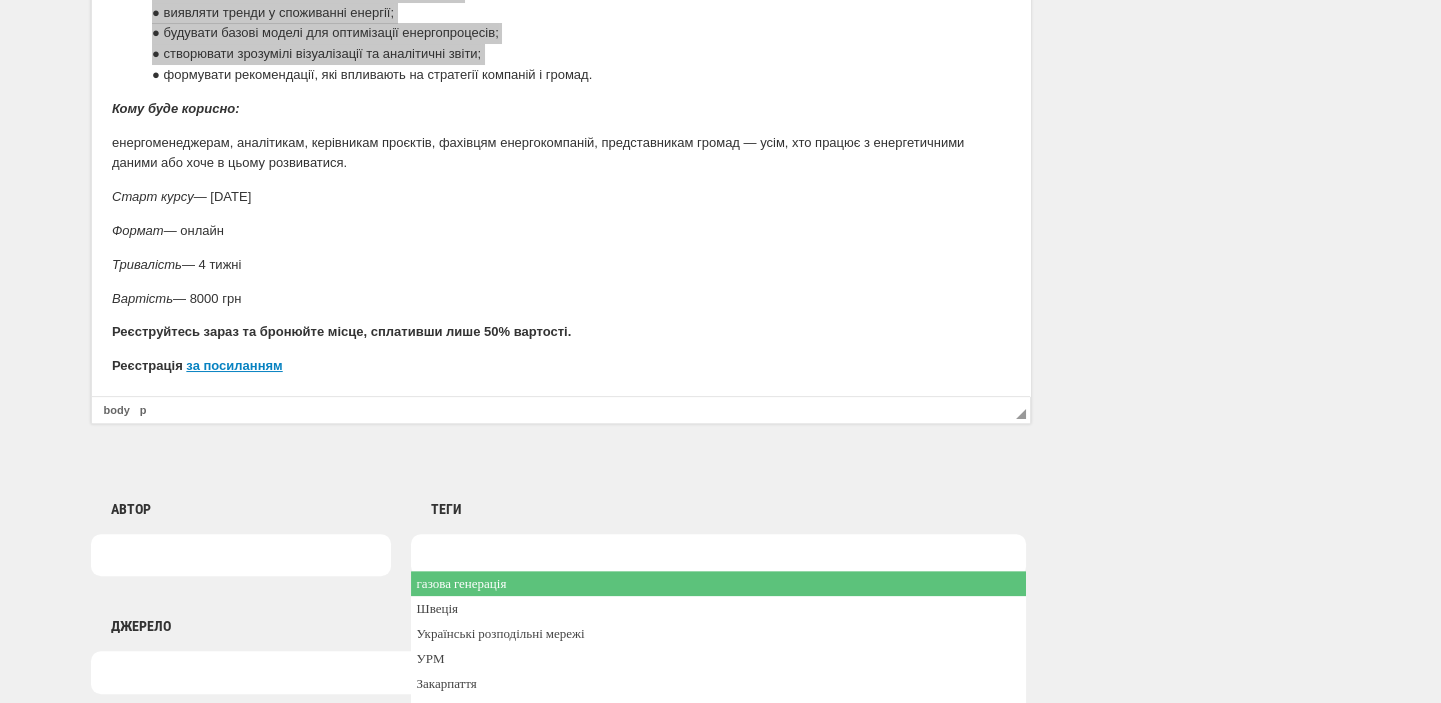 scroll, scrollTop: 1060, scrollLeft: 0, axis: vertical 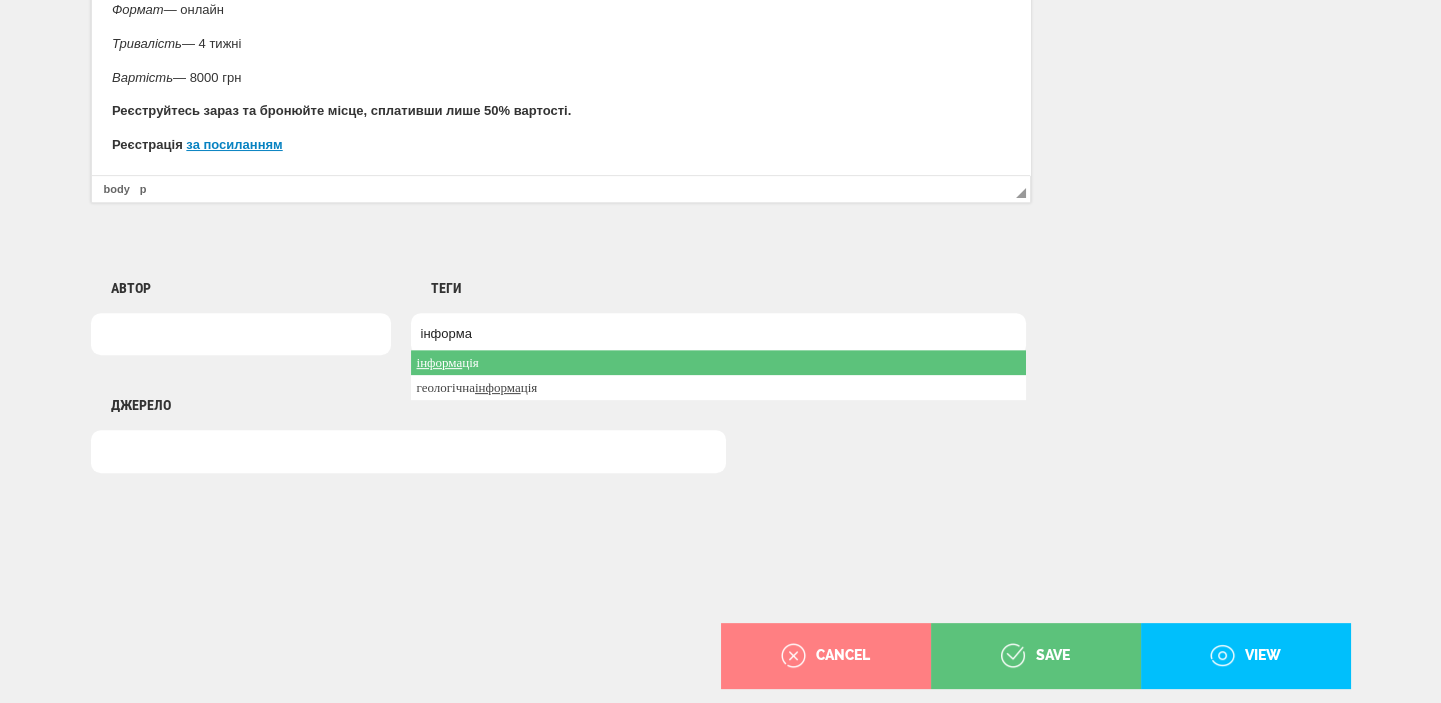 type on "інформа" 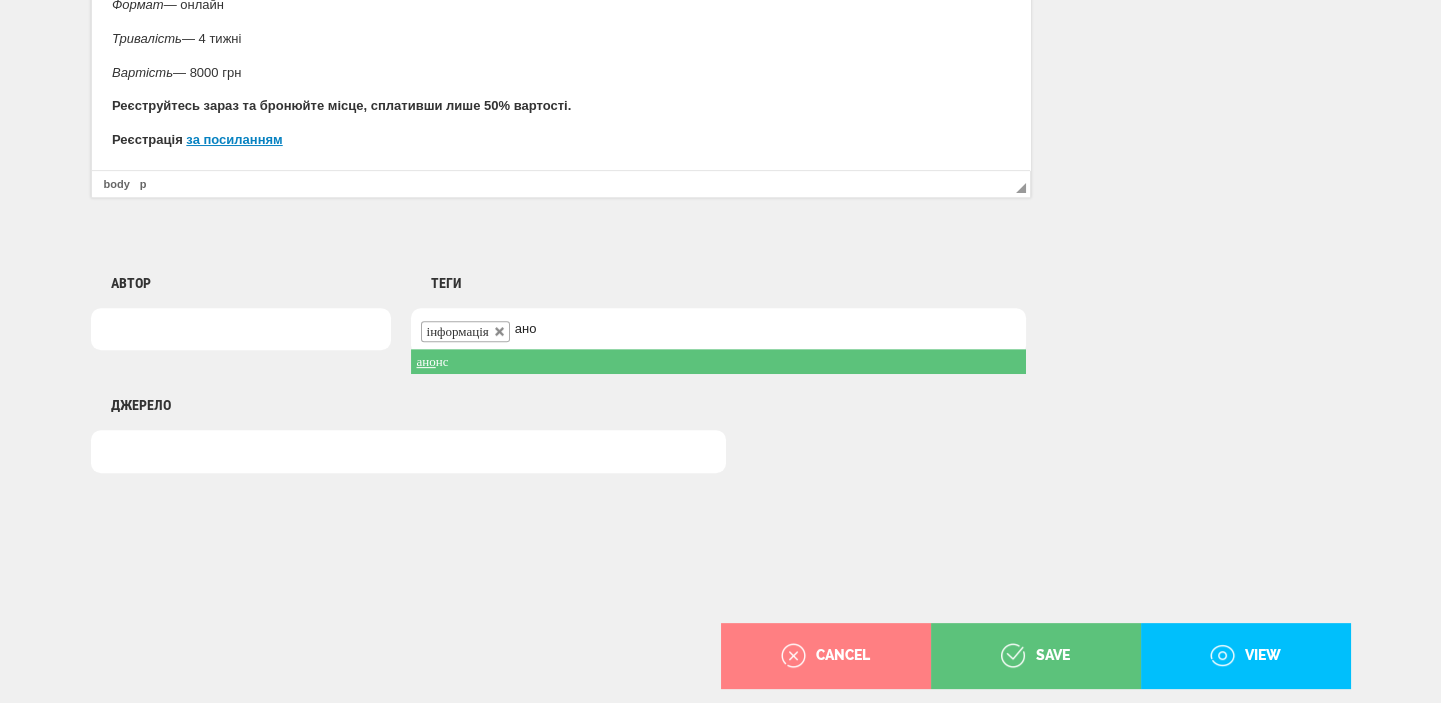 type on "ано" 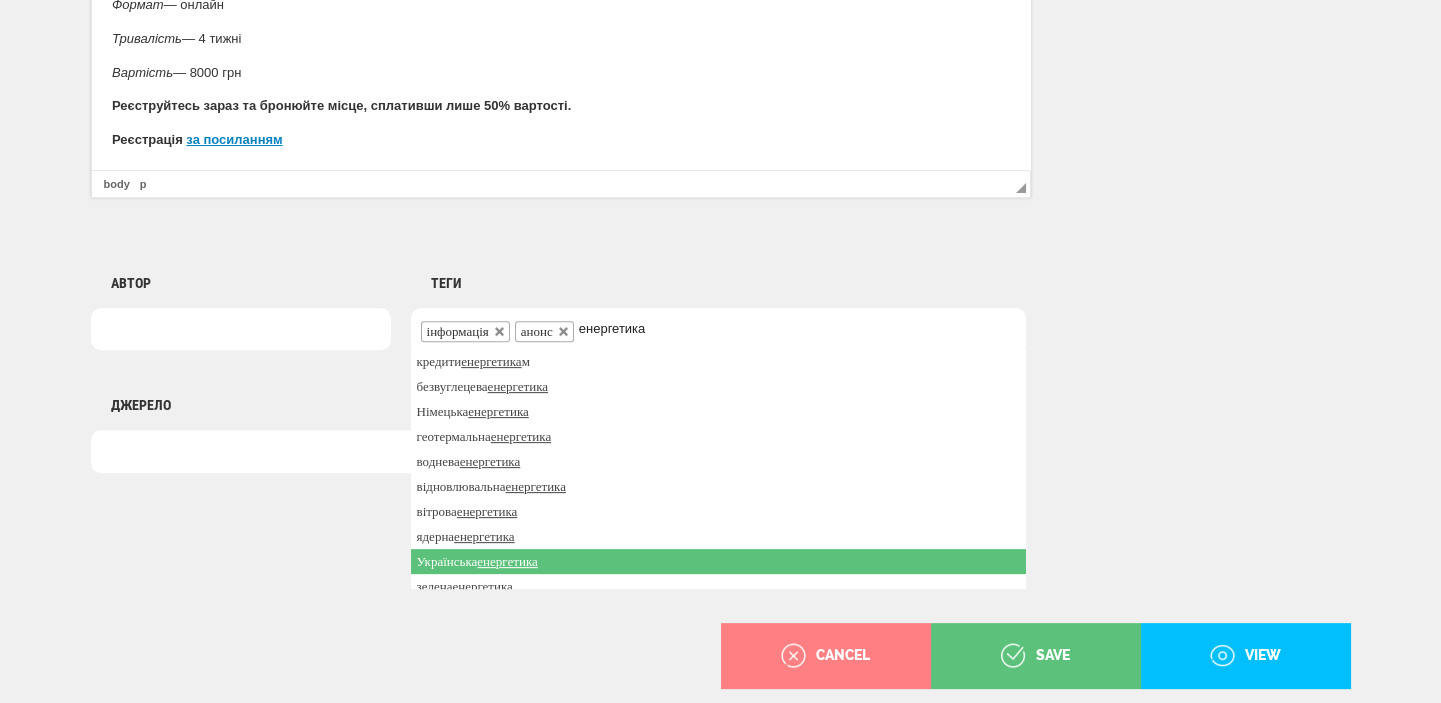 scroll, scrollTop: 135, scrollLeft: 0, axis: vertical 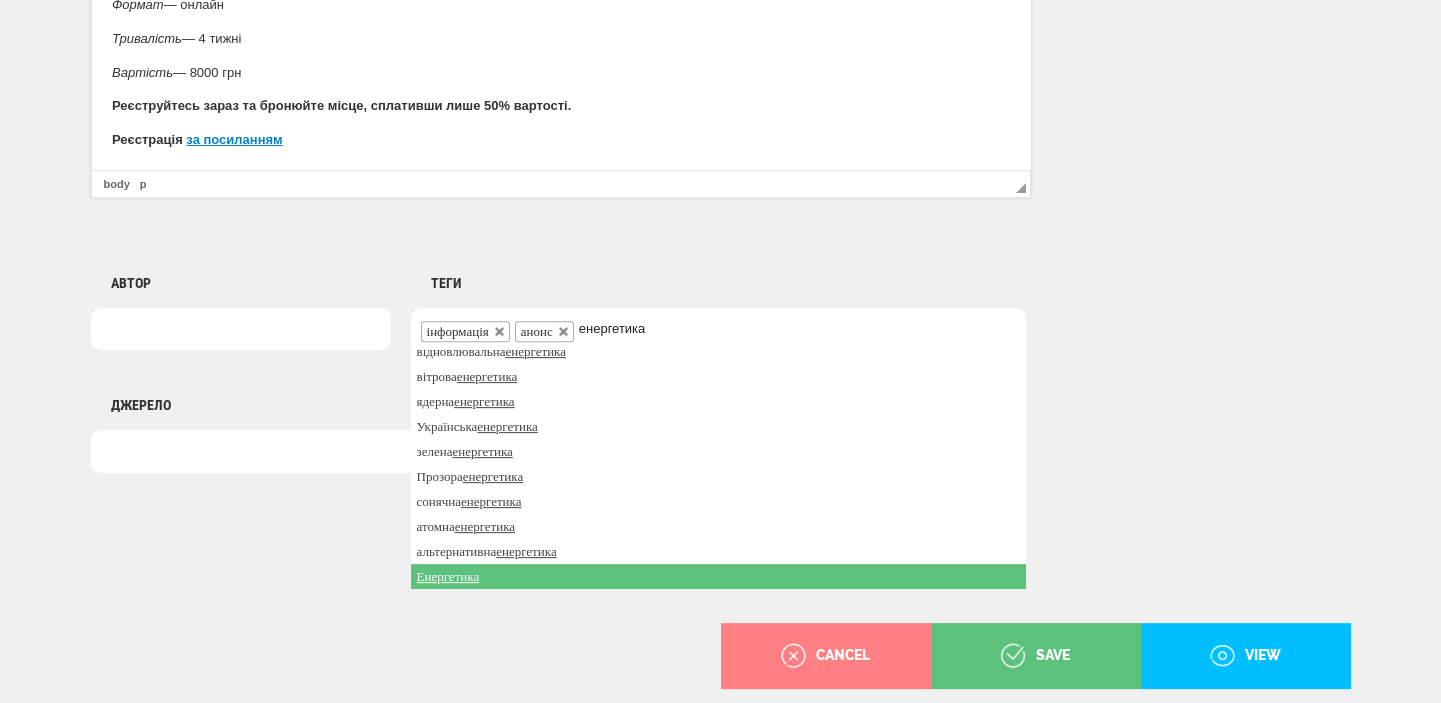 type on "енергетика" 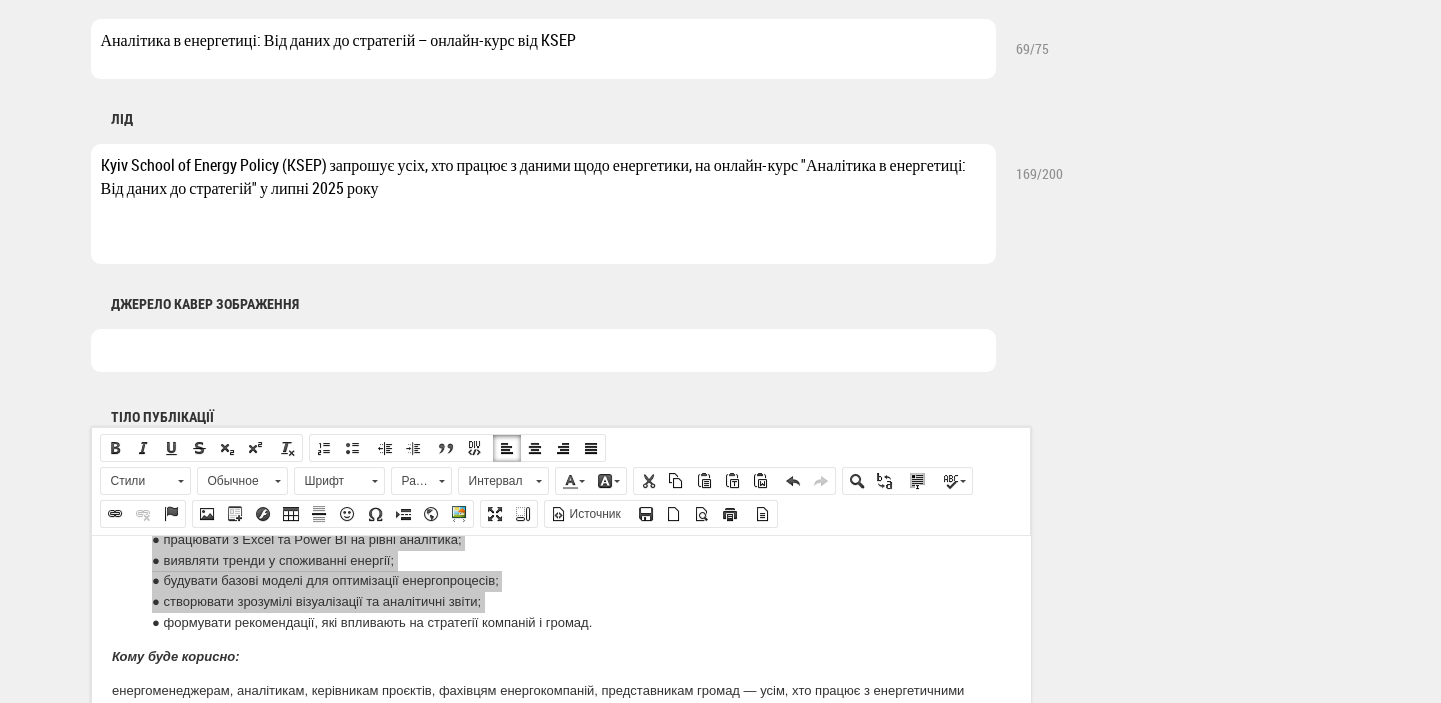 scroll, scrollTop: 848, scrollLeft: 0, axis: vertical 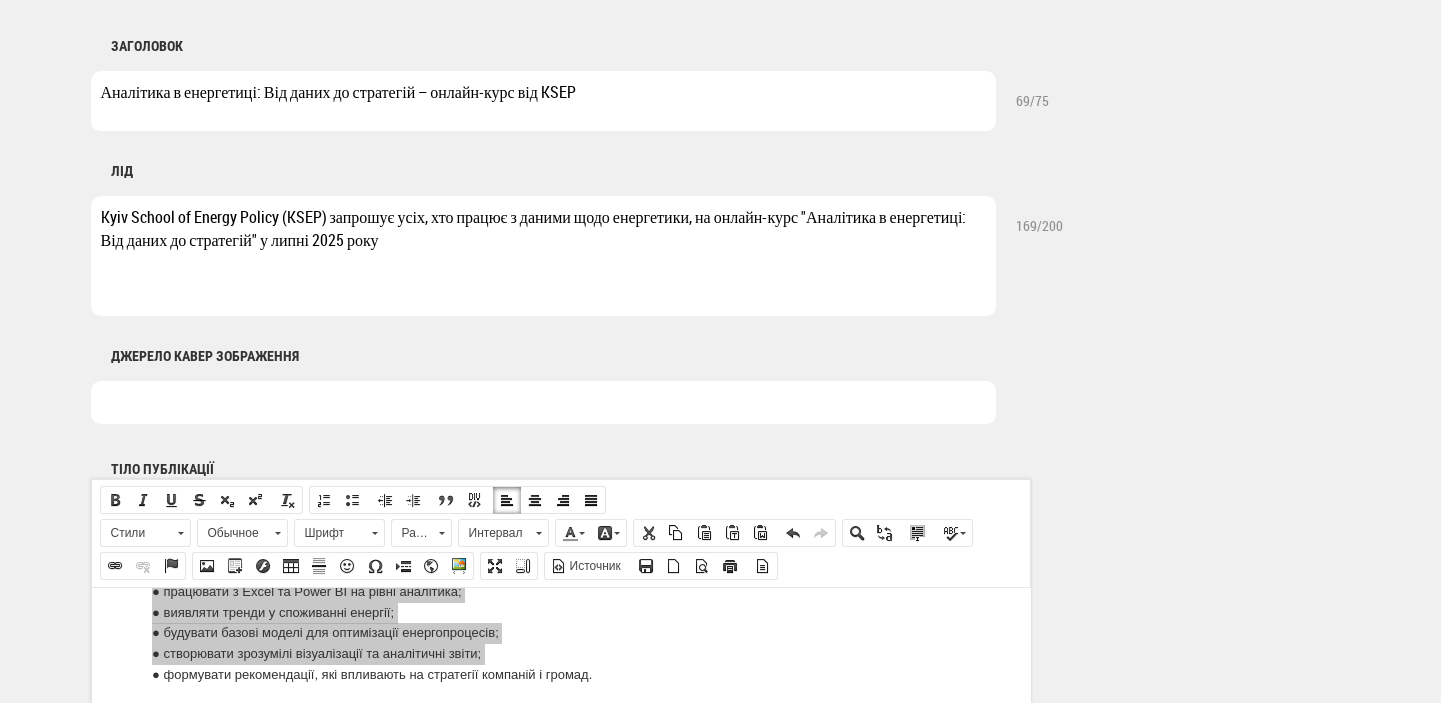 drag, startPoint x: 286, startPoint y: 219, endPoint x: 317, endPoint y: 221, distance: 31.06445 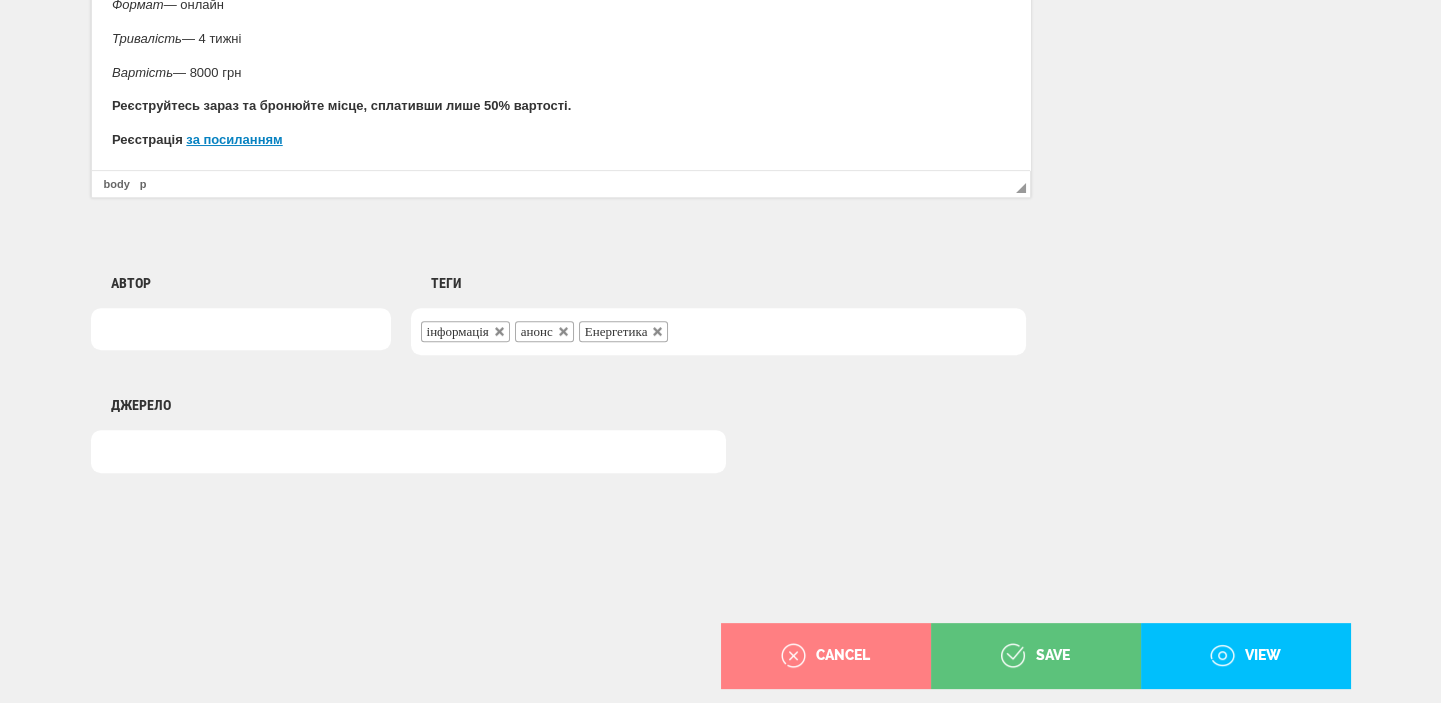 scroll, scrollTop: 1706, scrollLeft: 0, axis: vertical 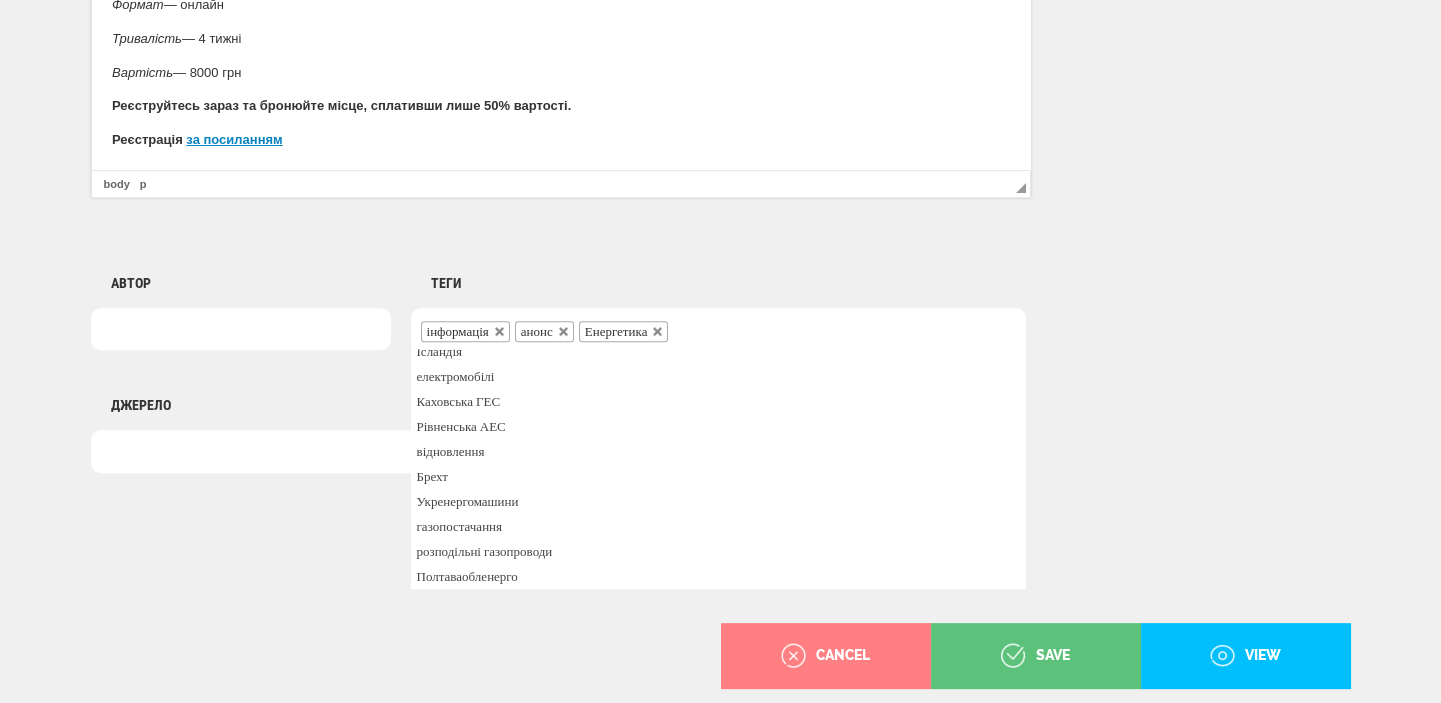 click on "інформація анонс Енергетика" at bounding box center (718, 331) 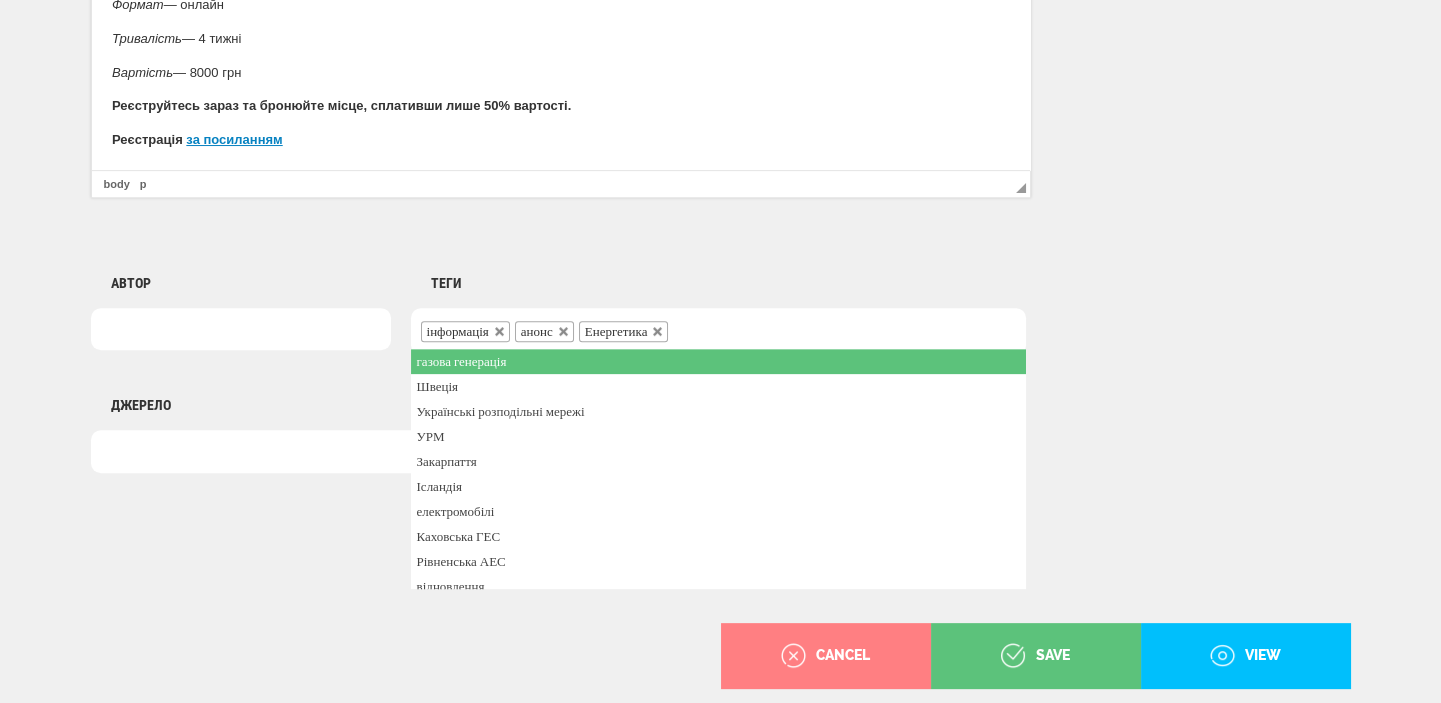 paste on "KSEP" 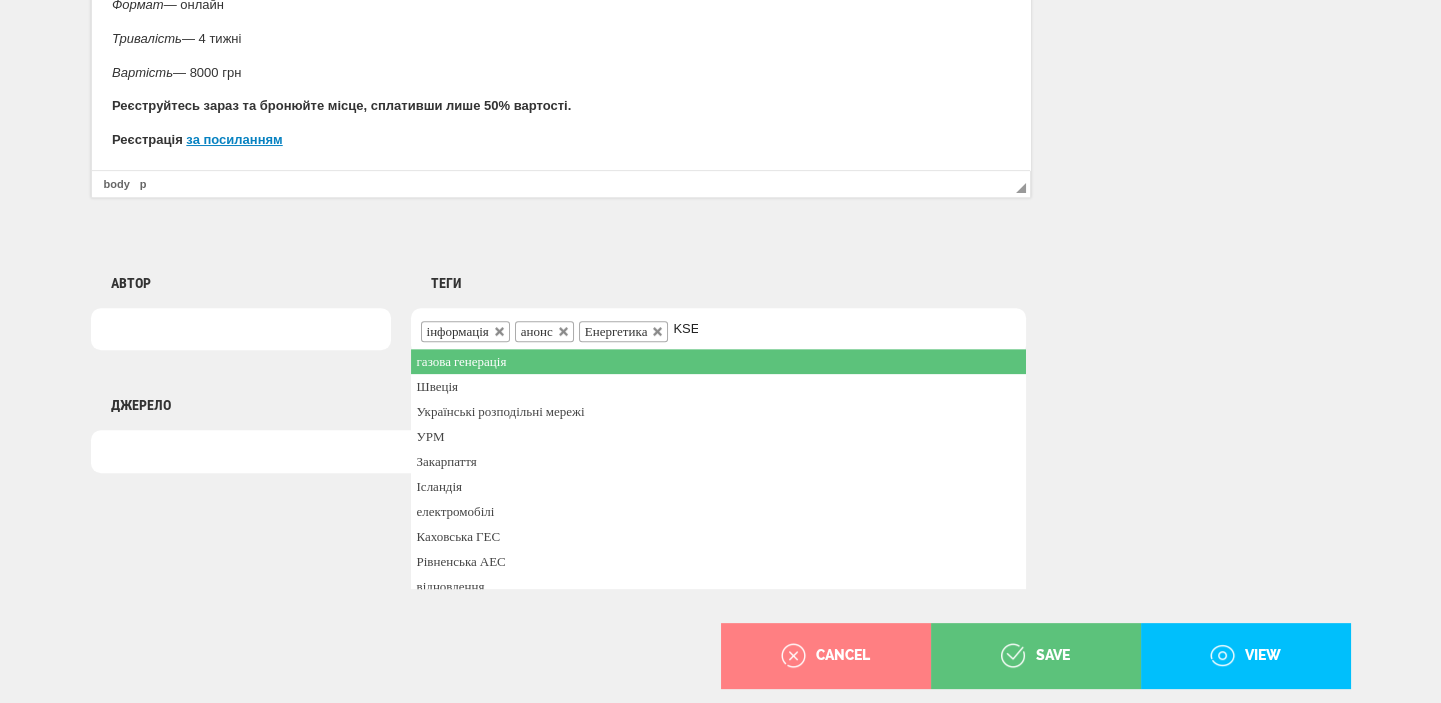 scroll, scrollTop: 0, scrollLeft: 0, axis: both 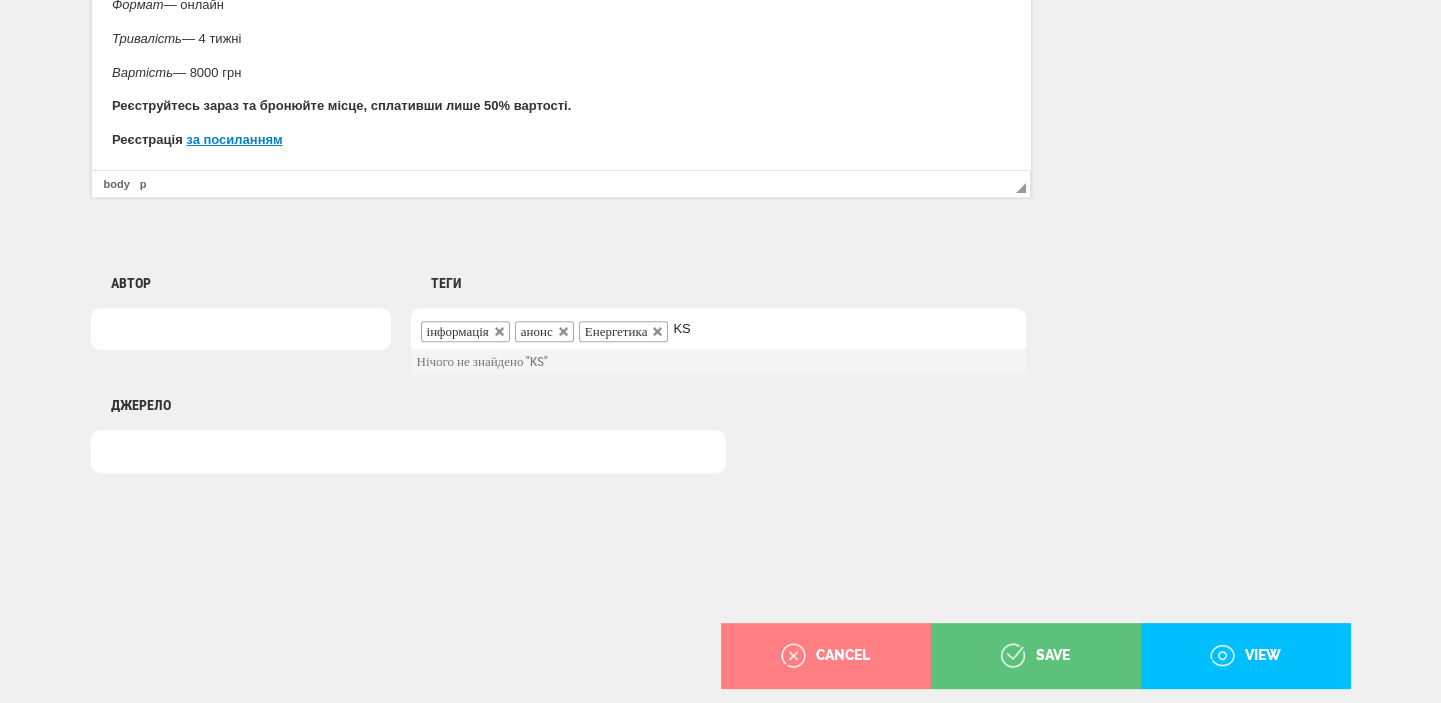 type on "K" 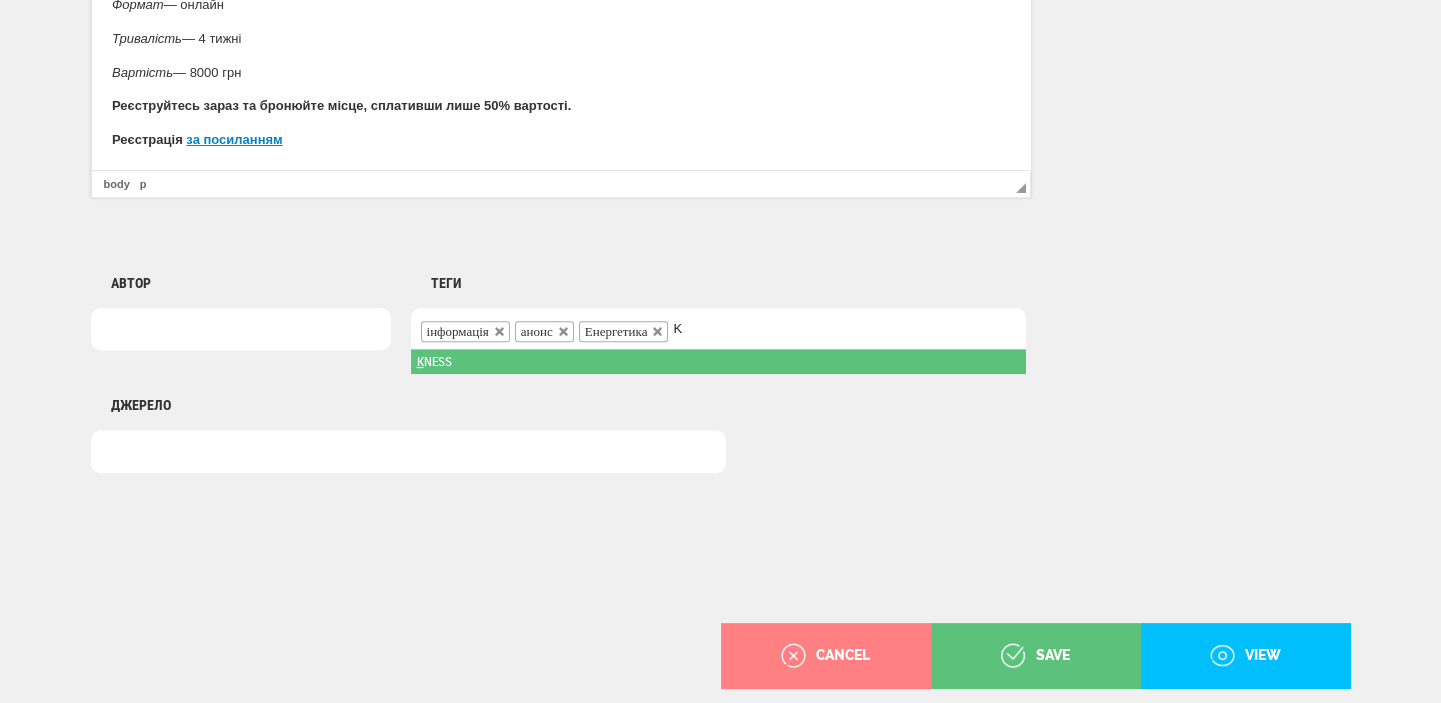type 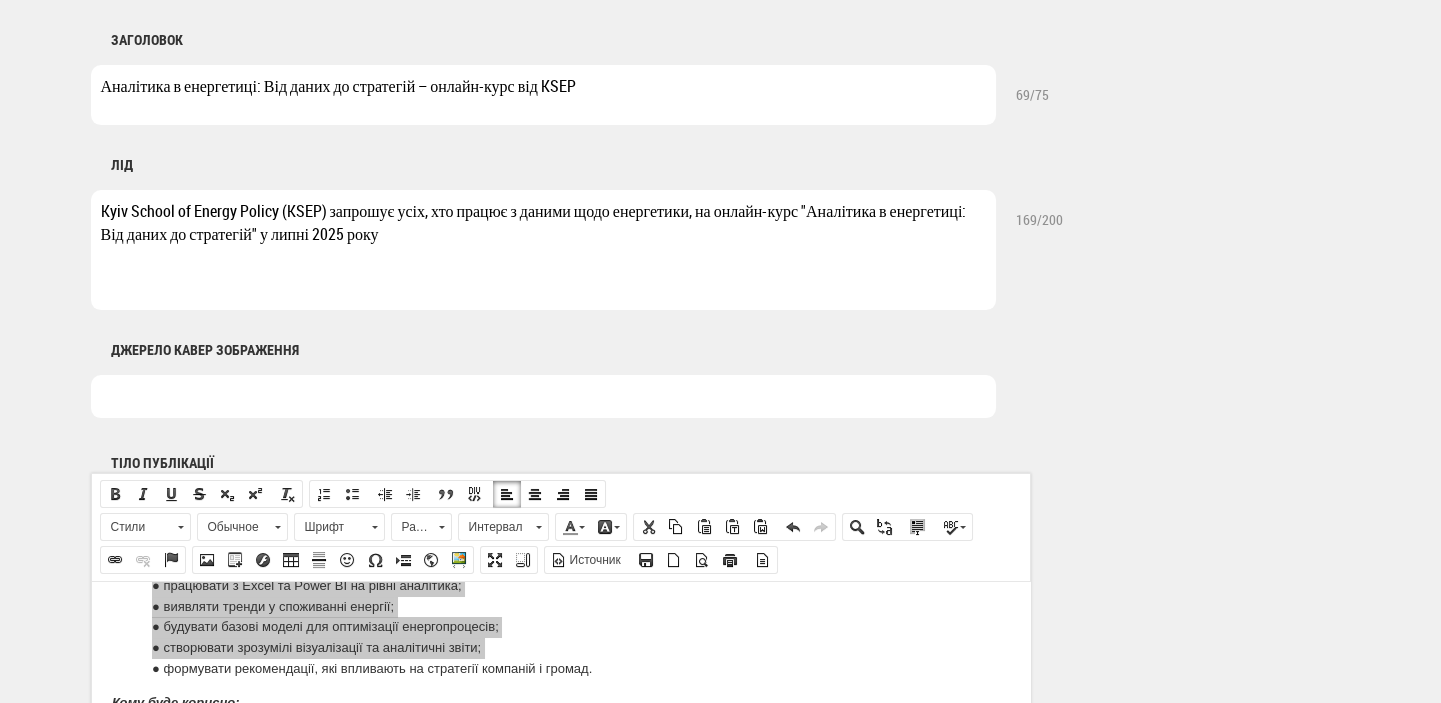 scroll, scrollTop: 645, scrollLeft: 0, axis: vertical 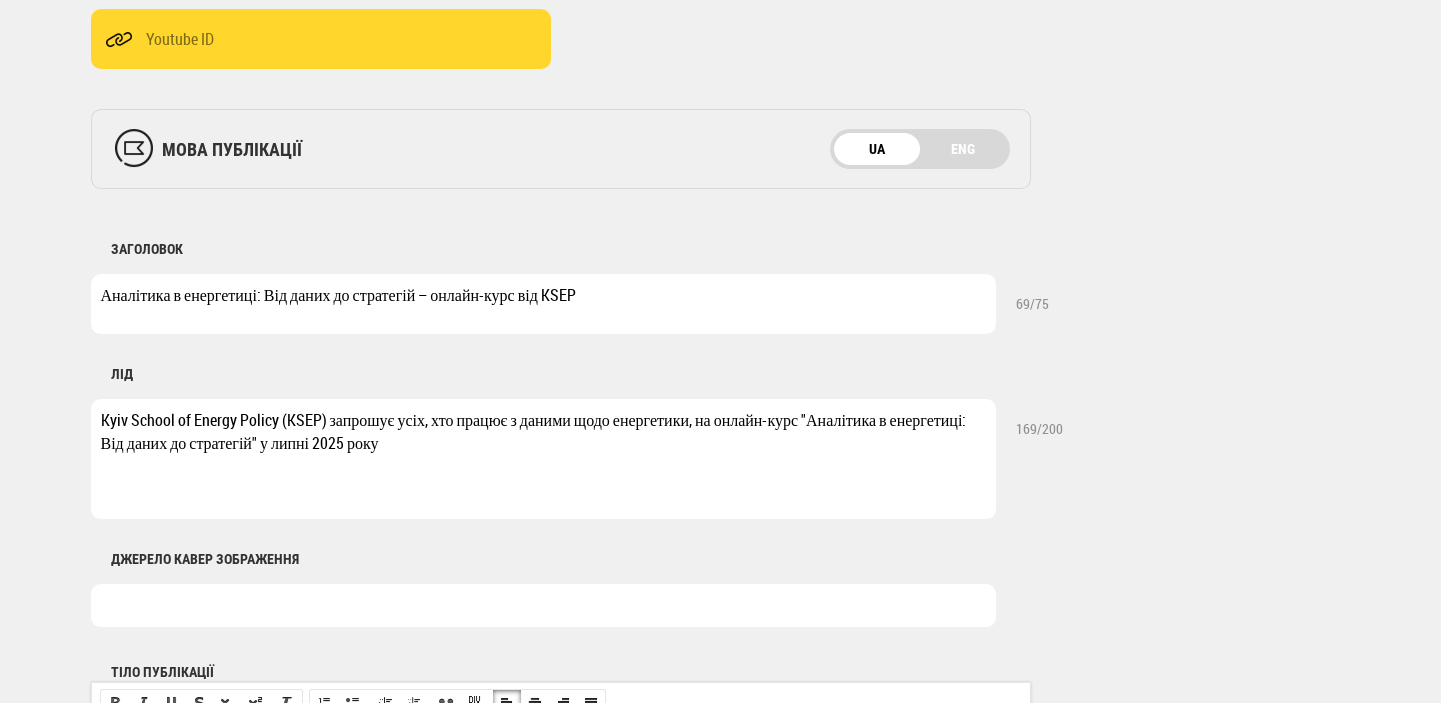 click on "ЛІД Kyiv School of Energy Policy (KSEP) запрошує усіх, хто працює з даними щодо енергетики, на онлайн-курс "Аналітика в енергетиці: Від даних до стратегій" у липні 2025 року 169 /200" at bounding box center [703, 426] 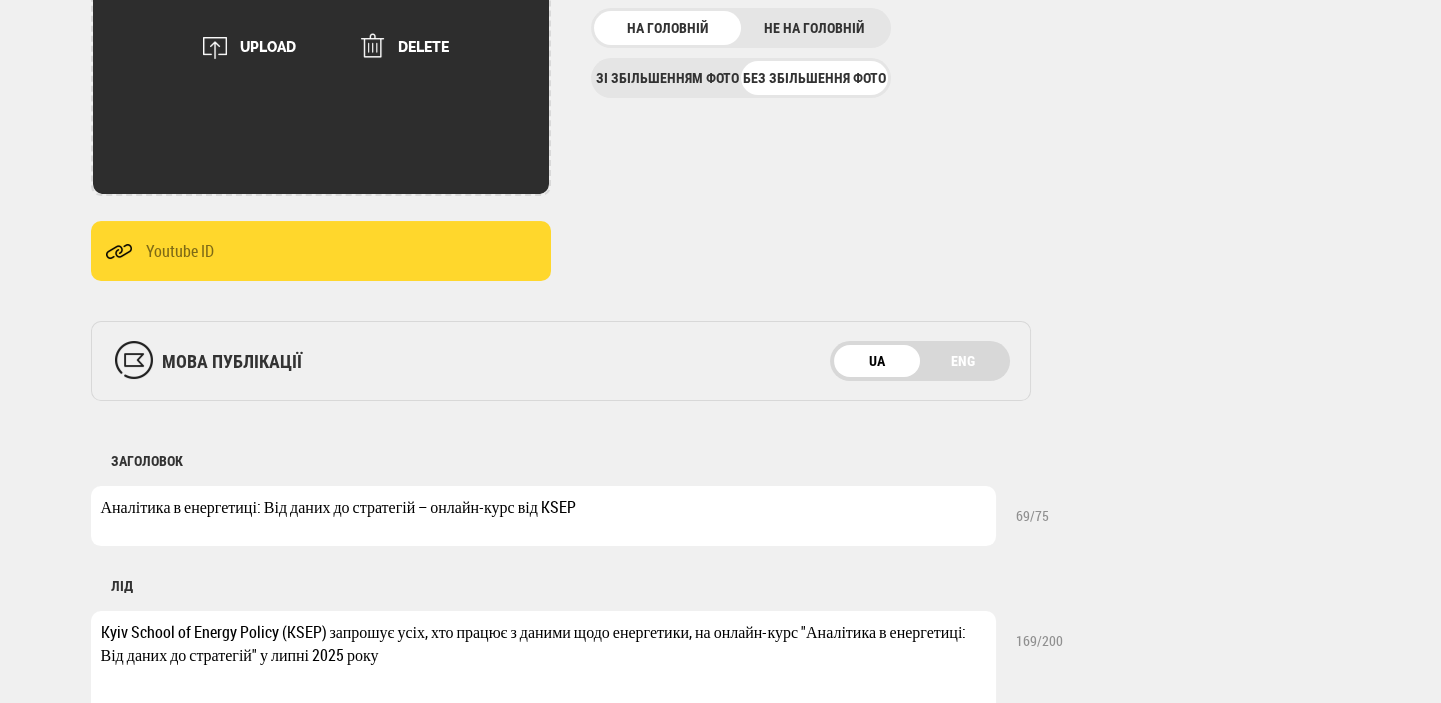 scroll, scrollTop: 221, scrollLeft: 0, axis: vertical 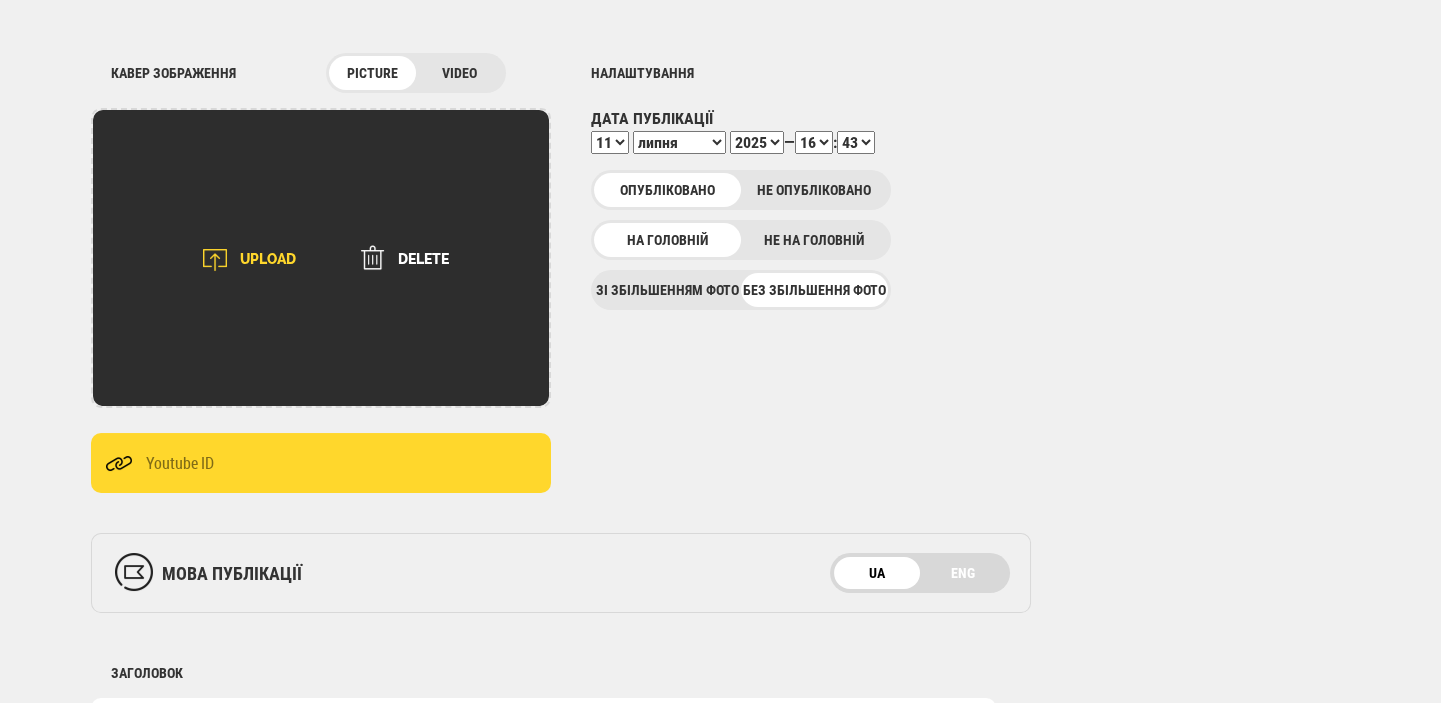 click at bounding box center [215, 260] 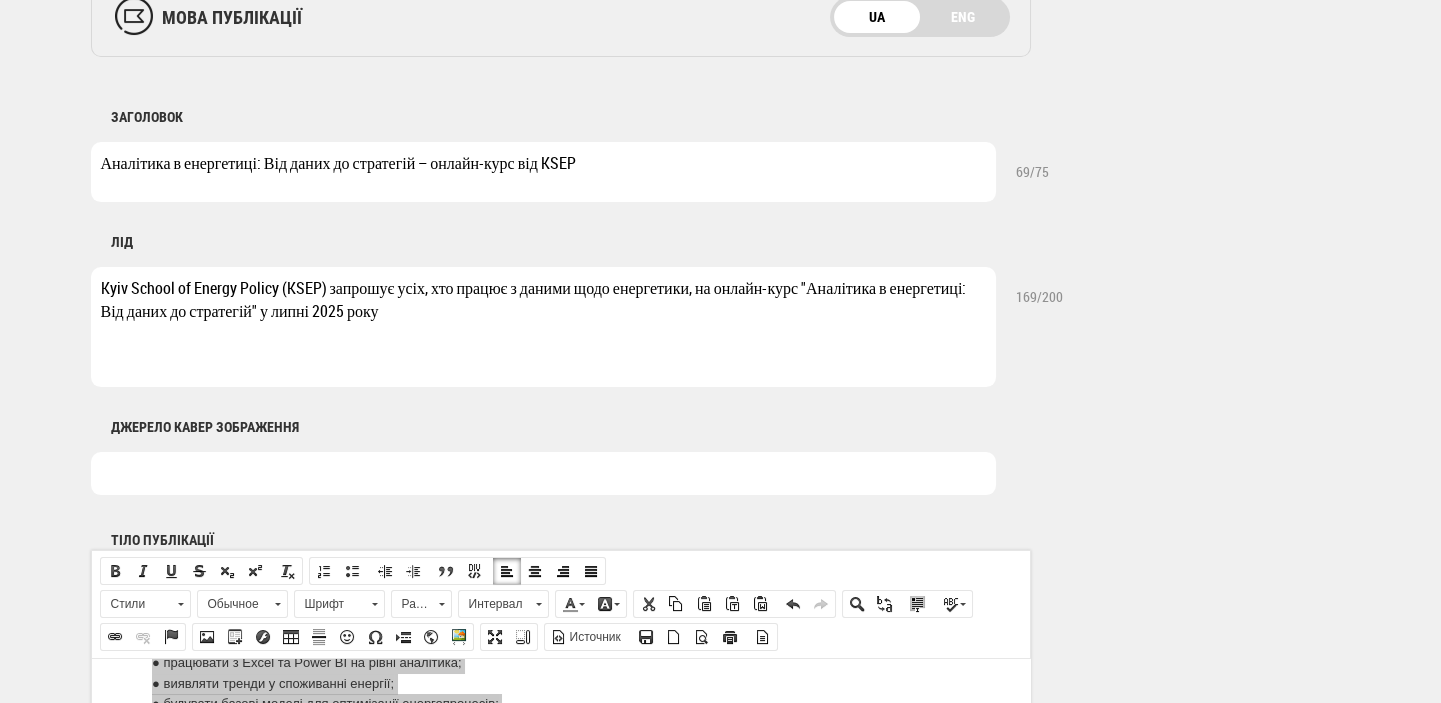 scroll, scrollTop: 858, scrollLeft: 0, axis: vertical 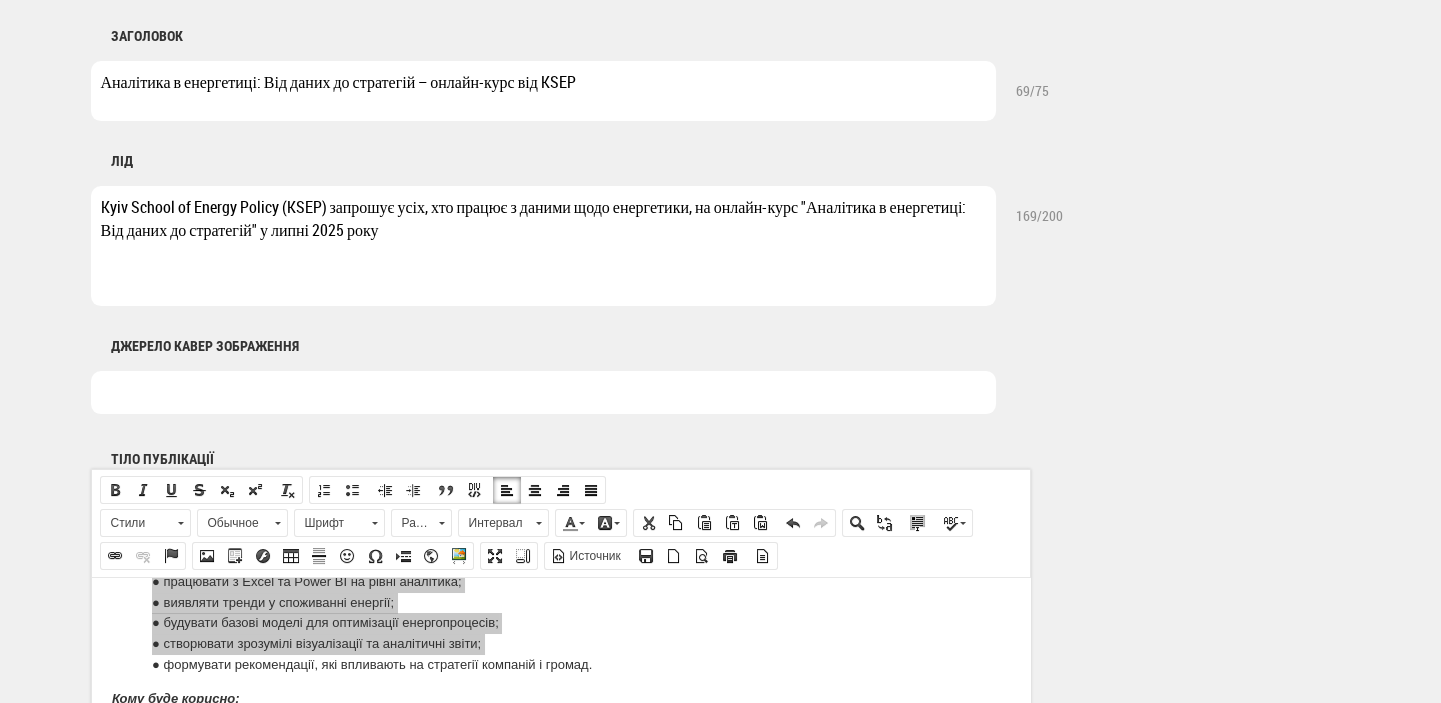 click at bounding box center [543, 392] 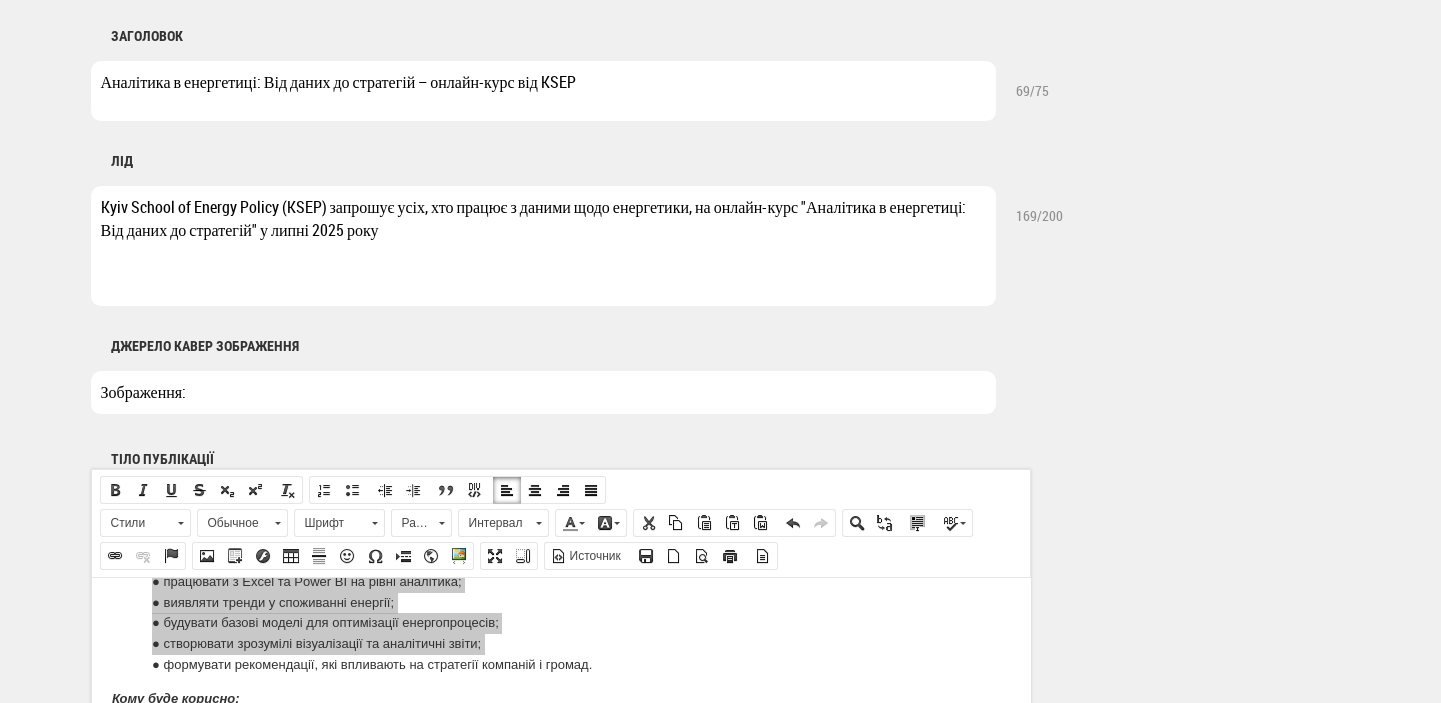 click on "Аналітика в енергетиці: Від даних до стратегій – онлайн-курс від KSEP" at bounding box center [543, 91] 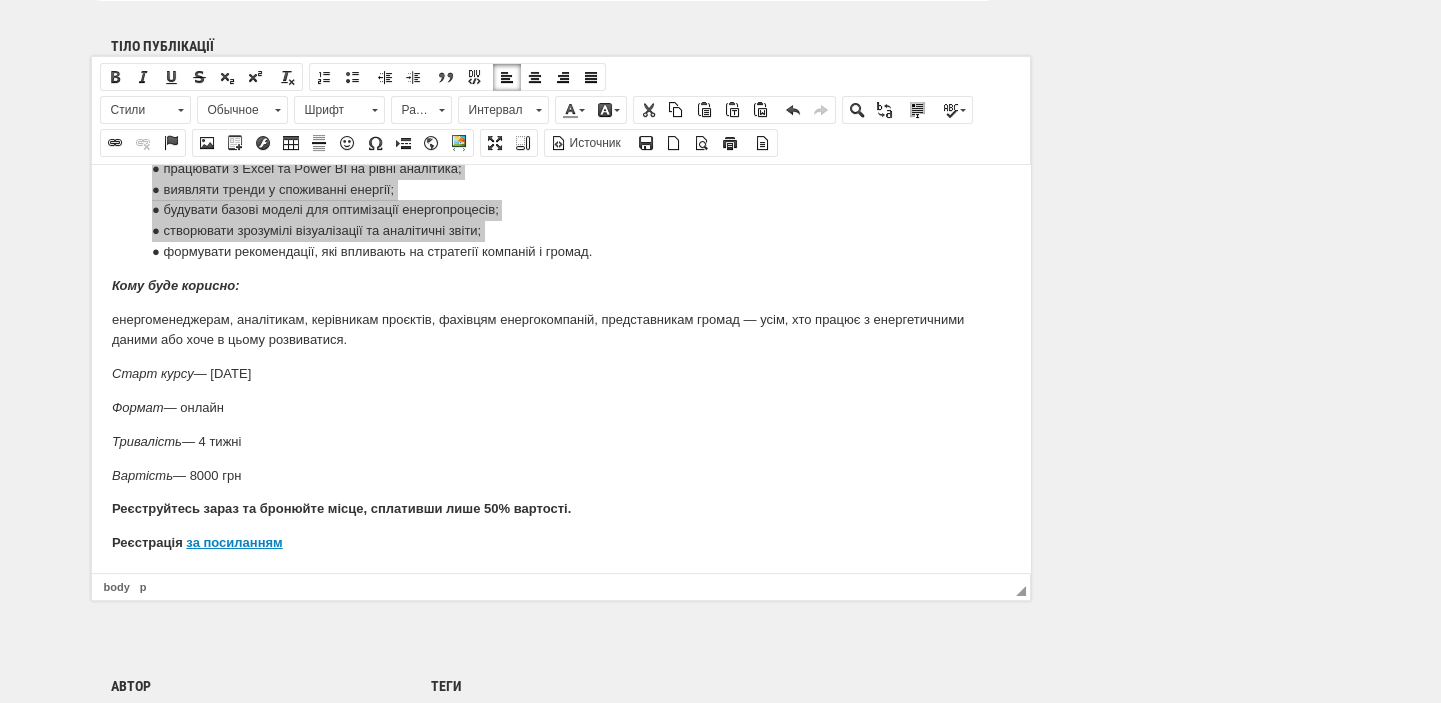 scroll, scrollTop: 1281, scrollLeft: 0, axis: vertical 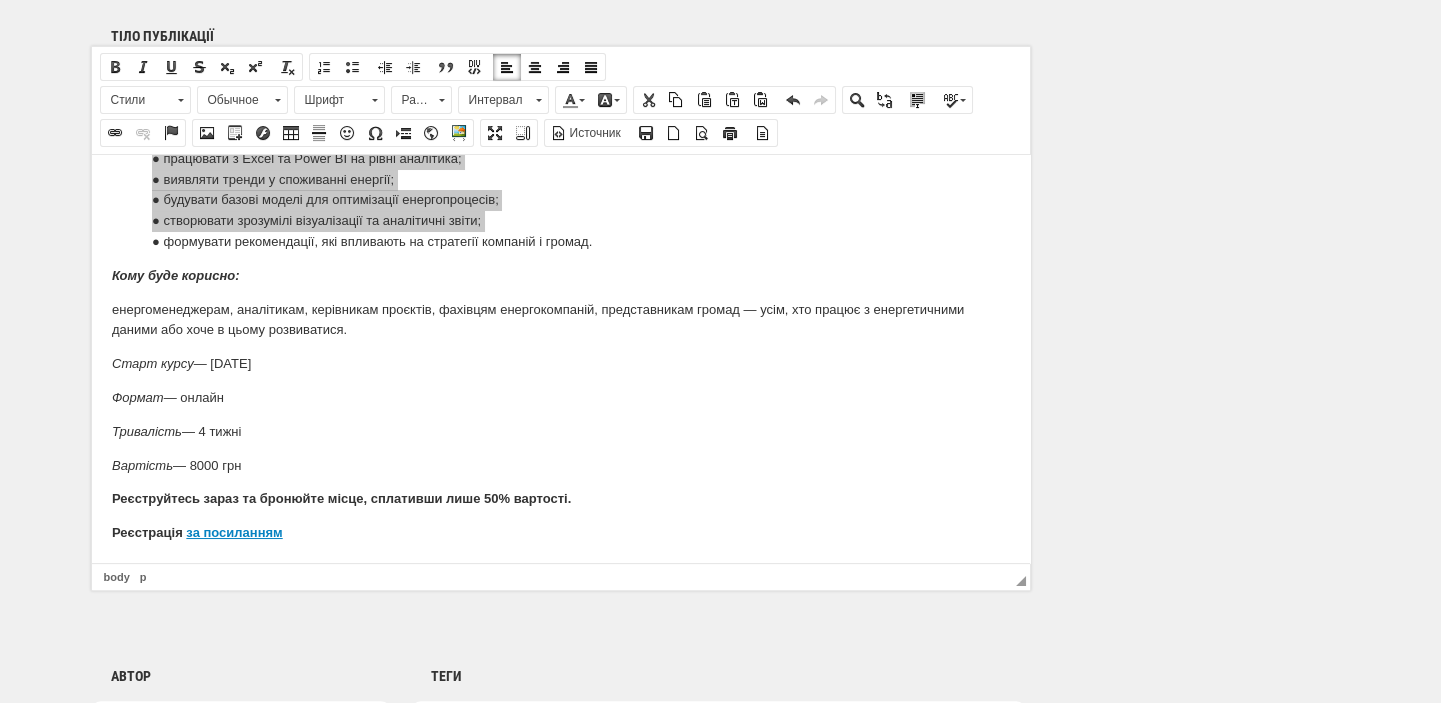 type on "Зображення: KSEP" 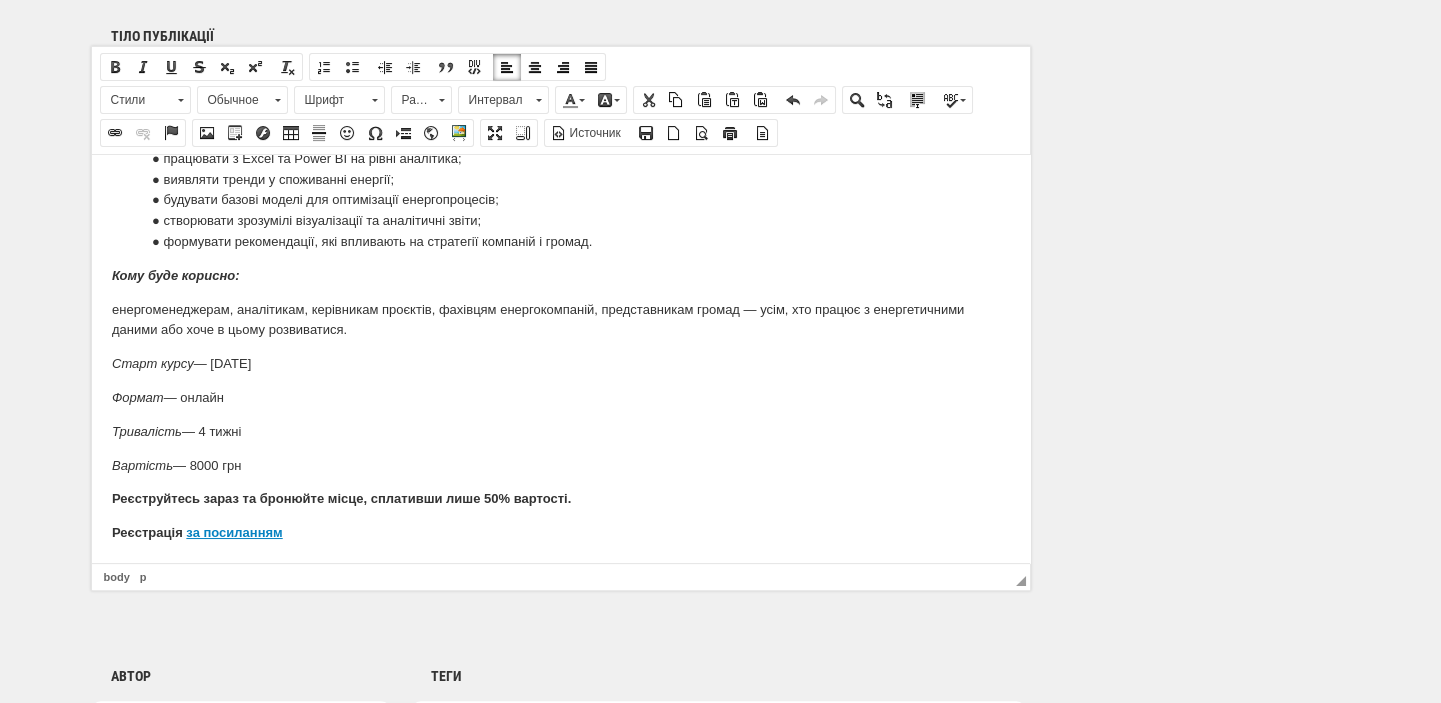 drag, startPoint x: 703, startPoint y: 385, endPoint x: 712, endPoint y: 378, distance: 11.401754 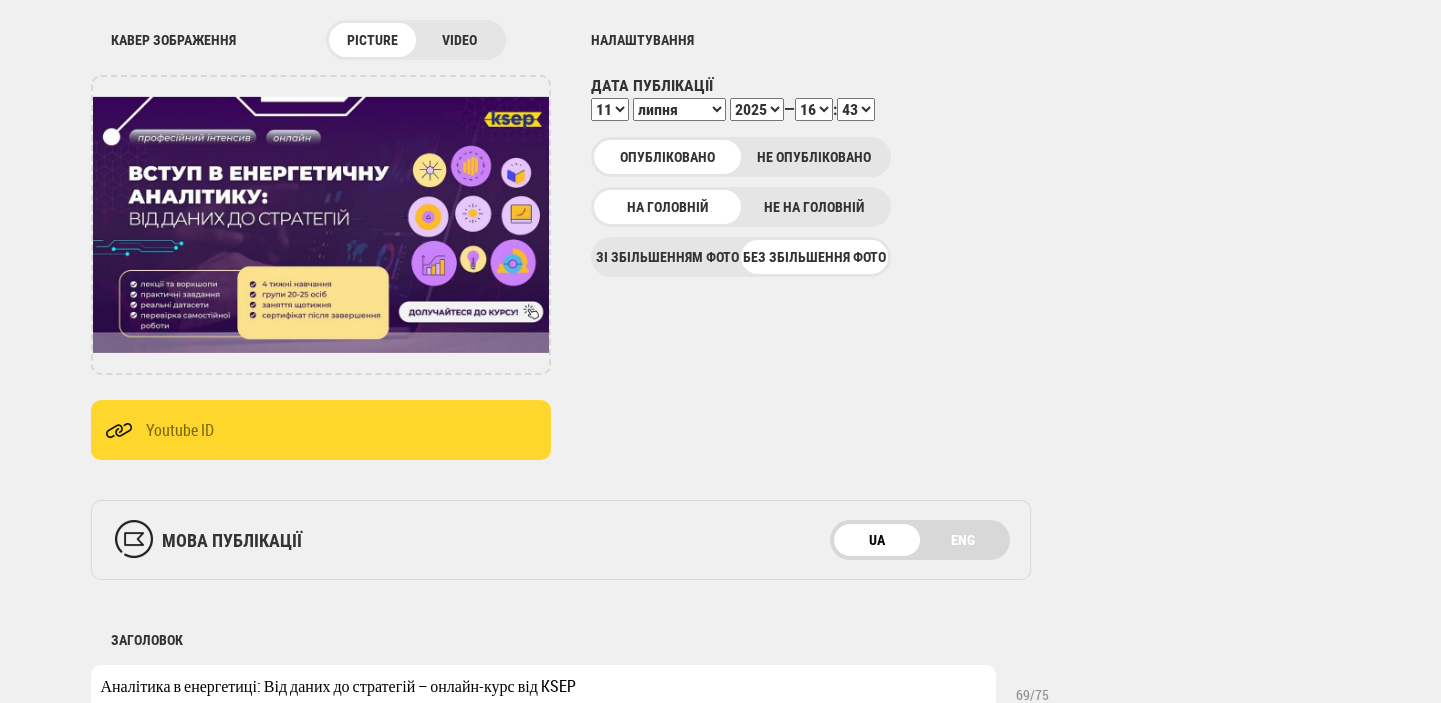 scroll, scrollTop: 221, scrollLeft: 0, axis: vertical 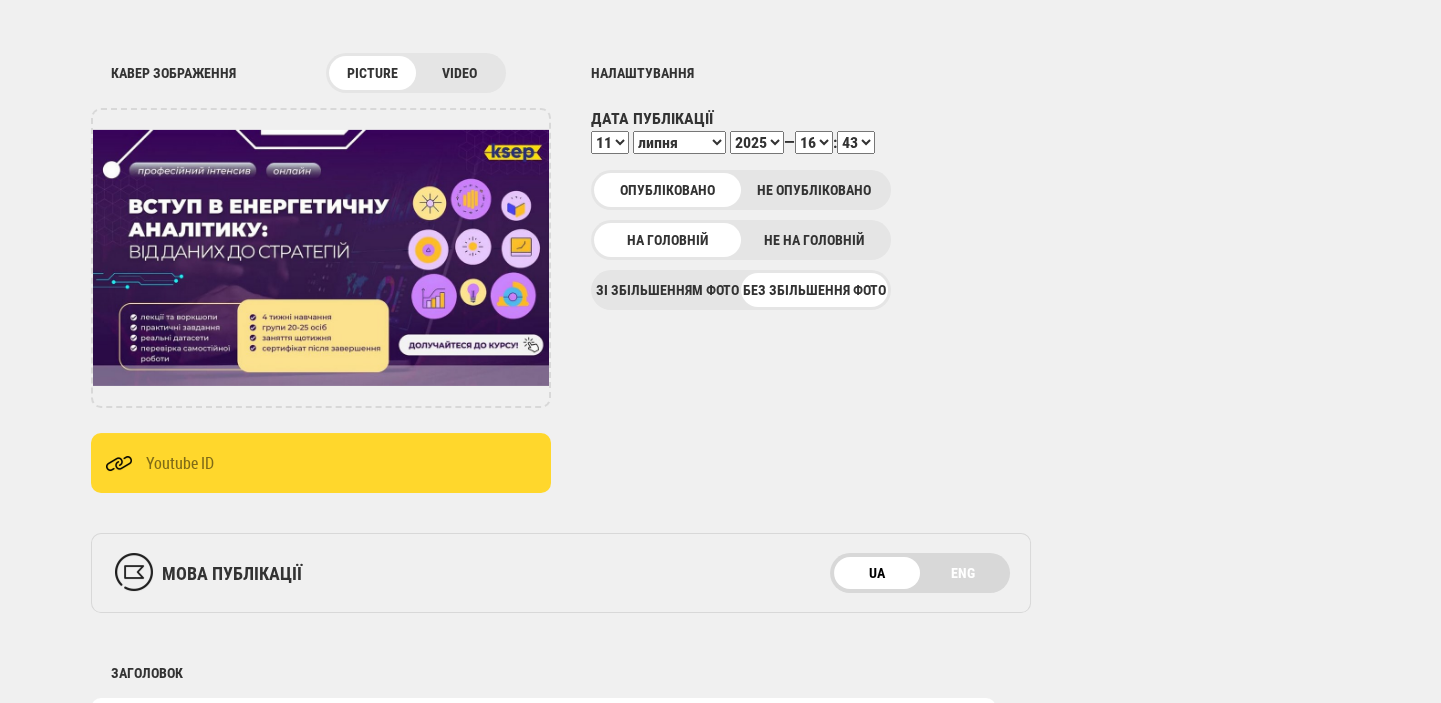 click on "00
01
02
03
04
05
06
07
08
09
10
11
12
13
14
15
16
17
18
19
20
21
22
23
24
25
26
27
28
29
30
31
32
33
34
35
36
37
38
39
40
41
42
43
44
45
46
47
48
49
50
51
52
53
54
55
56
57
58
59" at bounding box center (856, 142) 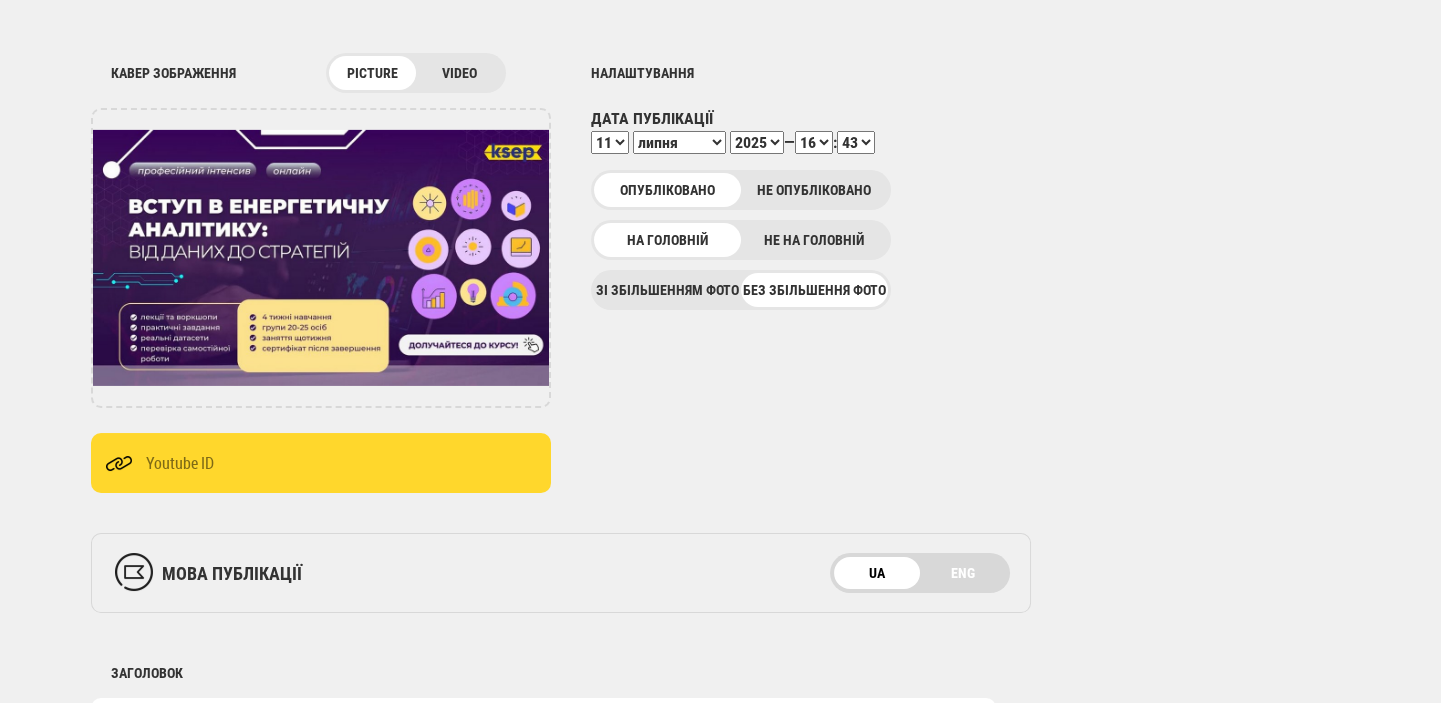 select on "47" 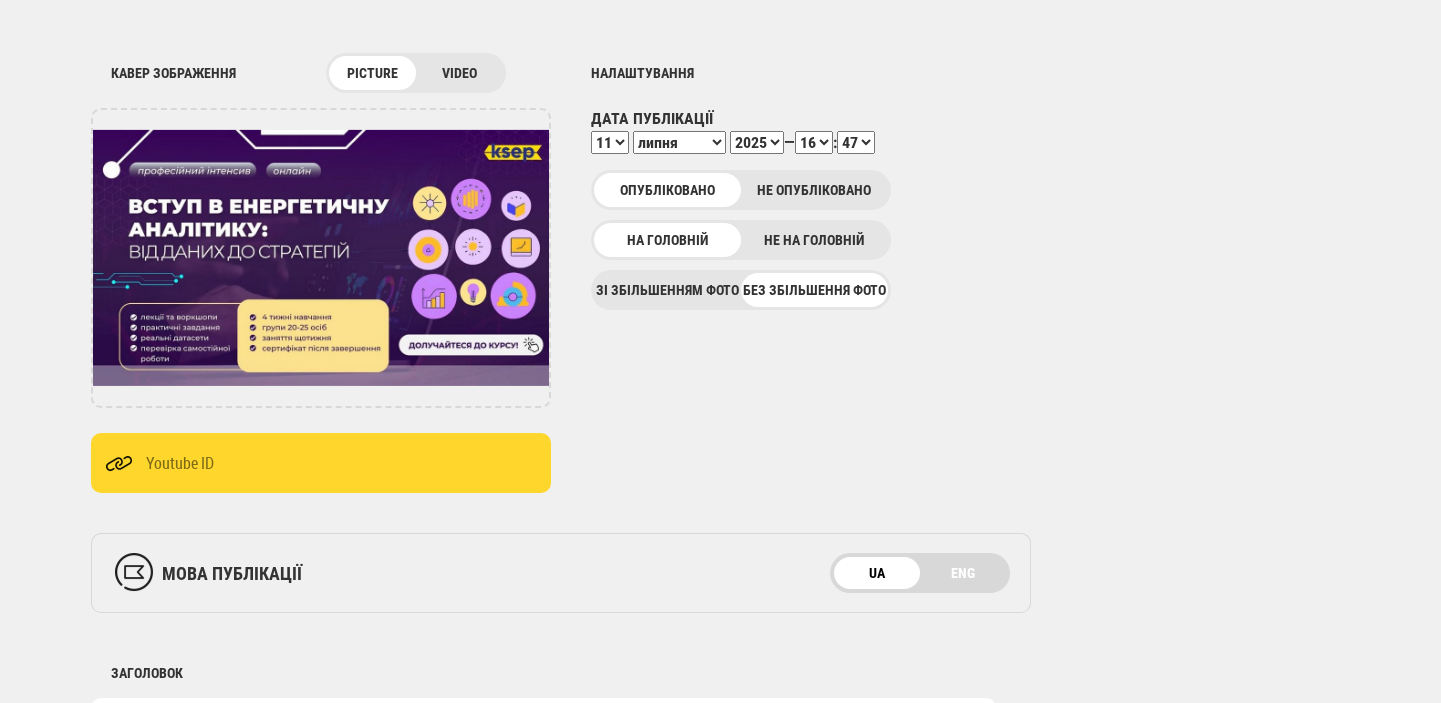 click on "00
01
02
03
04
05
06
07
08
09
10
11
12
13
14
15
16
17
18
19
20
21
22
23
24
25
26
27
28
29
30
31
32
33
34
35
36
37
38
39
40
41
42
43
44
45
46
47
48
49
50
51
52
53
54
55
56
57
58
59" at bounding box center (856, 142) 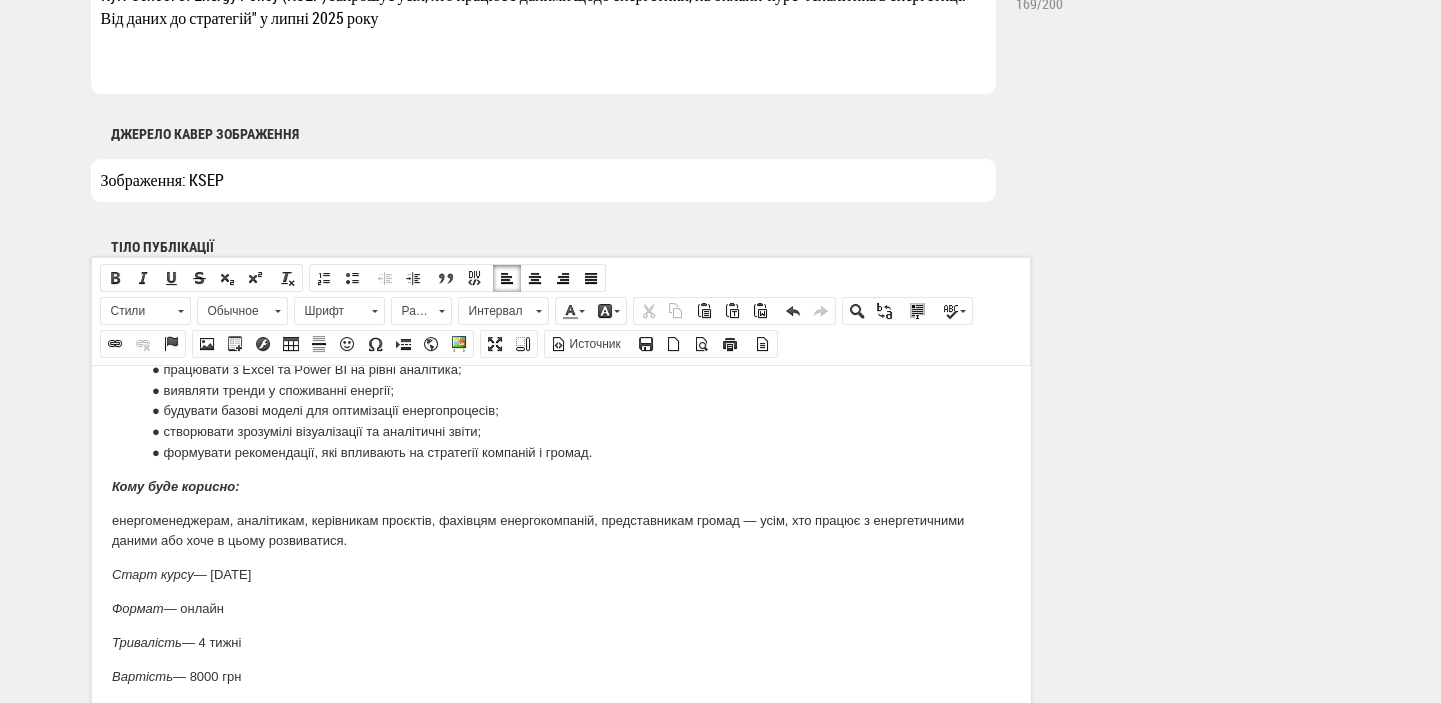 scroll, scrollTop: 1706, scrollLeft: 0, axis: vertical 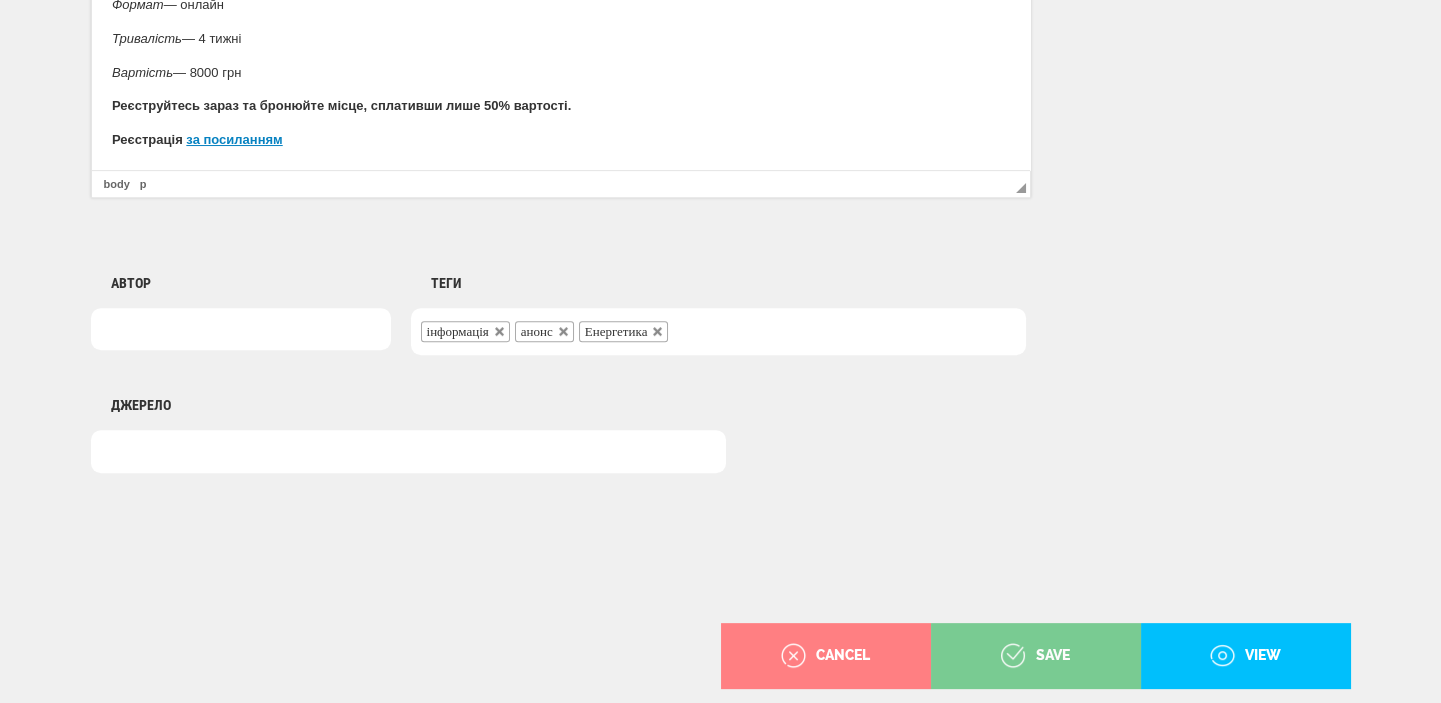click on "save" at bounding box center [1035, 656] 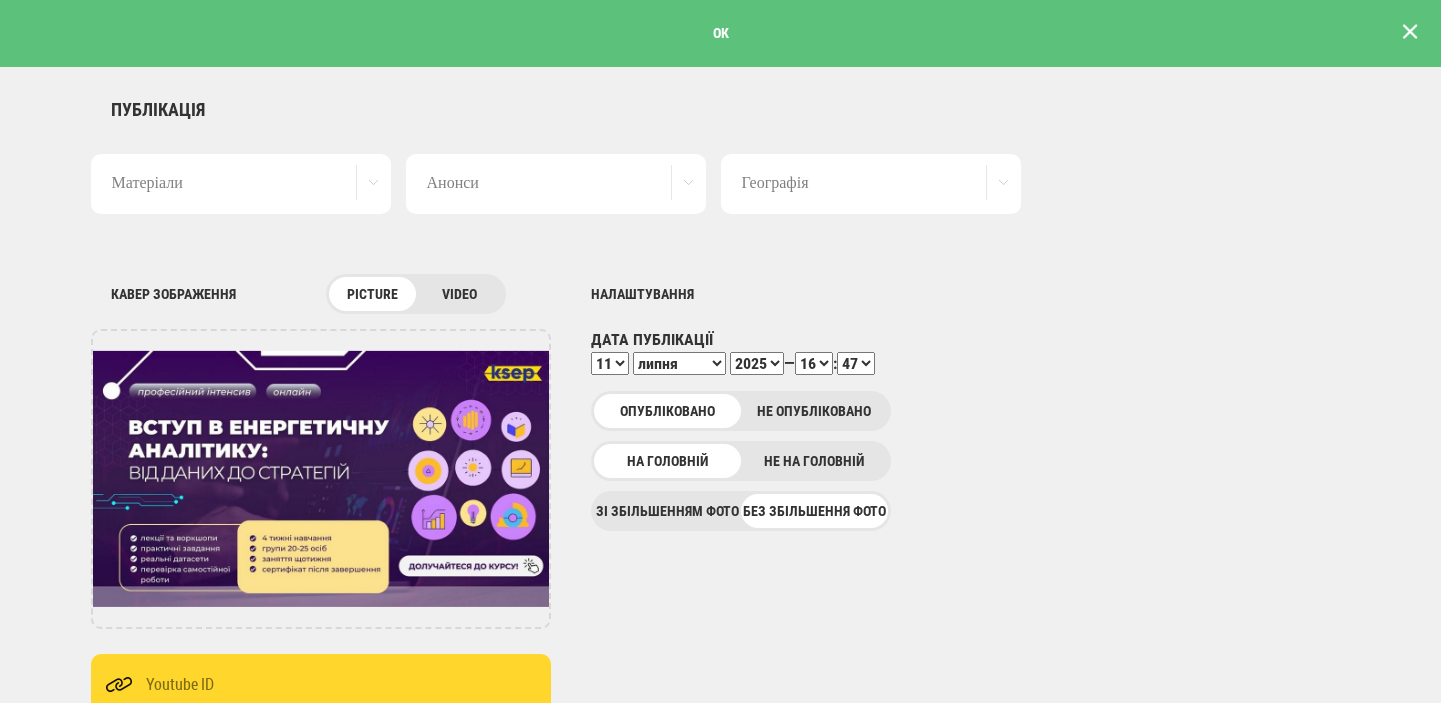 scroll, scrollTop: 0, scrollLeft: 0, axis: both 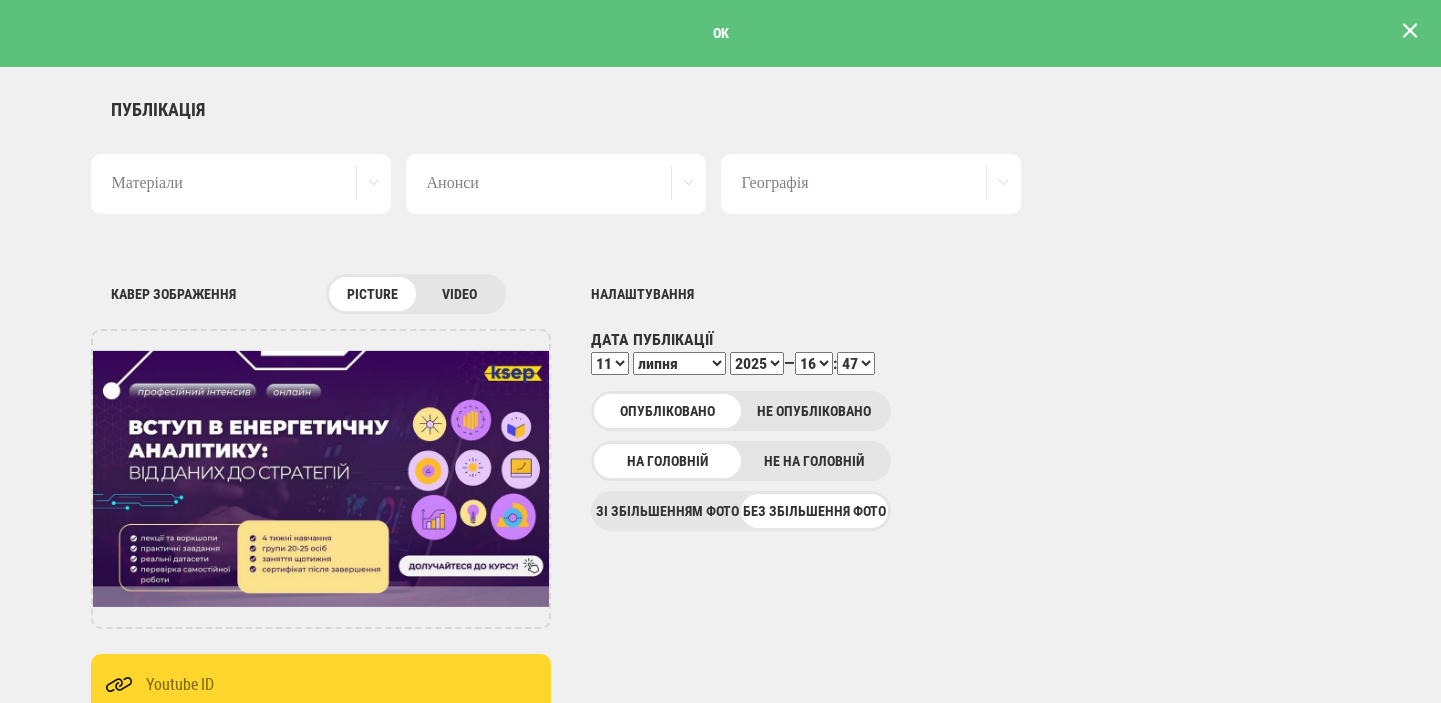 click at bounding box center [1410, 31] 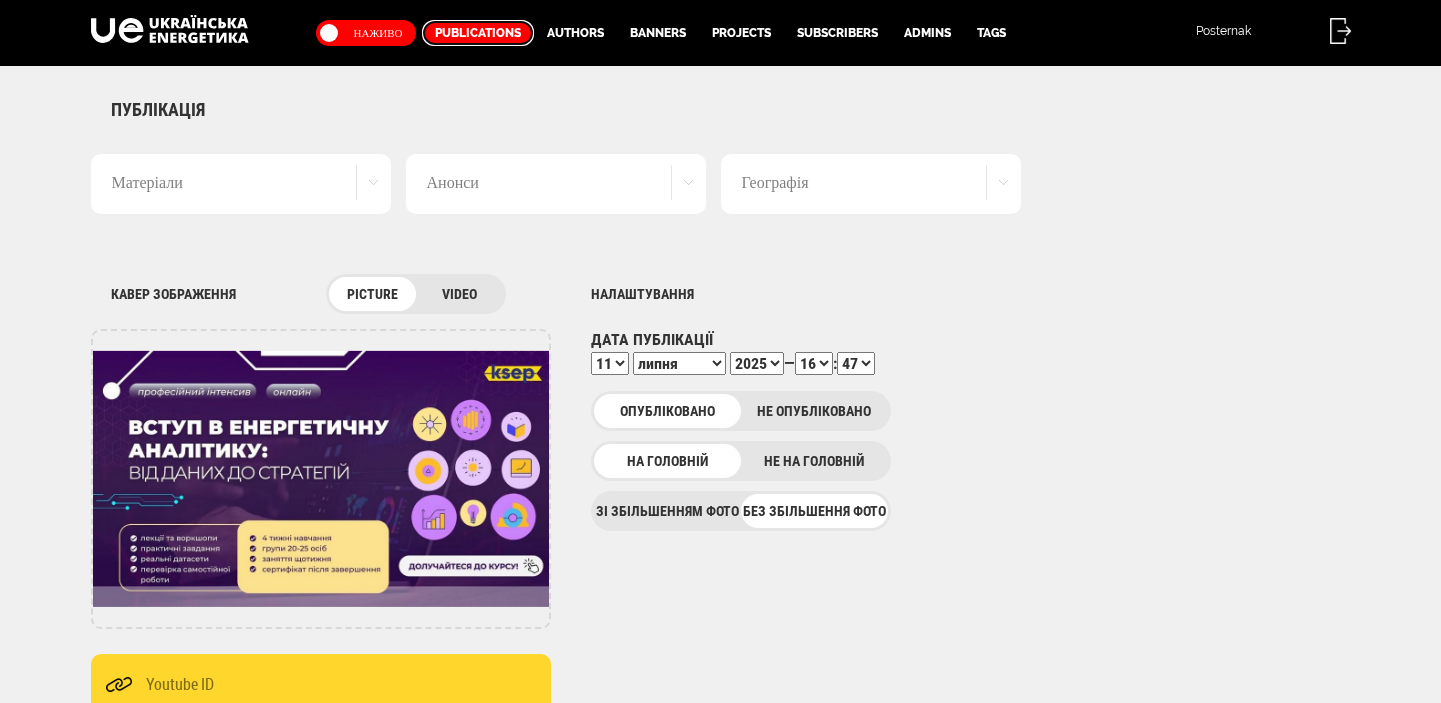 click on "Publications" at bounding box center (478, 33) 